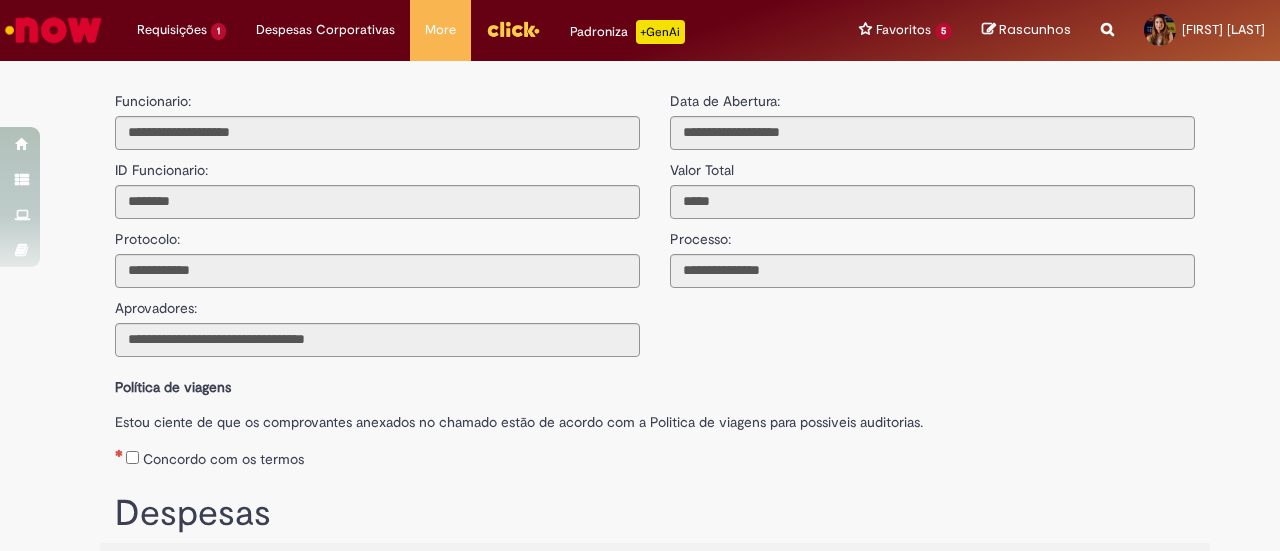 scroll, scrollTop: 0, scrollLeft: 0, axis: both 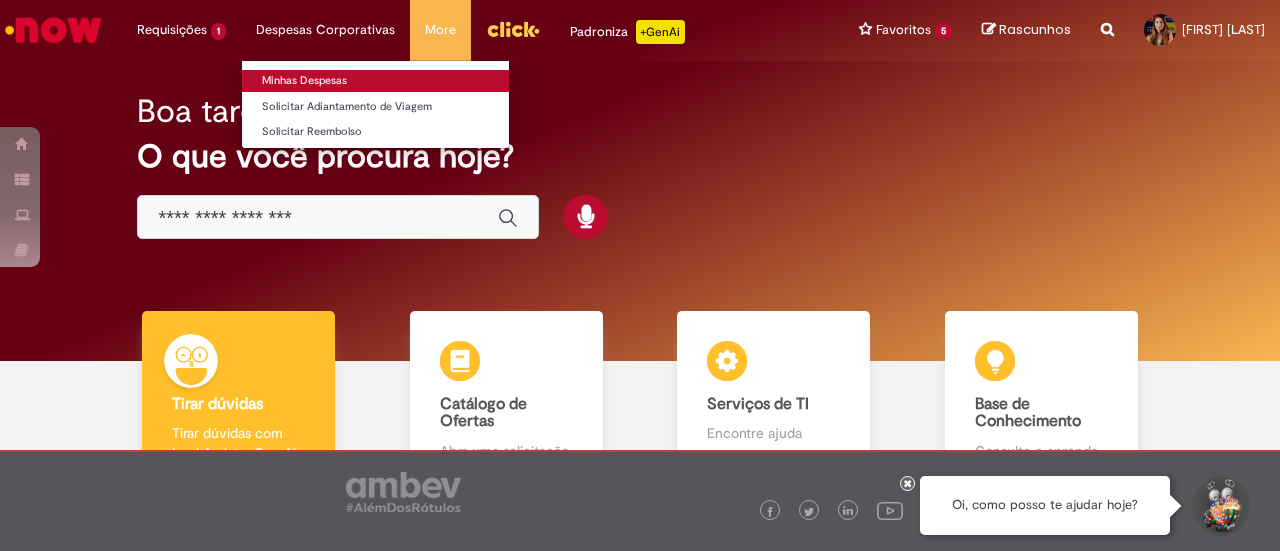 click on "Minhas Despesas" at bounding box center (375, 81) 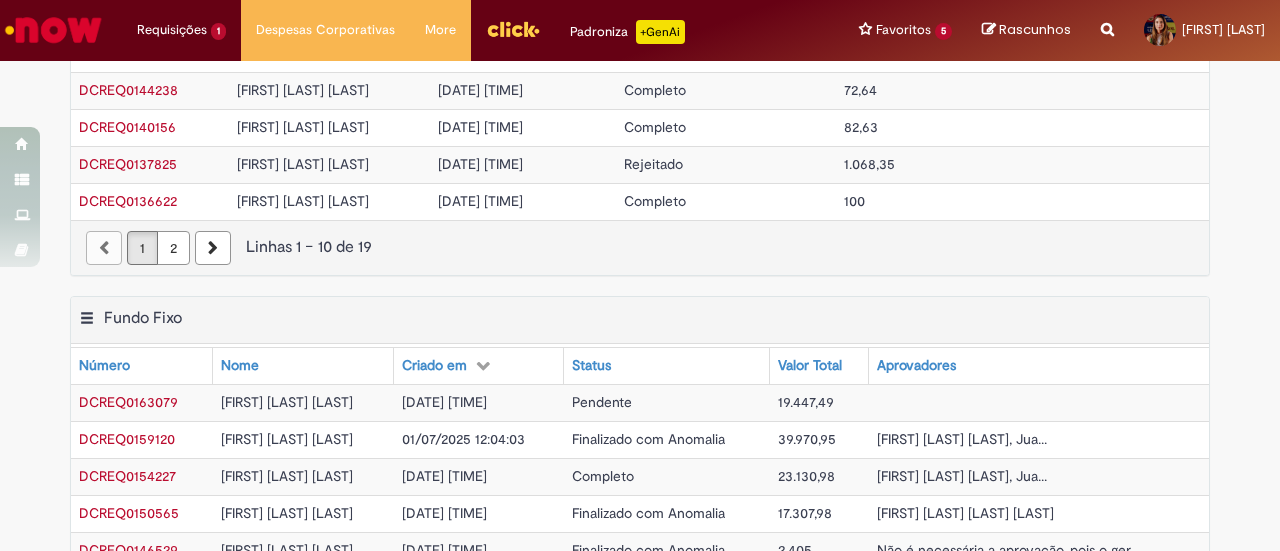 scroll, scrollTop: 500, scrollLeft: 0, axis: vertical 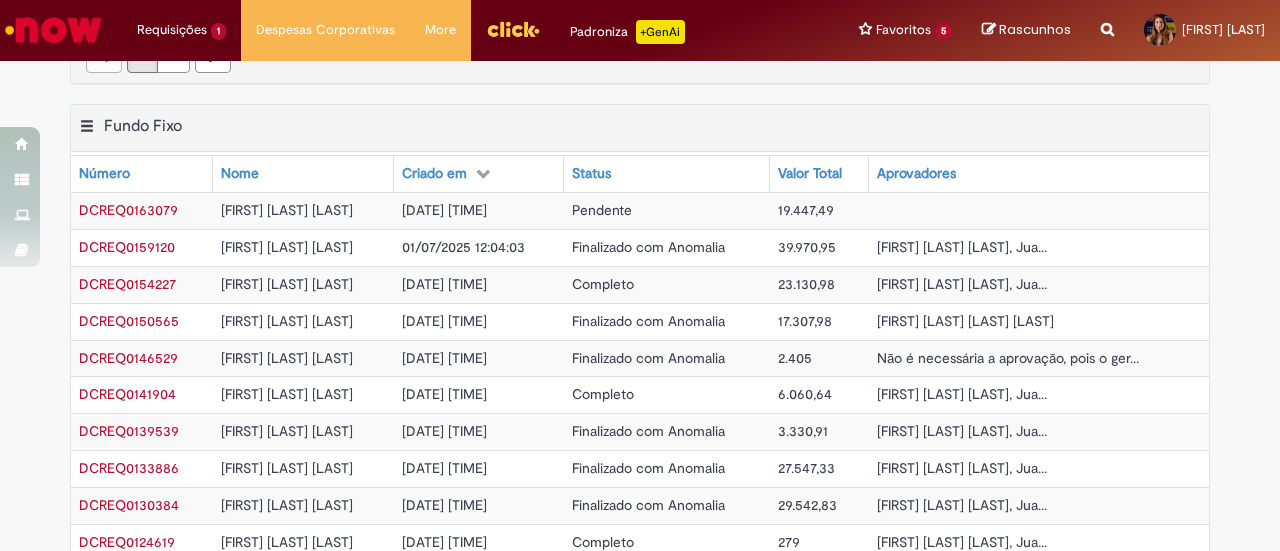 click on "19.447,49" at bounding box center [819, 210] 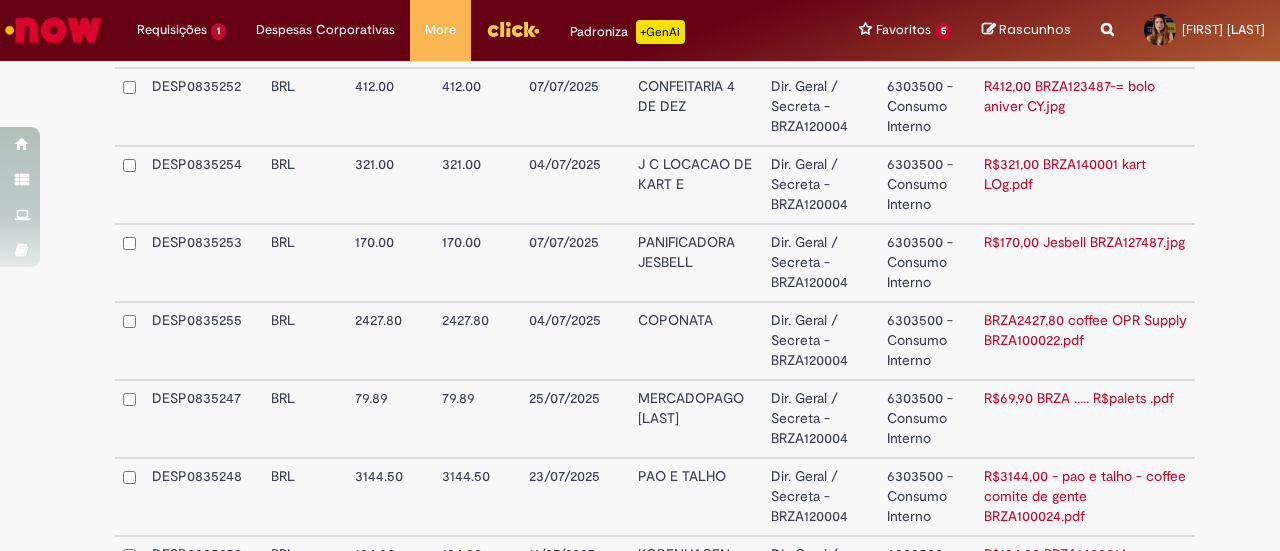scroll, scrollTop: 700, scrollLeft: 0, axis: vertical 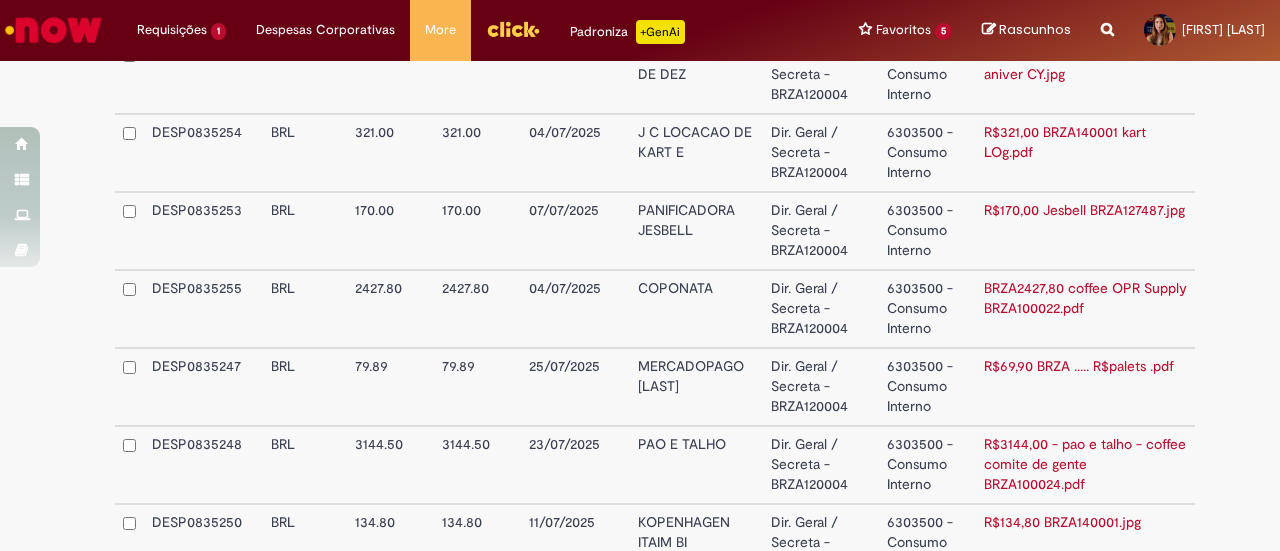 click on "Dir. Geral / Secreta - BRZA120004" at bounding box center [821, 387] 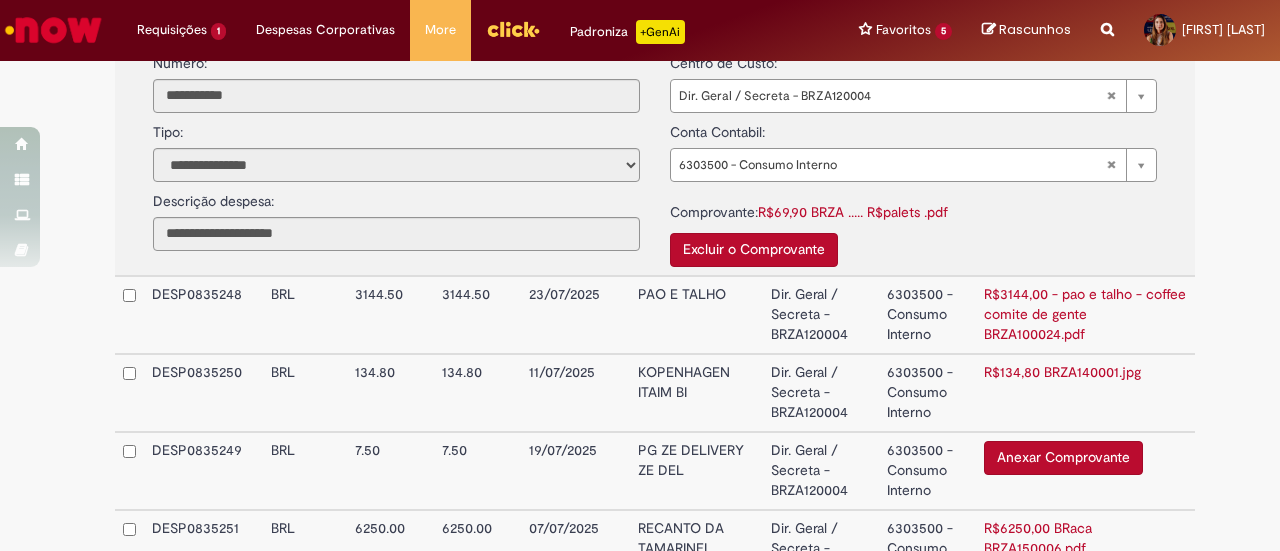scroll, scrollTop: 1000, scrollLeft: 0, axis: vertical 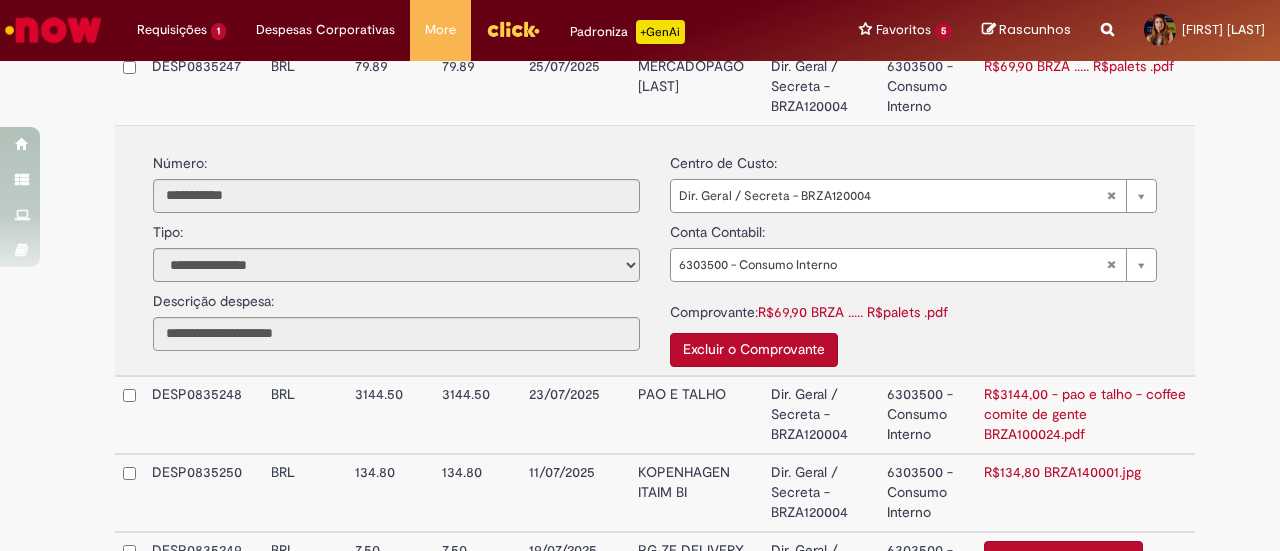 click on "6303500 - Consumo Interno" at bounding box center (927, 86) 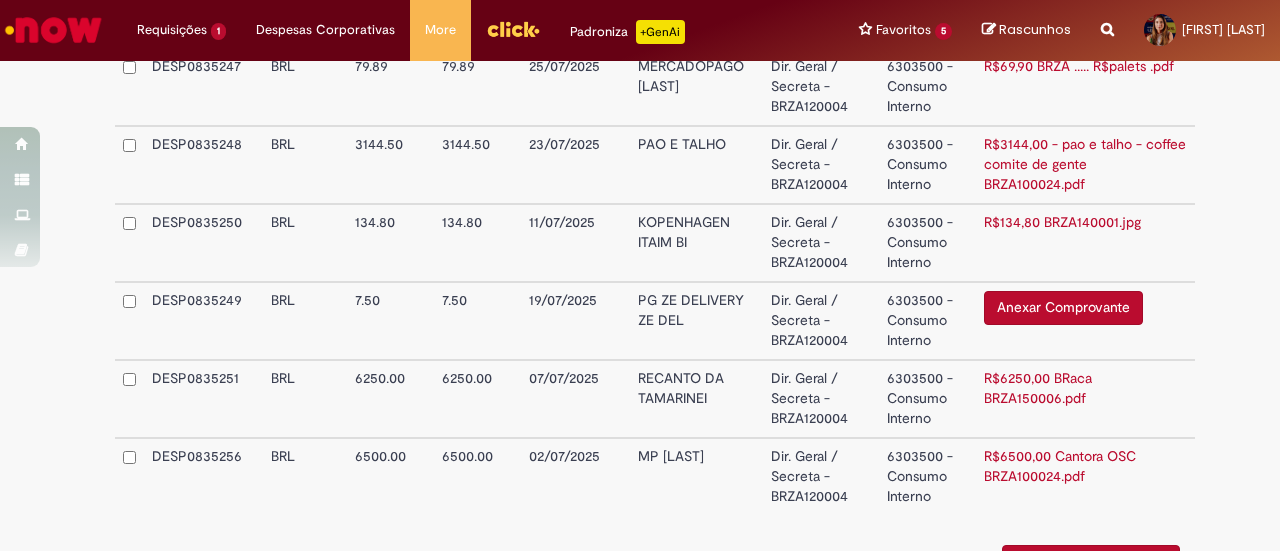 click on "Dir. Geral / Secreta - BRZA120004" at bounding box center (821, 321) 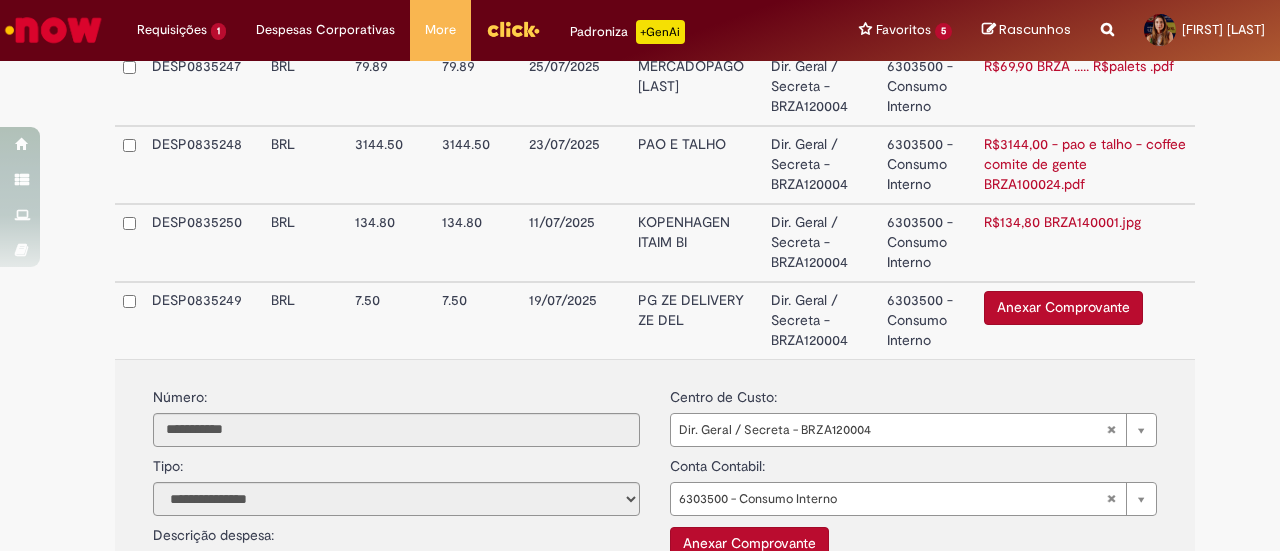click on "Anexar Comprovante" at bounding box center [1063, 308] 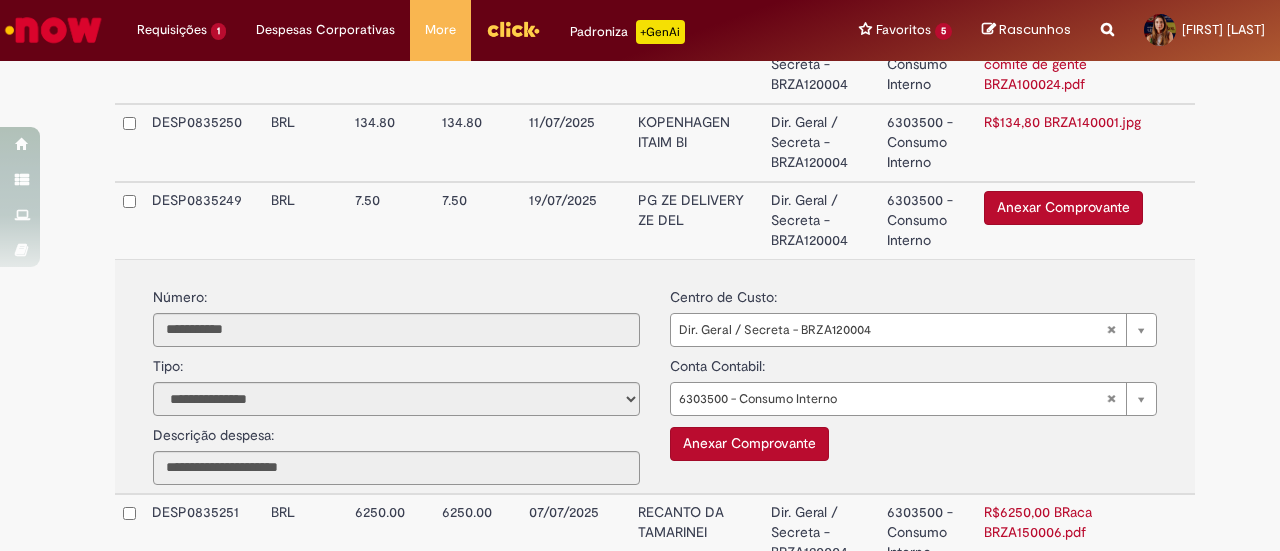 scroll, scrollTop: 1352, scrollLeft: 0, axis: vertical 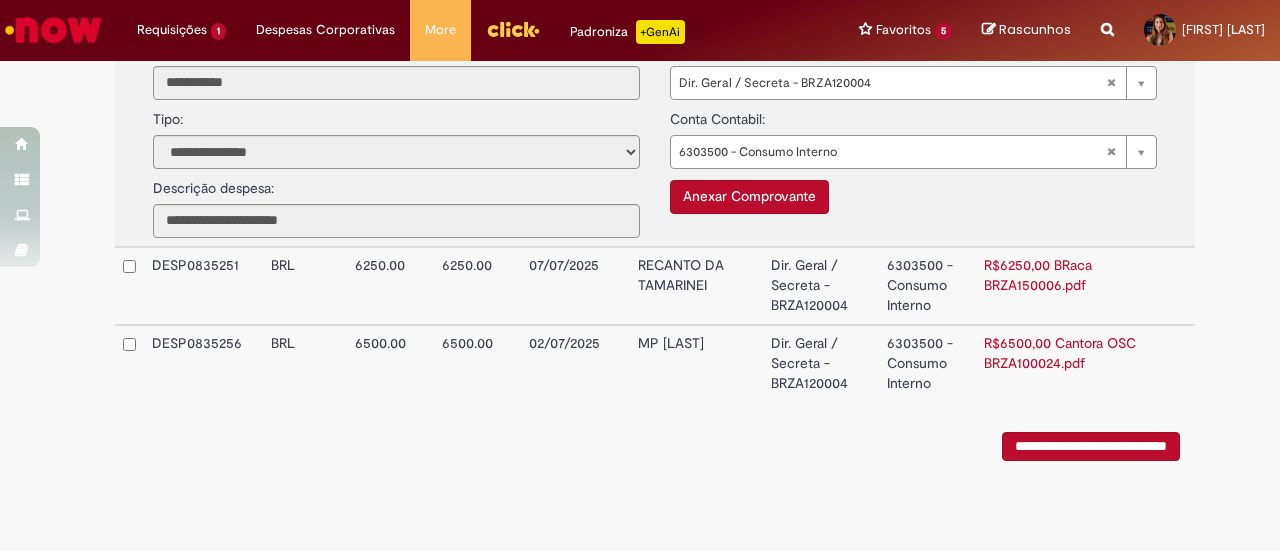 click on "**********" at bounding box center [655, -216] 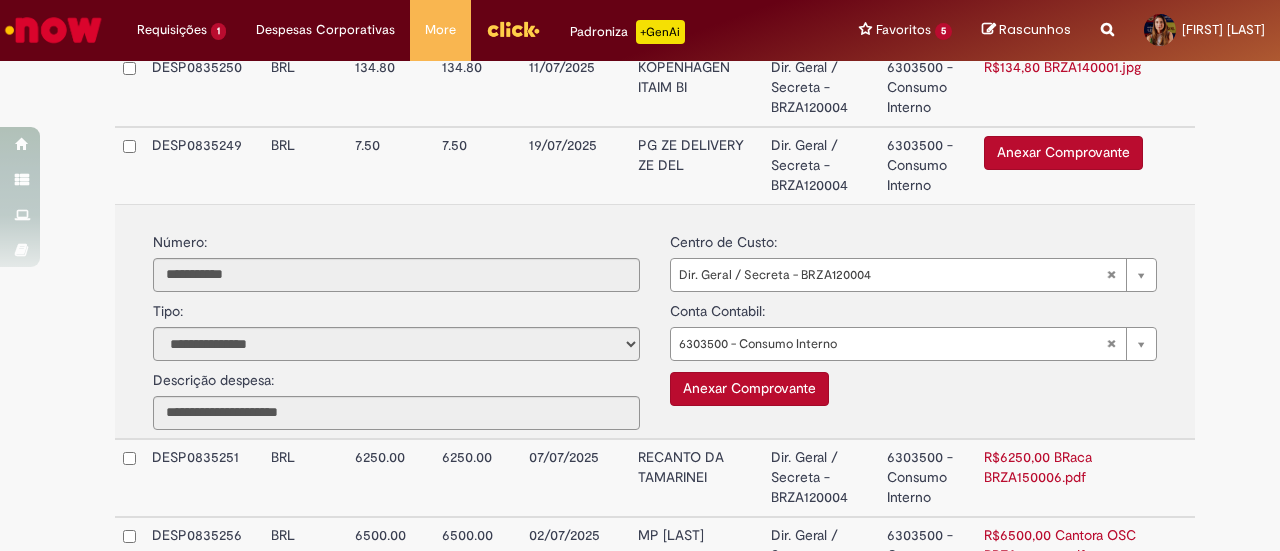scroll, scrollTop: 1152, scrollLeft: 0, axis: vertical 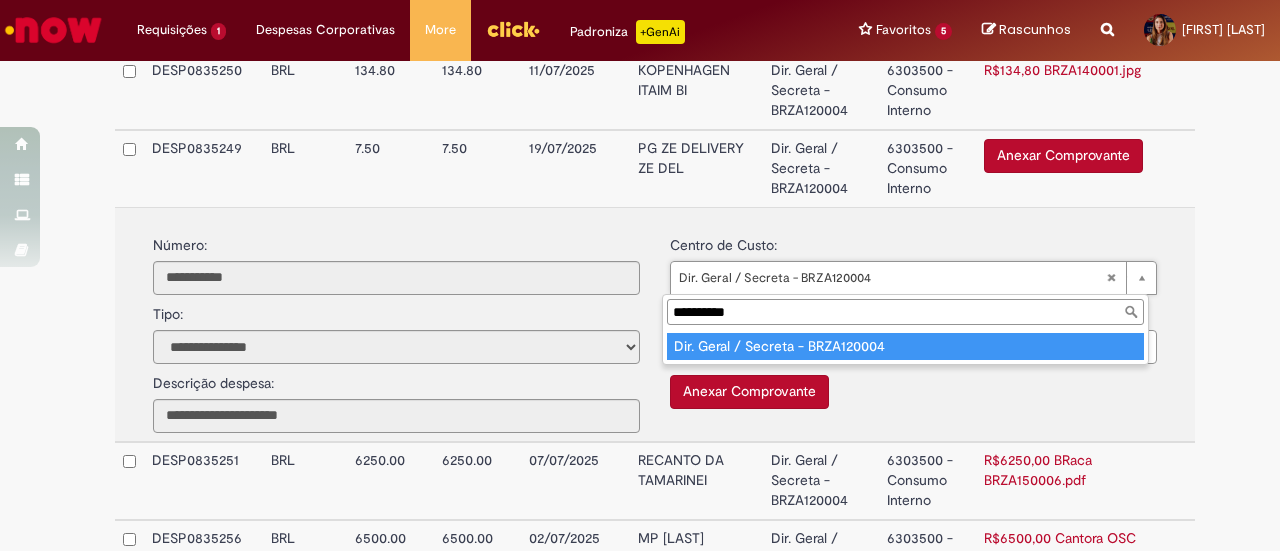 type on "**********" 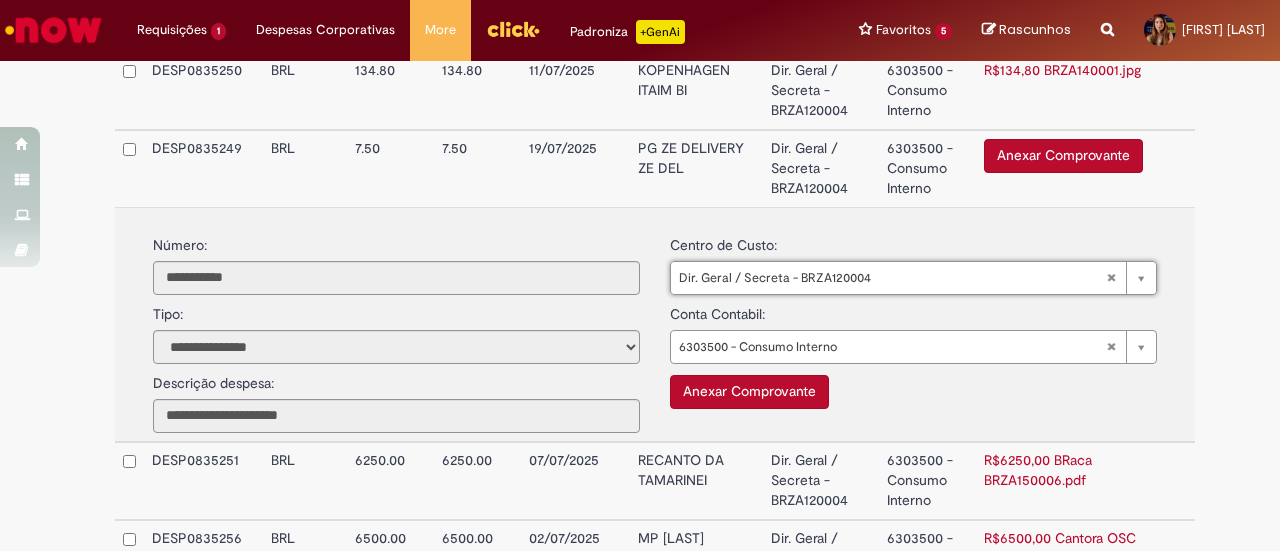 scroll, scrollTop: 1052, scrollLeft: 0, axis: vertical 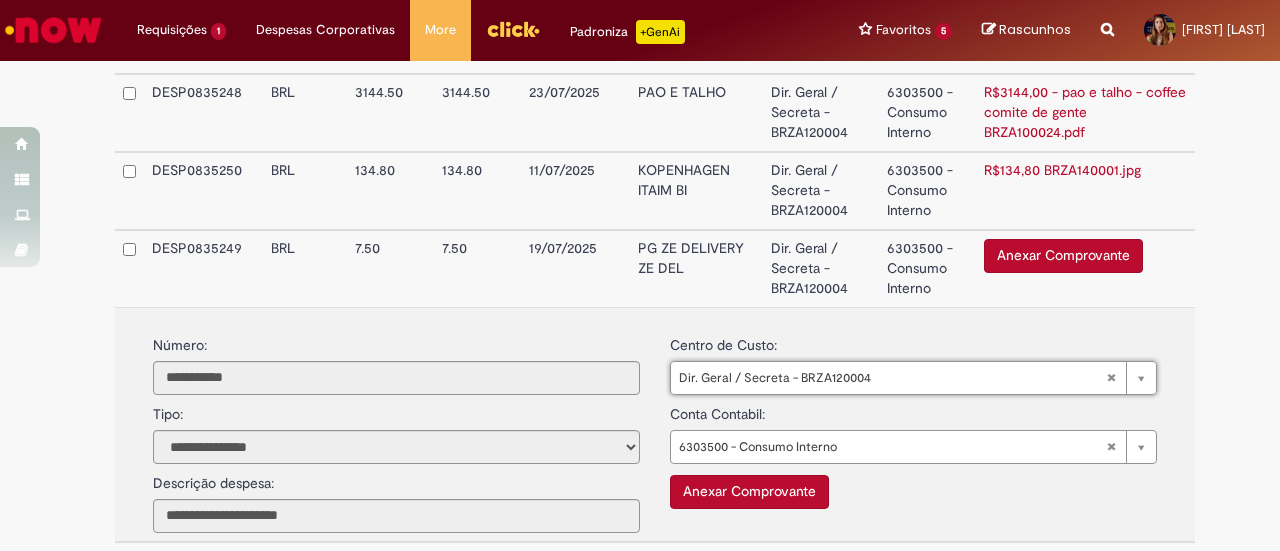 click on "Dir. Geral / Secreta - BRZA120004" at bounding box center [821, 191] 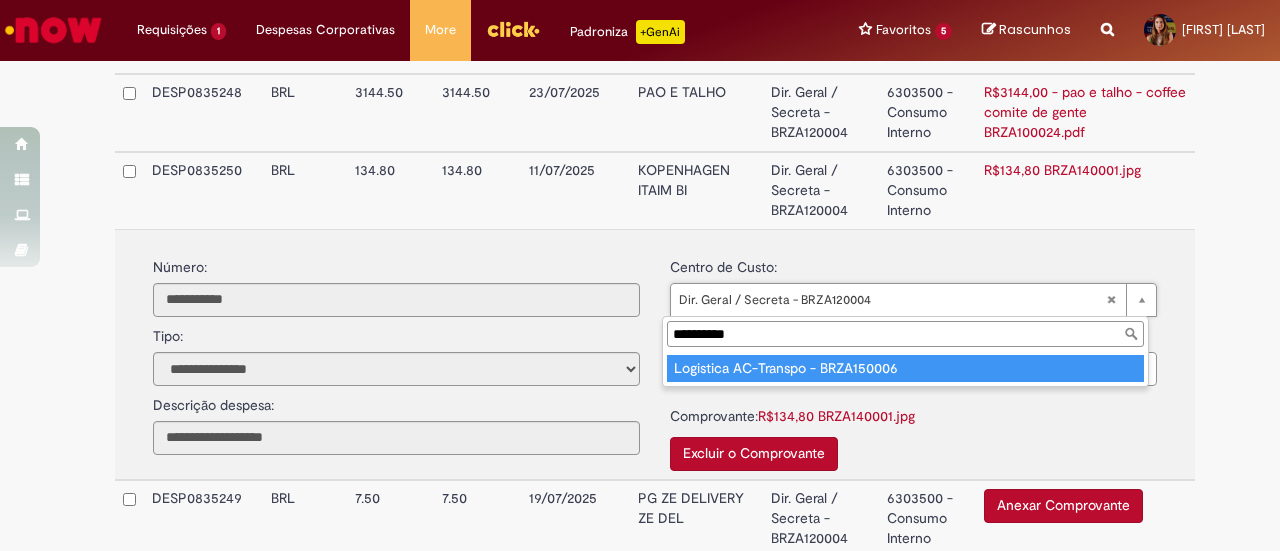 type on "**********" 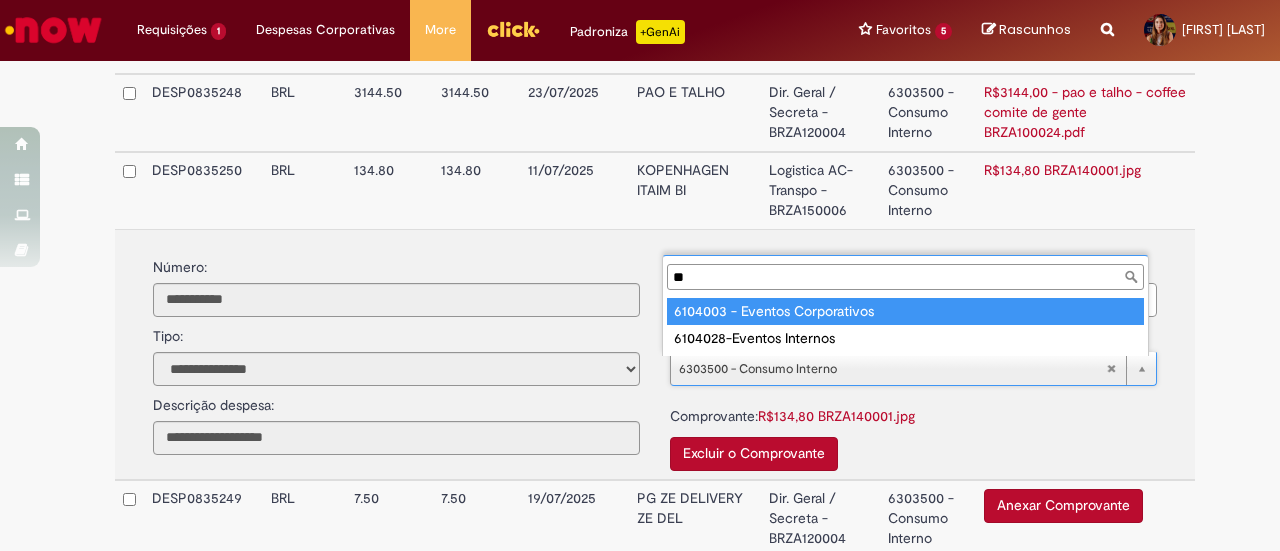 scroll, scrollTop: 0, scrollLeft: 0, axis: both 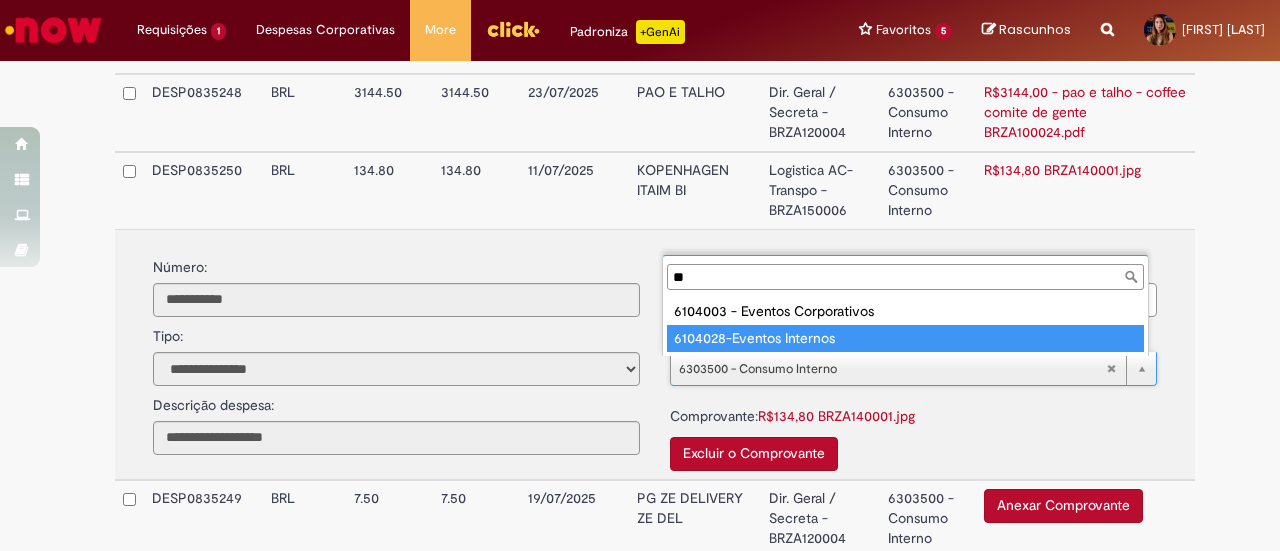type on "**" 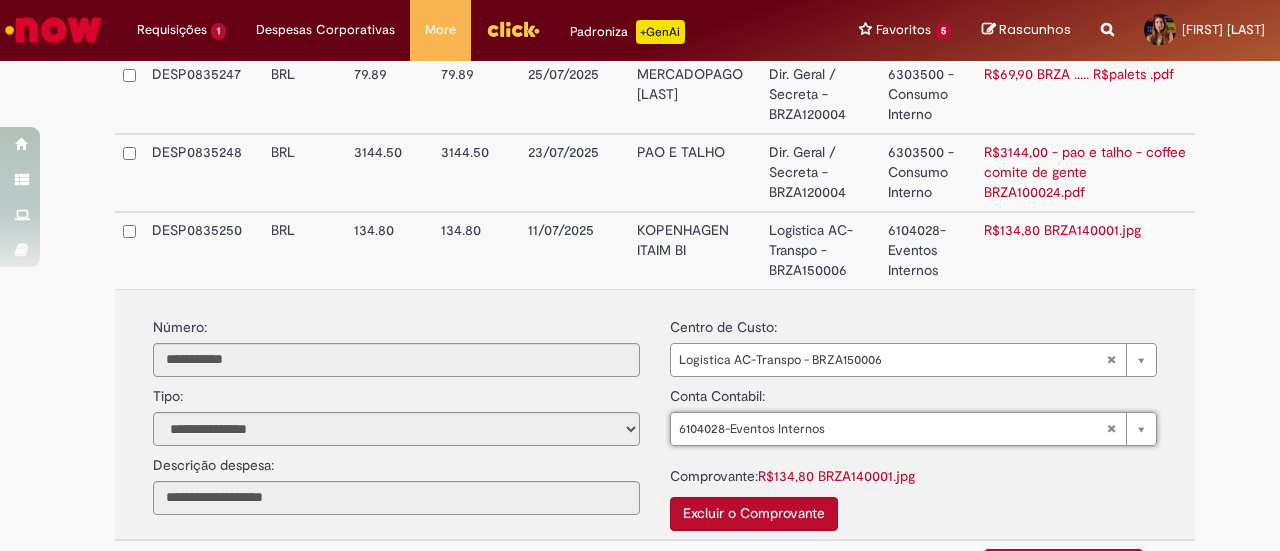 scroll, scrollTop: 952, scrollLeft: 0, axis: vertical 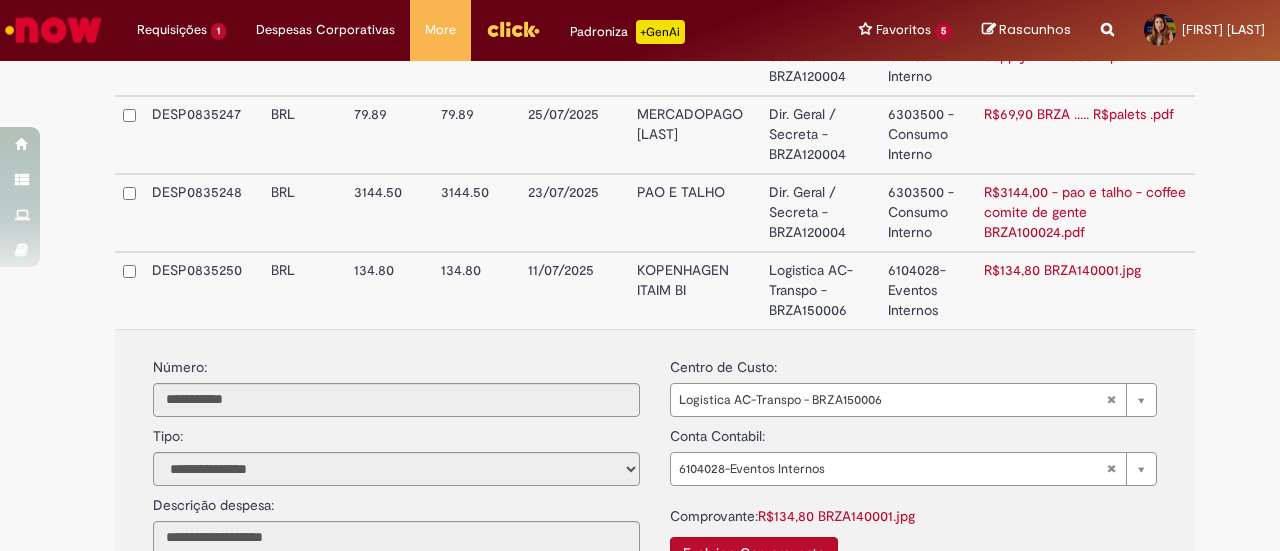 click on "Dir. Geral / Secreta - BRZA120004" at bounding box center (820, 213) 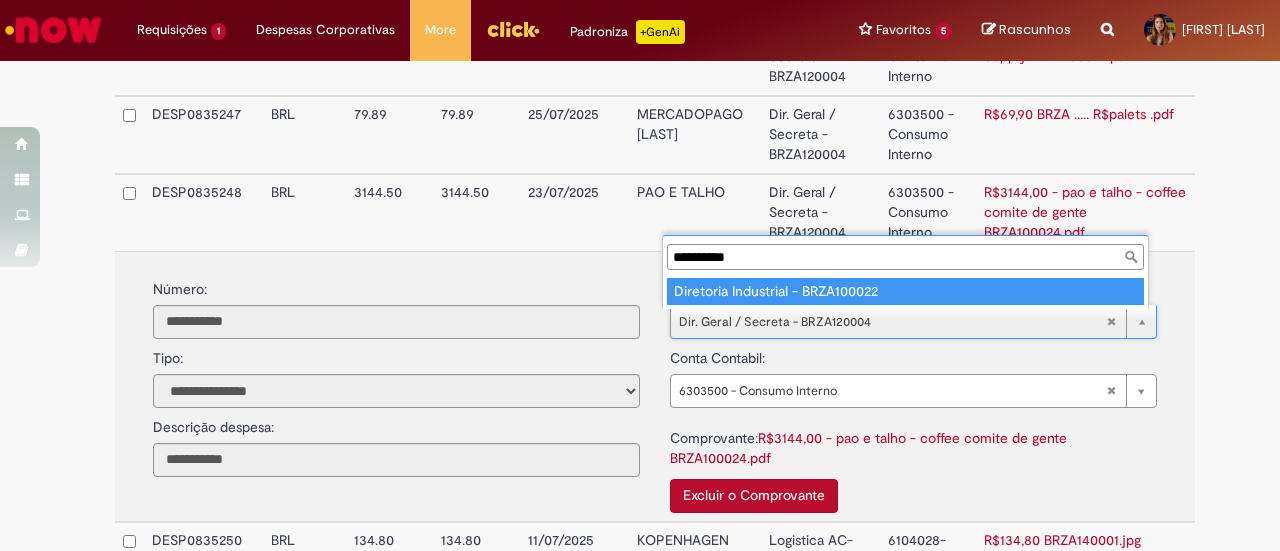 type on "**********" 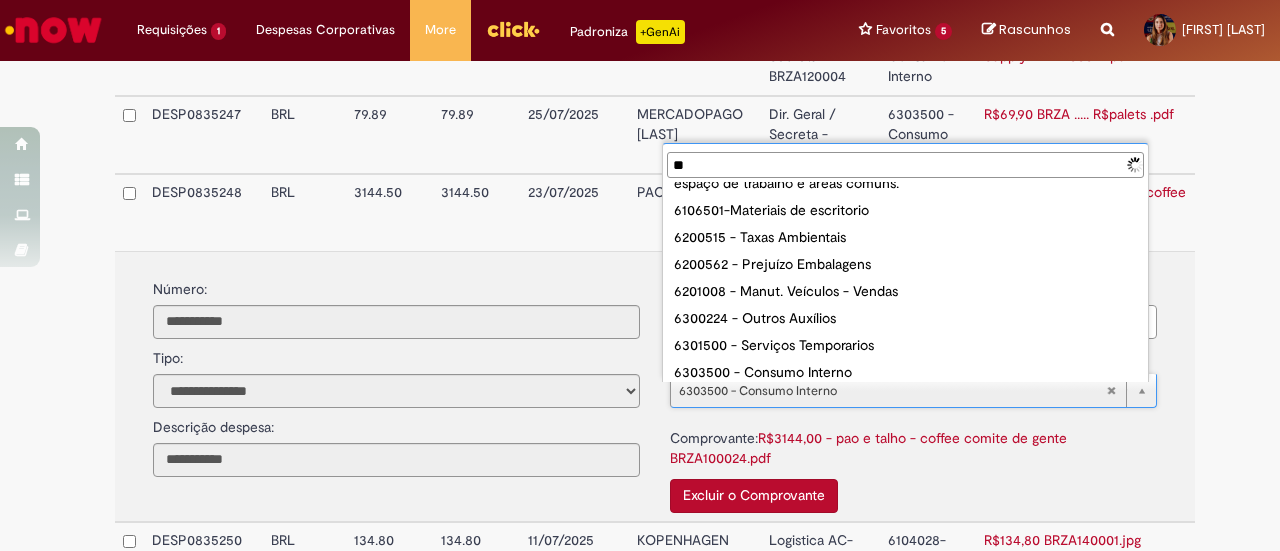 scroll, scrollTop: 0, scrollLeft: 0, axis: both 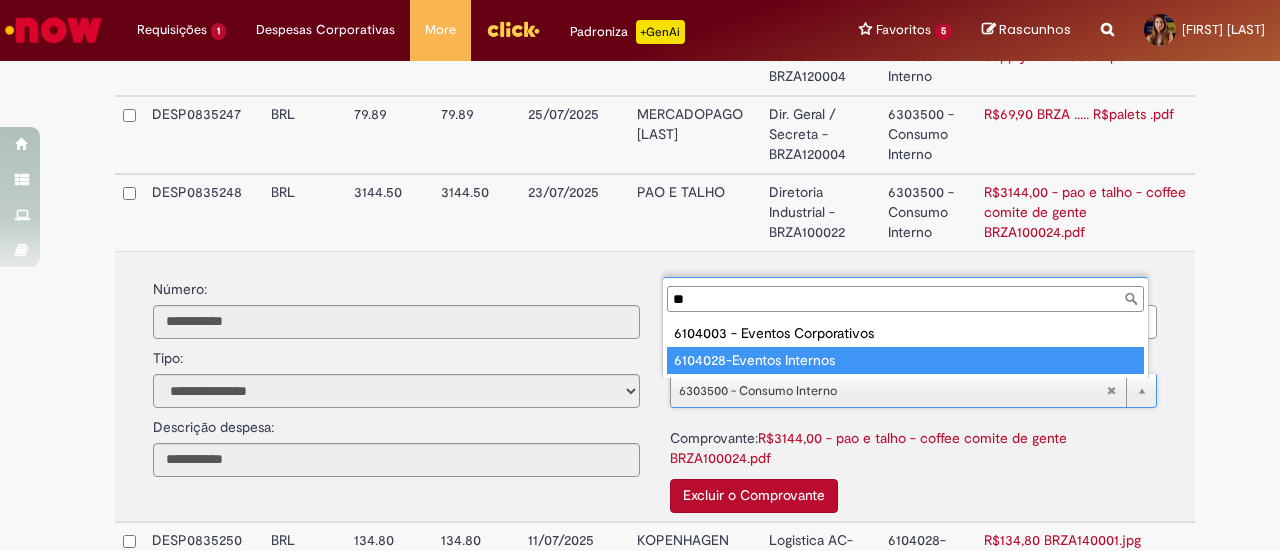 type on "**" 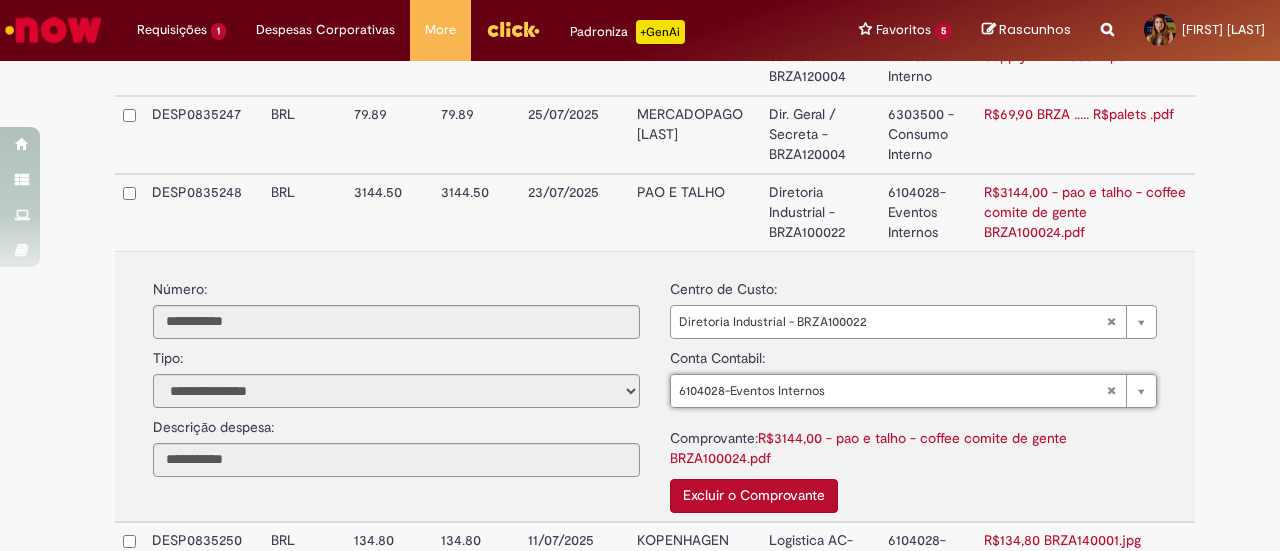 click on "Diretoria Industrial - BRZA100022" at bounding box center (820, 212) 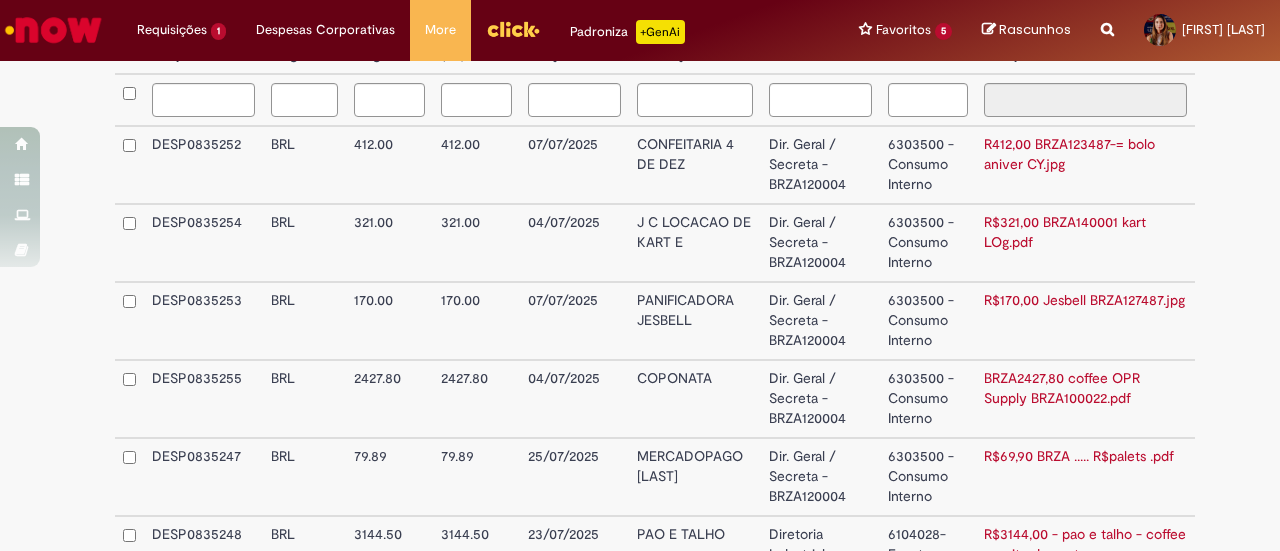 scroll, scrollTop: 652, scrollLeft: 0, axis: vertical 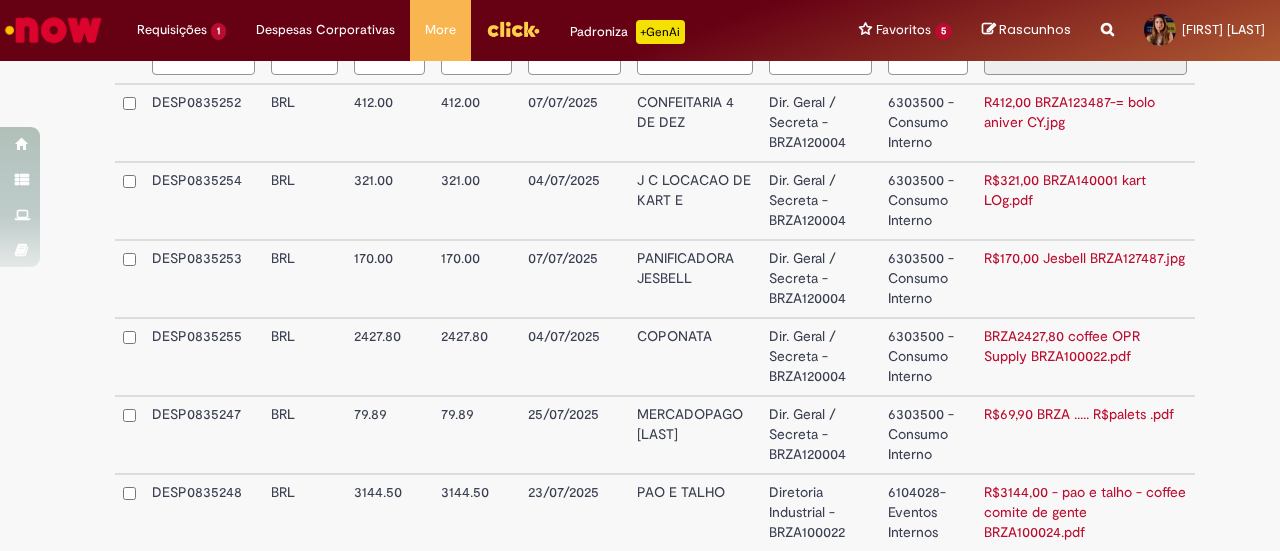 click on "Dir. Geral / Secreta - BRZA120004" at bounding box center (820, 123) 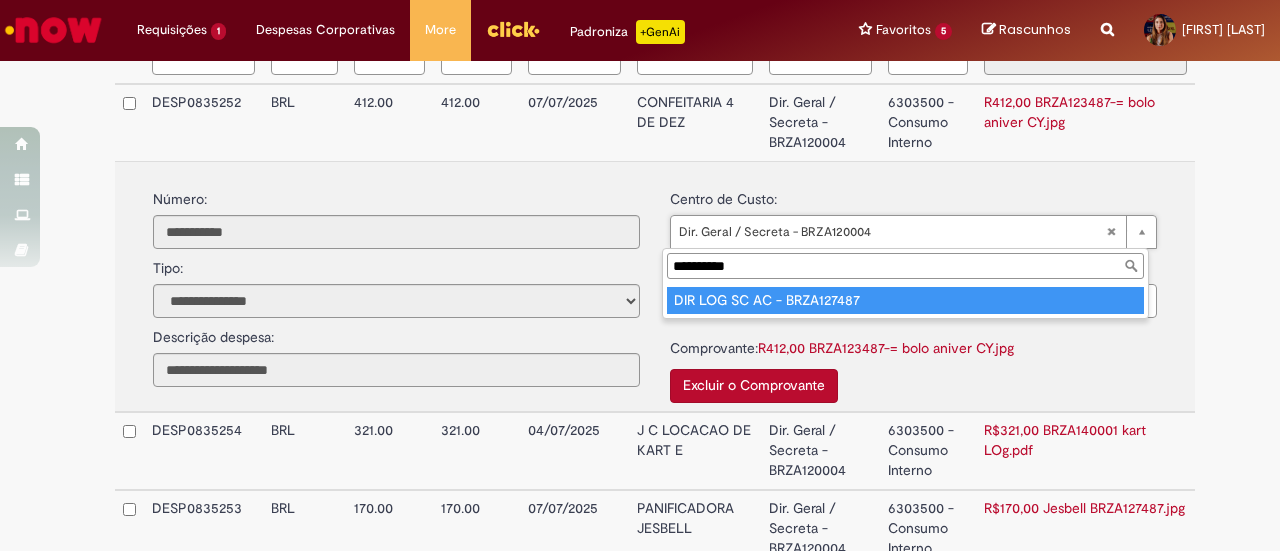 type on "**********" 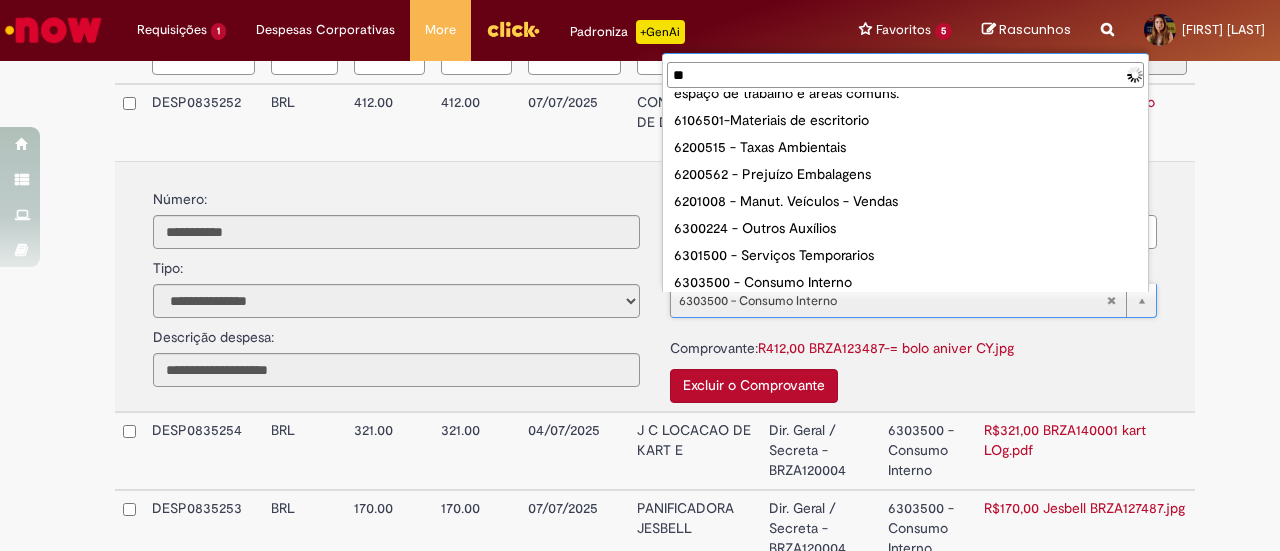 scroll, scrollTop: 0, scrollLeft: 0, axis: both 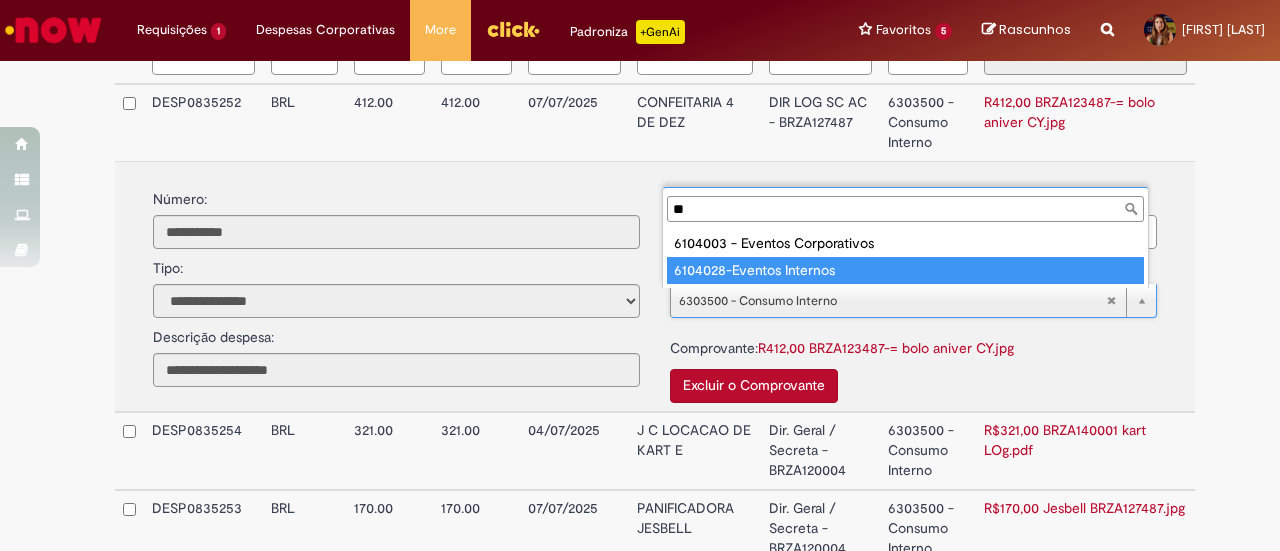 type on "**" 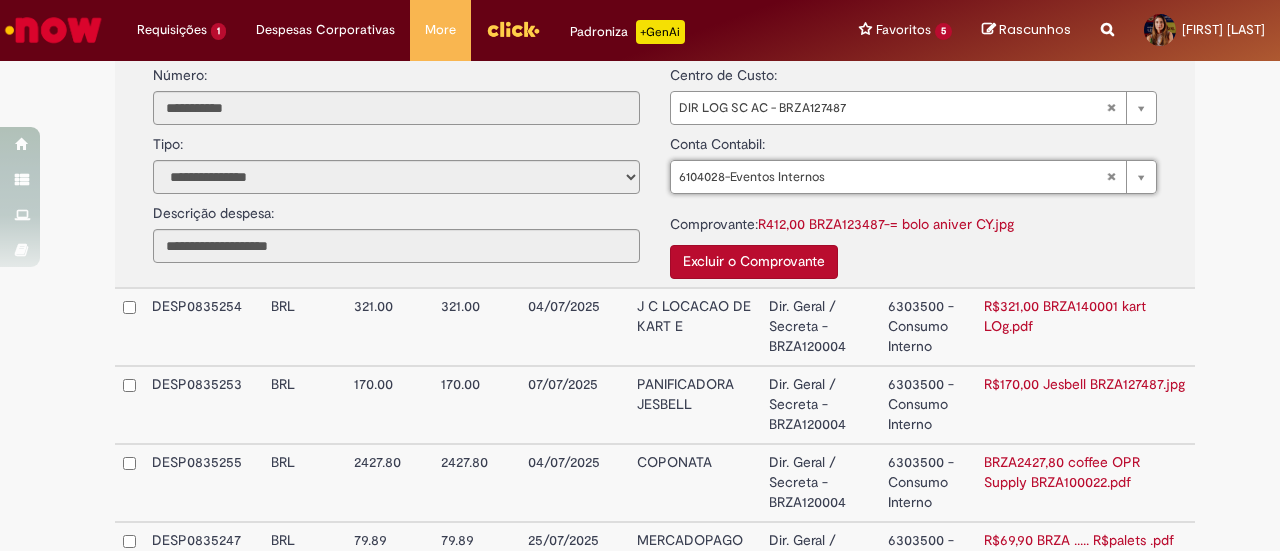 scroll, scrollTop: 852, scrollLeft: 0, axis: vertical 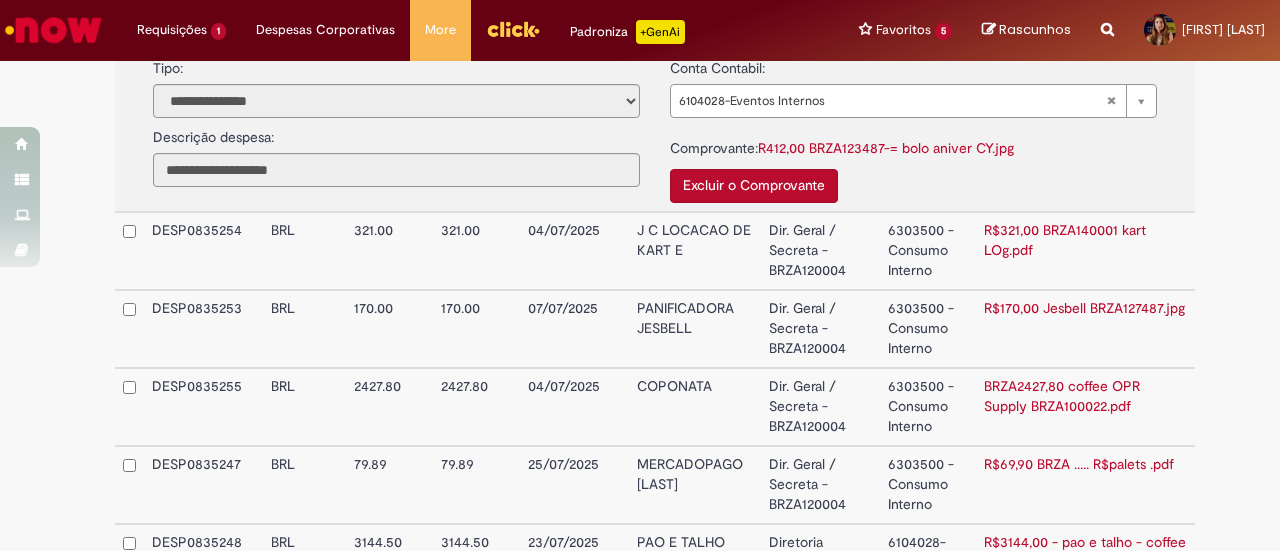 click on "Dir. Geral / Secreta - BRZA120004" at bounding box center [820, 251] 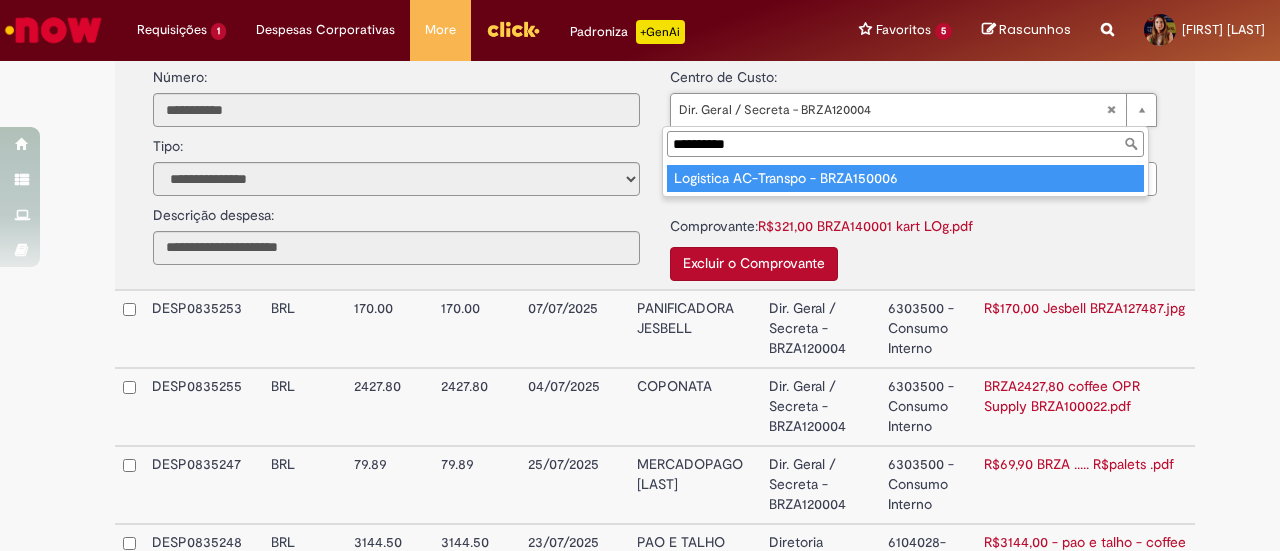 type on "**********" 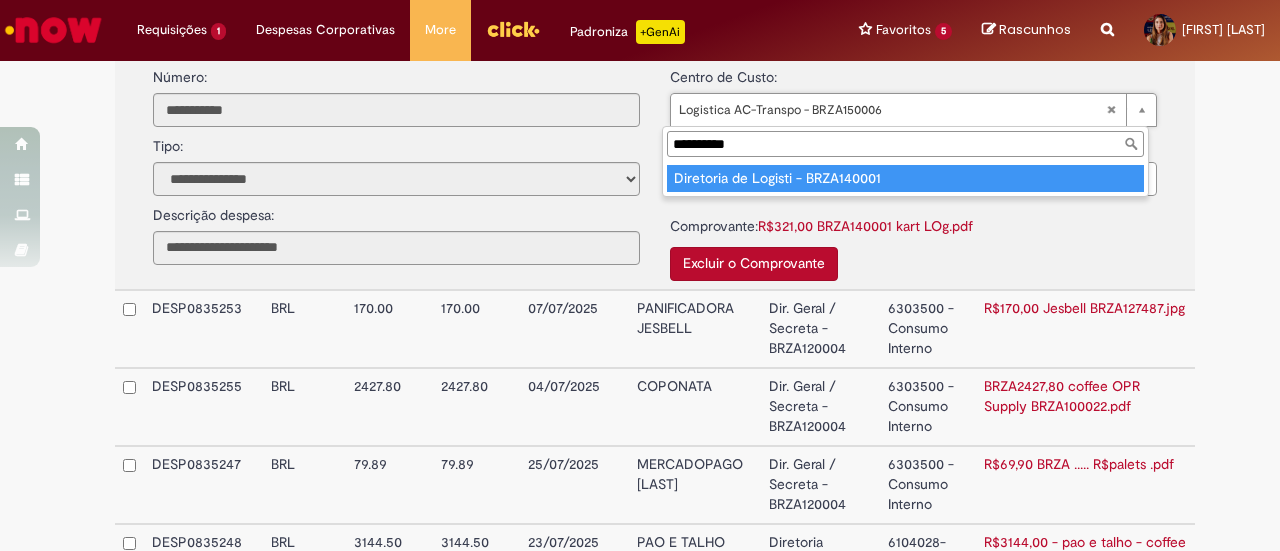 type on "**********" 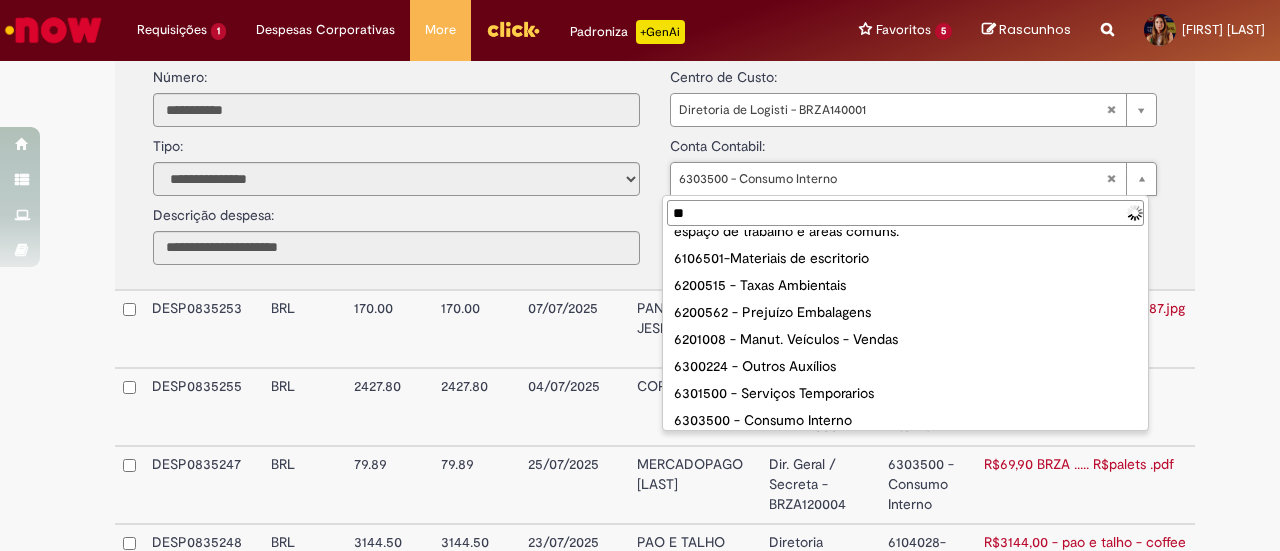 scroll, scrollTop: 0, scrollLeft: 0, axis: both 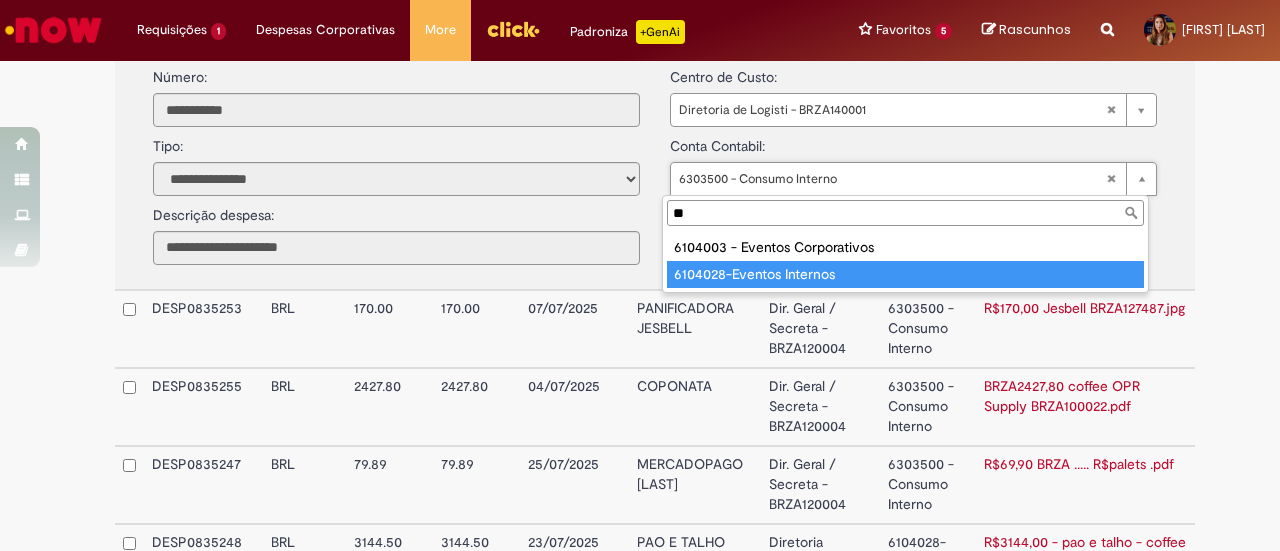 type on "**" 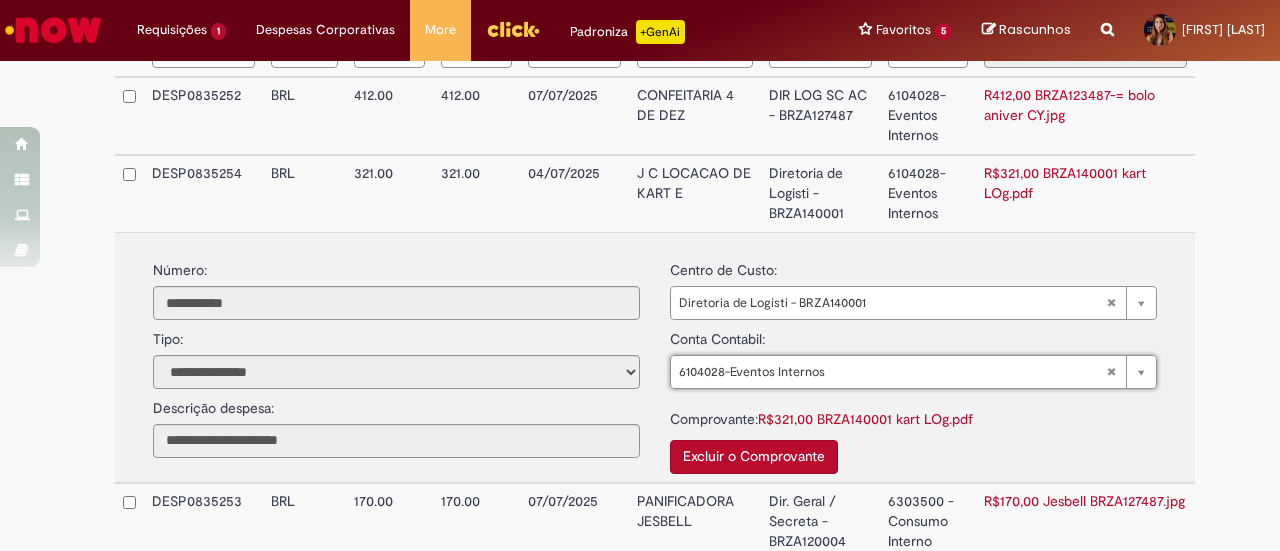 scroll, scrollTop: 652, scrollLeft: 0, axis: vertical 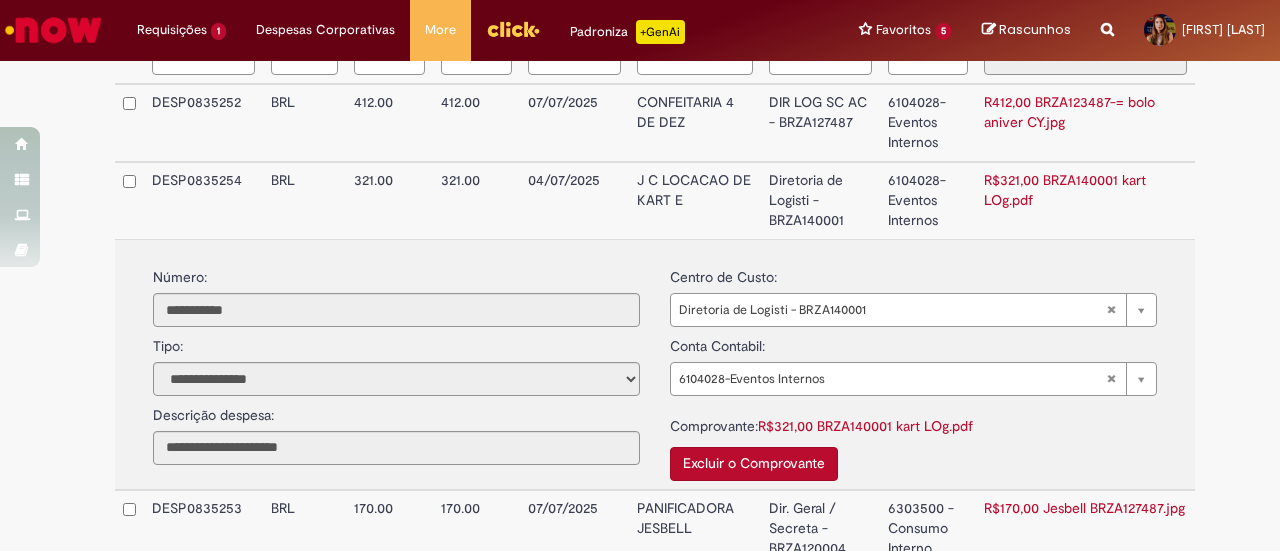 click on "Diretoria de Logisti - BRZA140001" at bounding box center [820, 200] 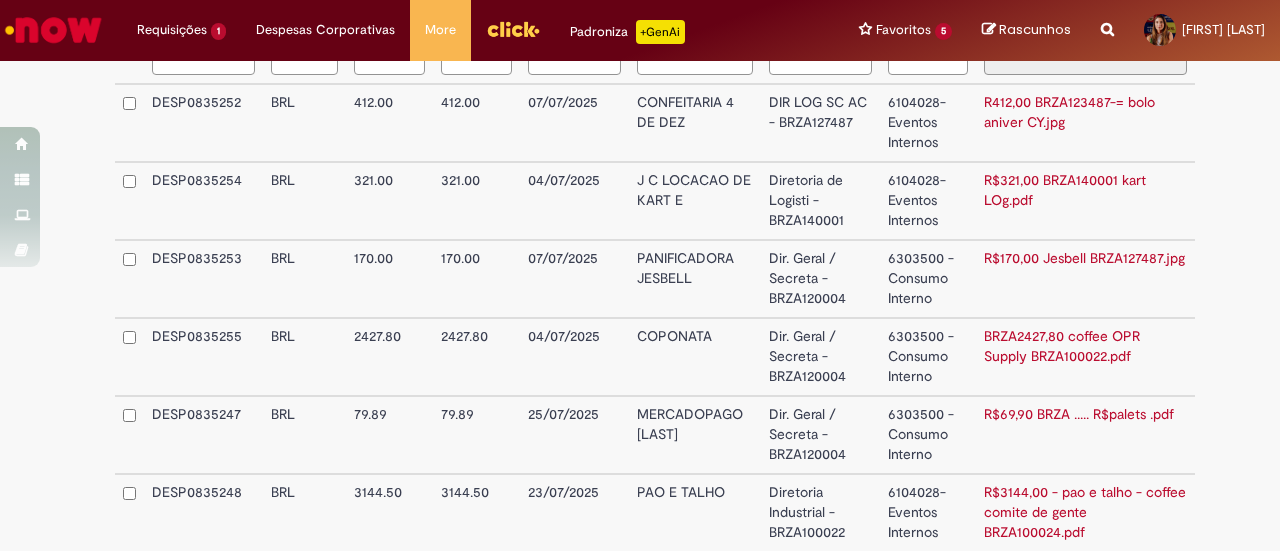click on "Dir. Geral / Secreta - BRZA120004" at bounding box center [820, 279] 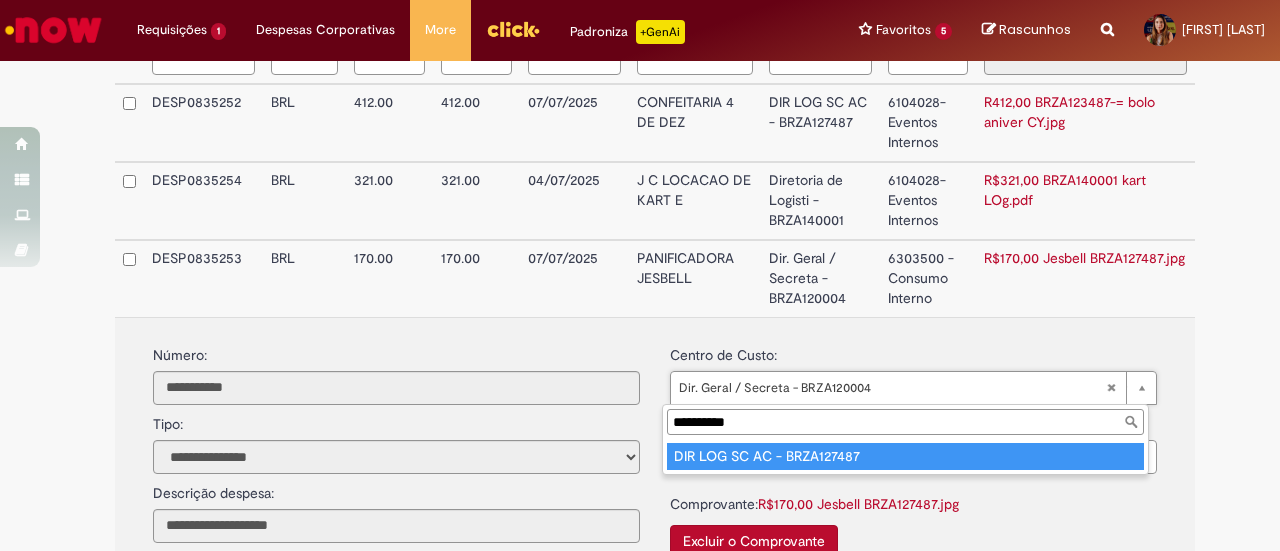 type on "**********" 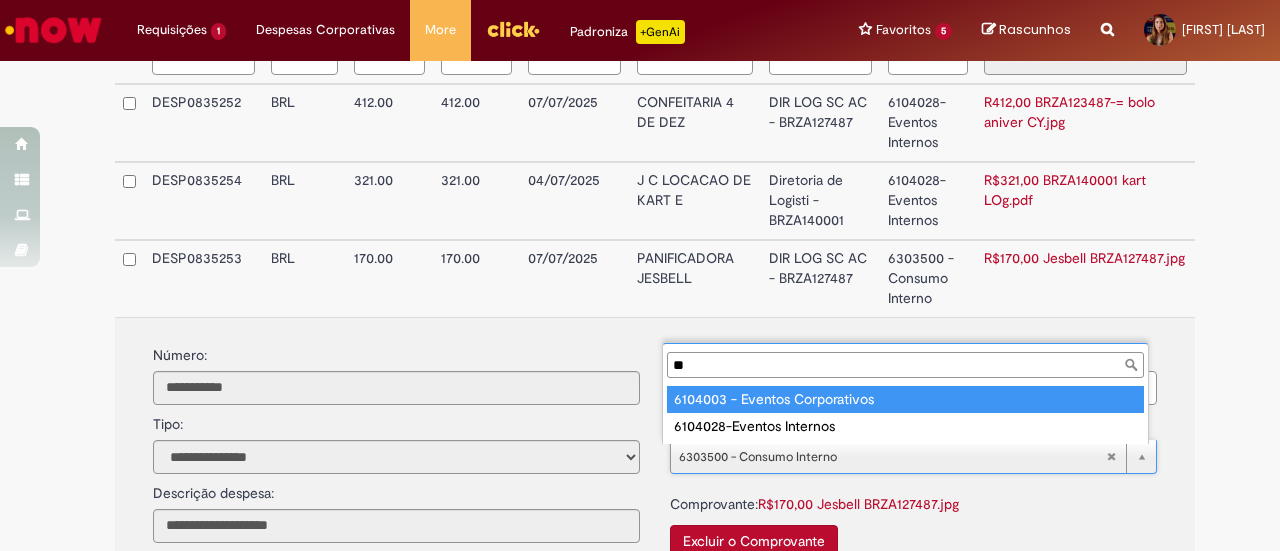 scroll, scrollTop: 0, scrollLeft: 0, axis: both 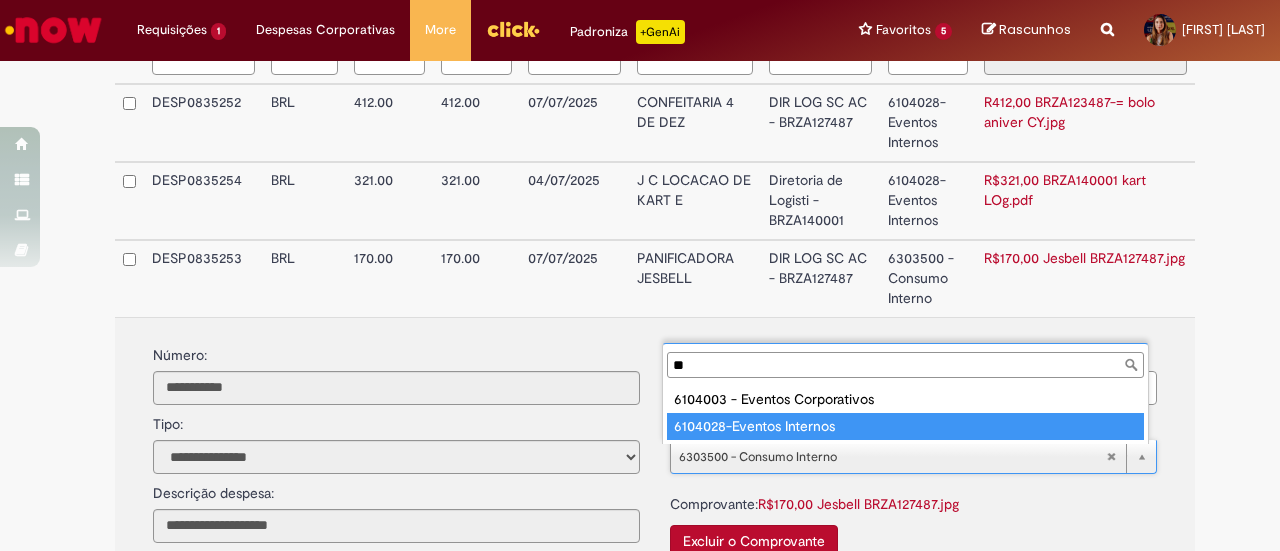 type on "**" 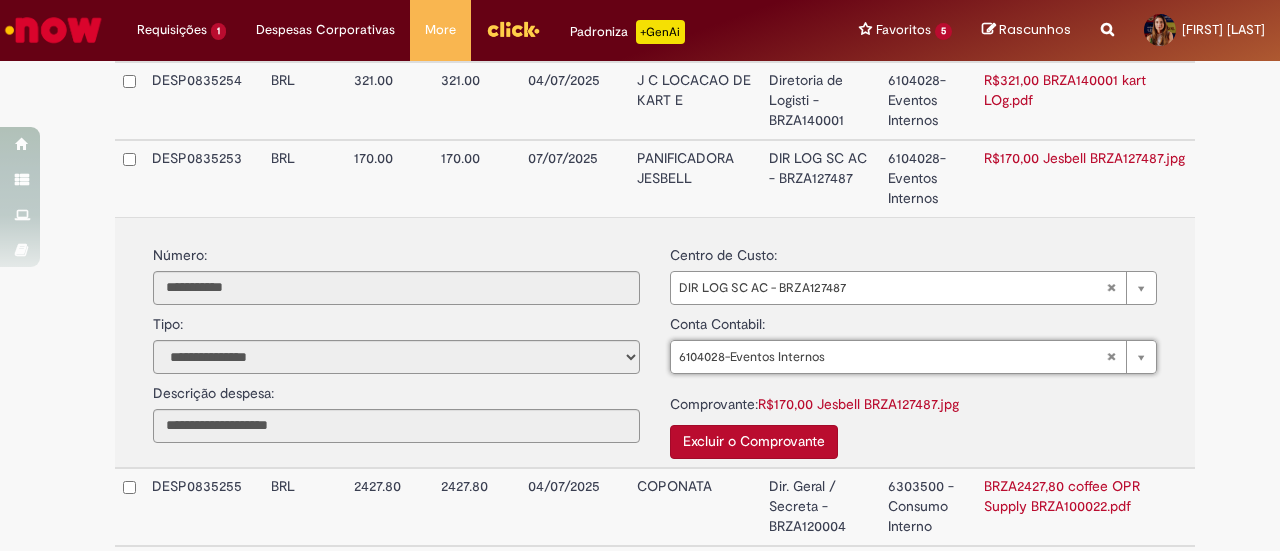 scroll, scrollTop: 852, scrollLeft: 0, axis: vertical 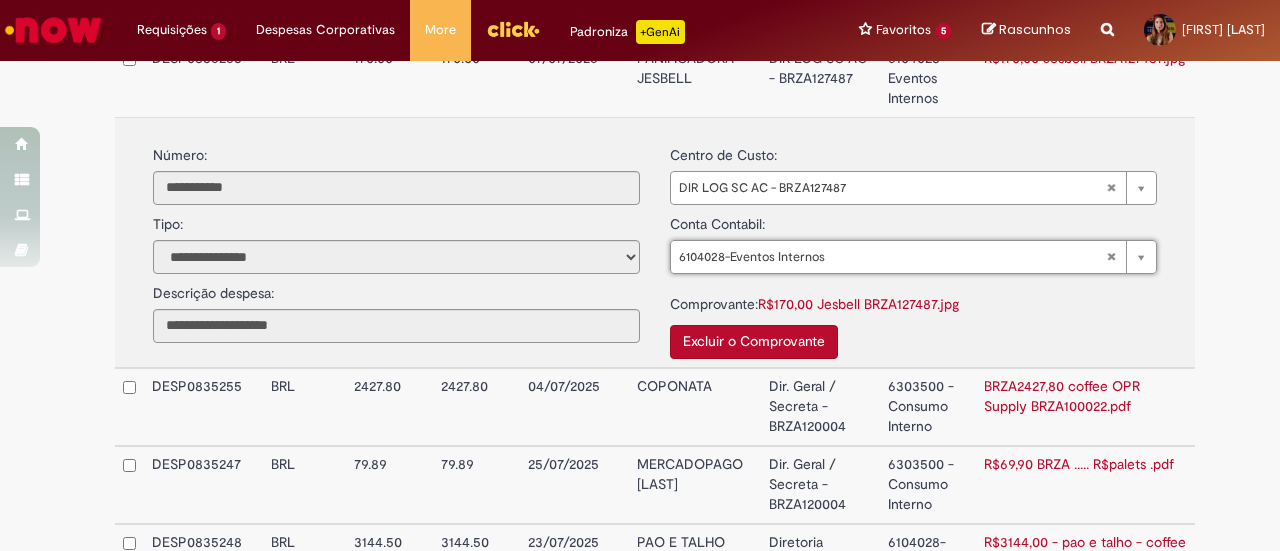 click on "DIR LOG SC AC - BRZA127487" at bounding box center [820, 78] 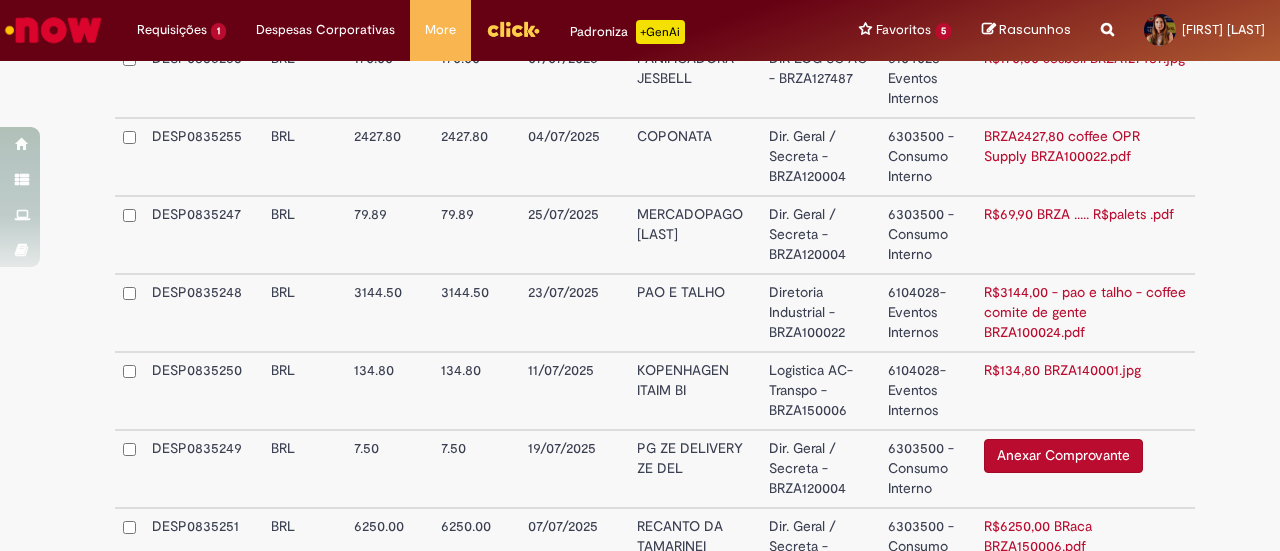 click on "Dir. Geral / Secreta - BRZA120004" at bounding box center [820, 157] 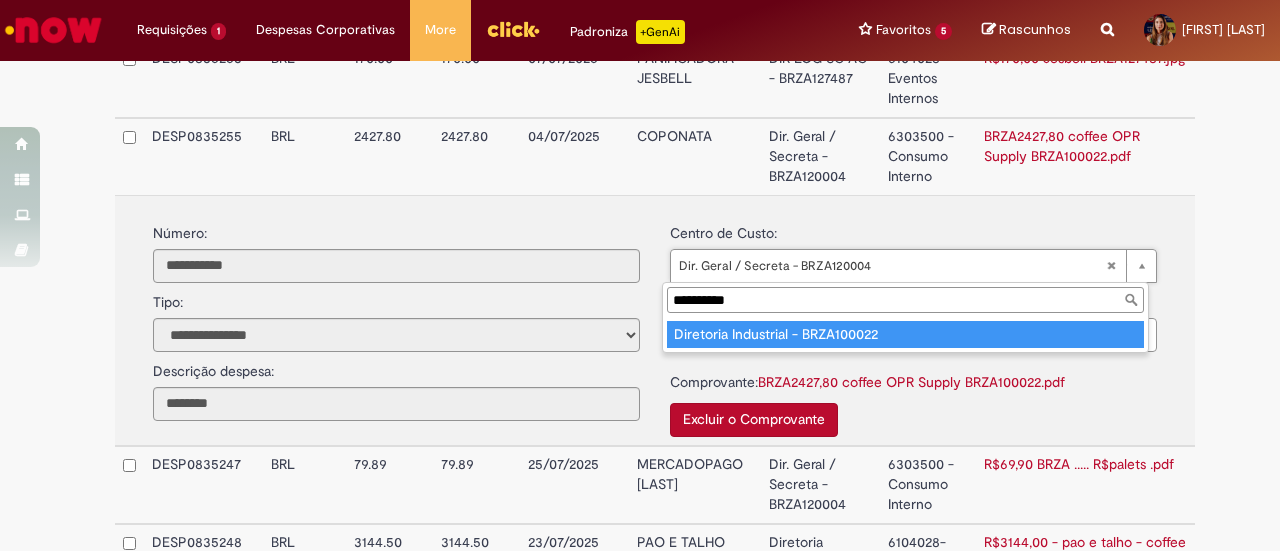 type on "**********" 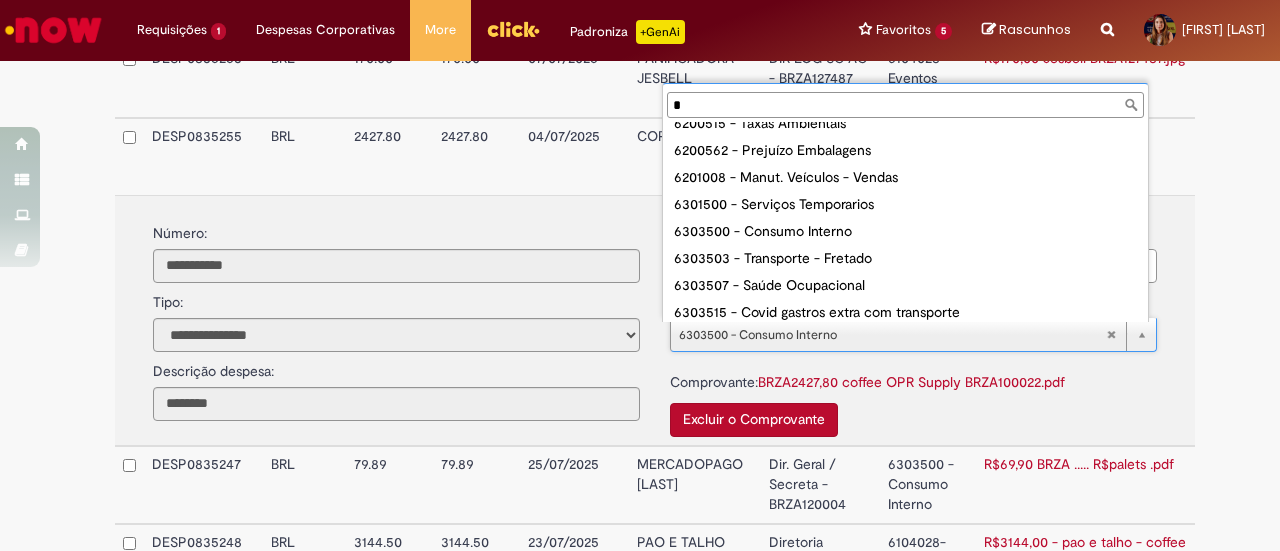 scroll, scrollTop: 0, scrollLeft: 0, axis: both 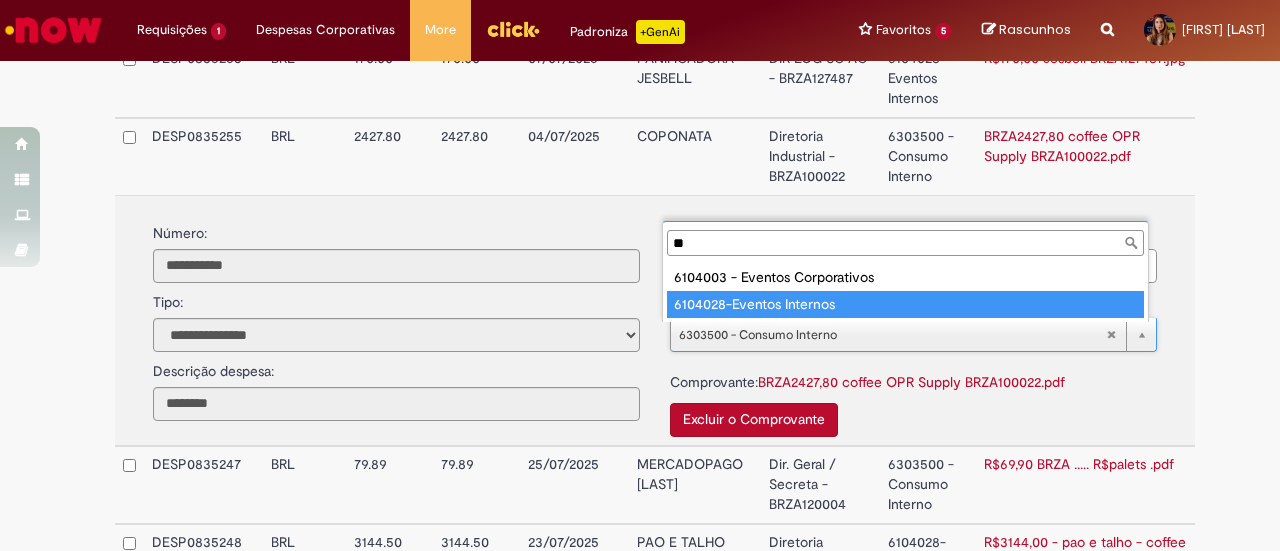 type on "**" 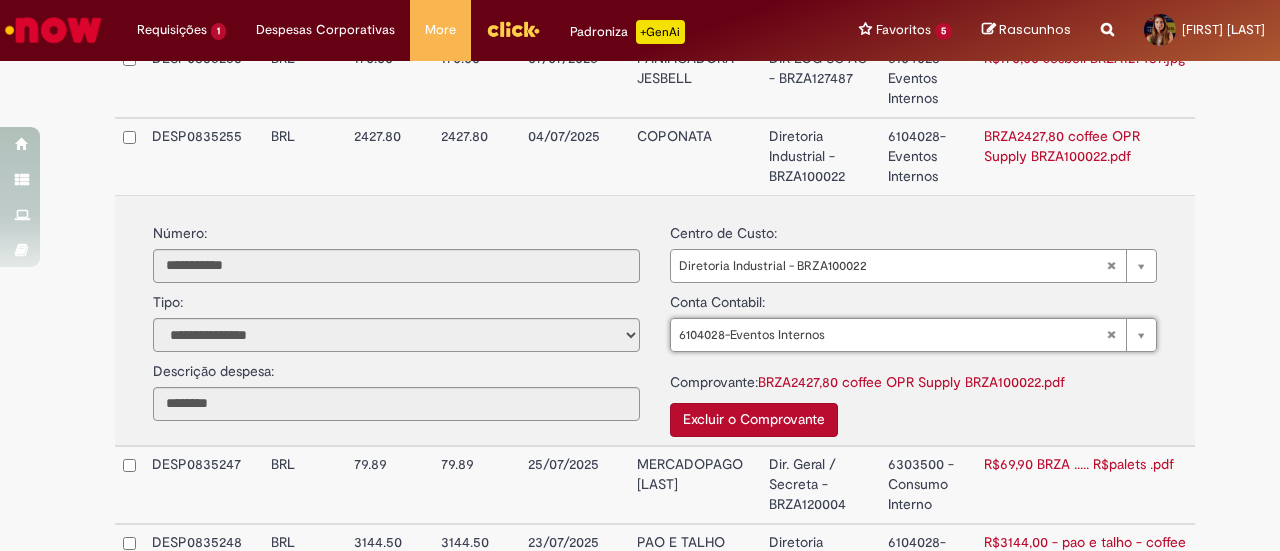 click on "Diretoria Industrial - BRZA100022" at bounding box center (820, 156) 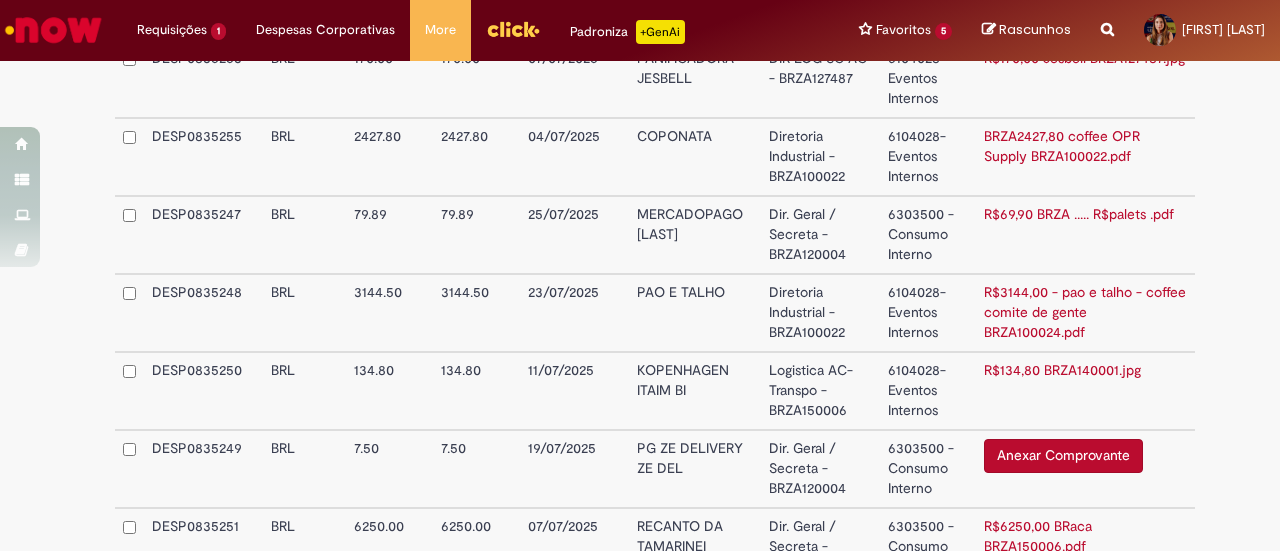 click on "Dir. Geral / Secreta - BRZA120004" at bounding box center [820, 235] 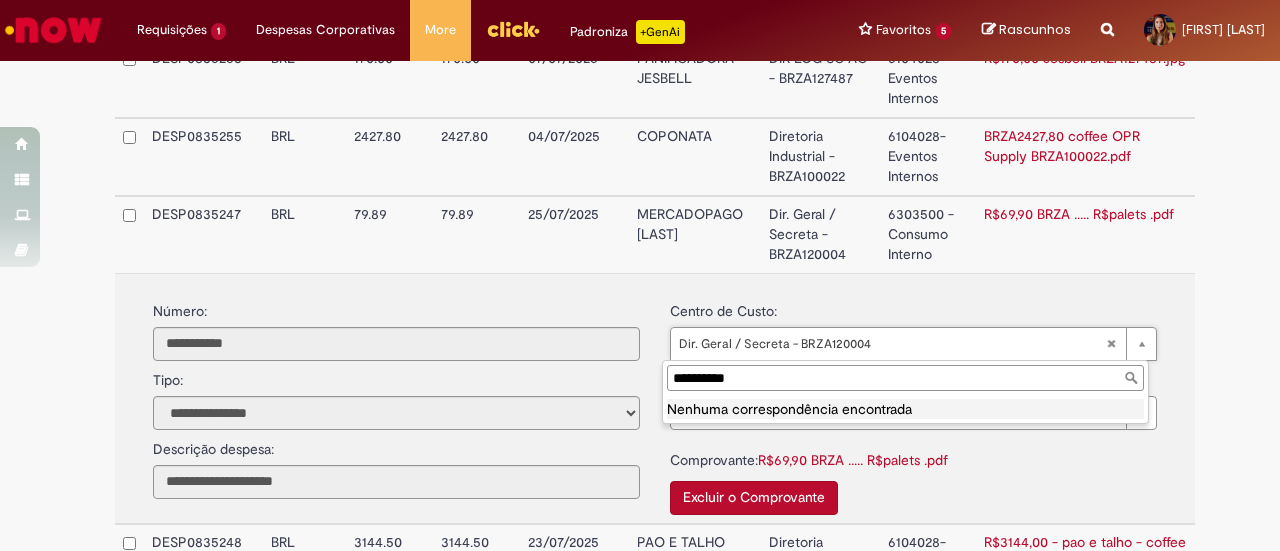 click on "**********" at bounding box center [905, 378] 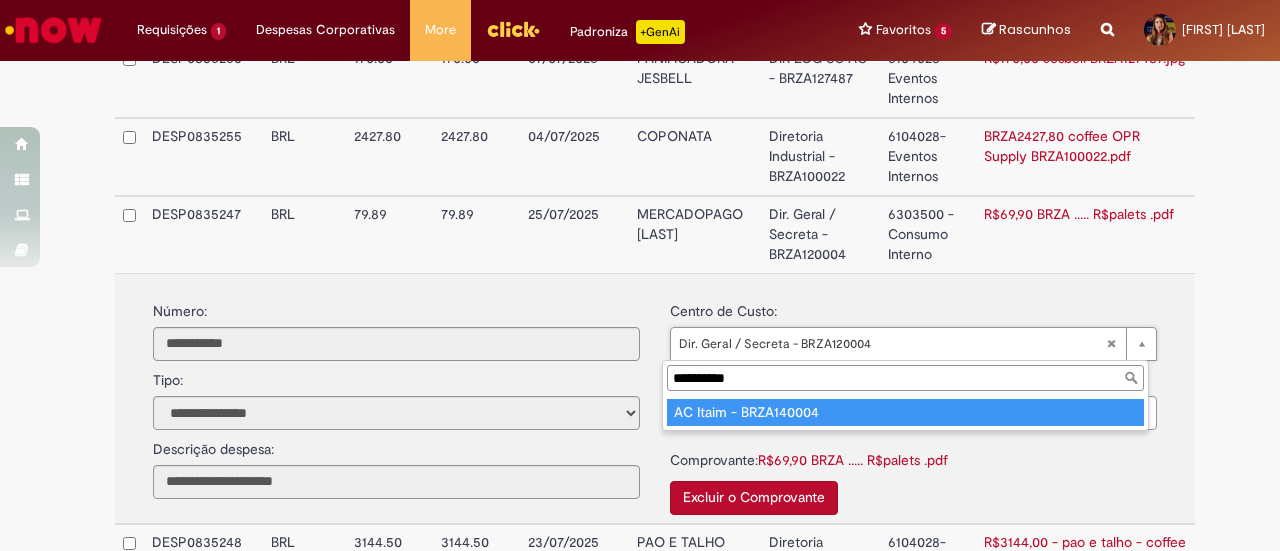 type on "**********" 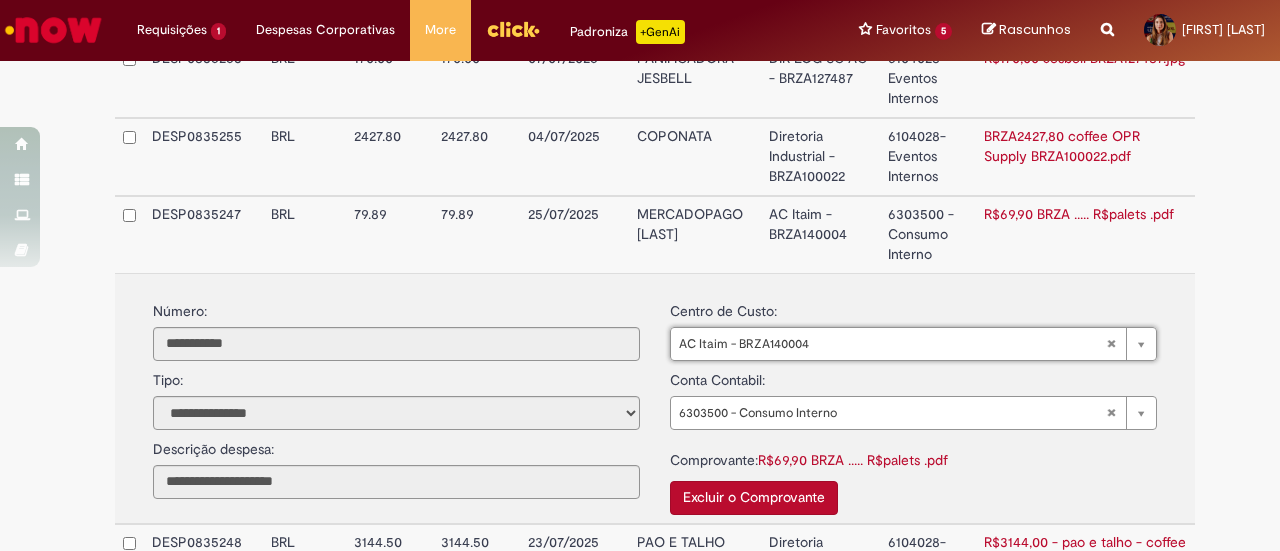 type on "**********" 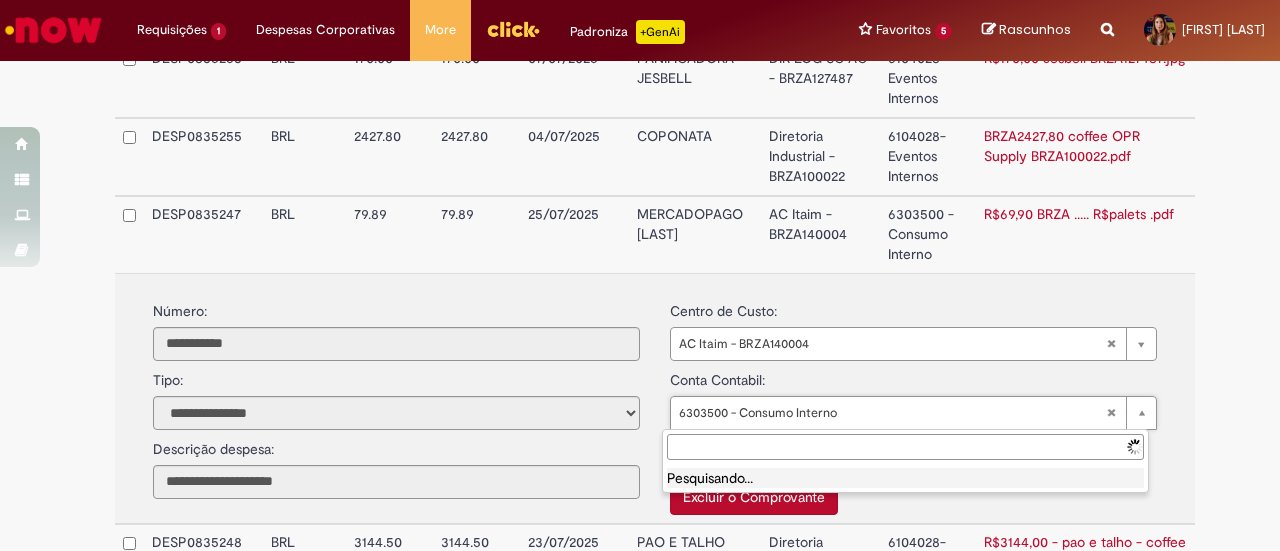scroll, scrollTop: 1467, scrollLeft: 0, axis: vertical 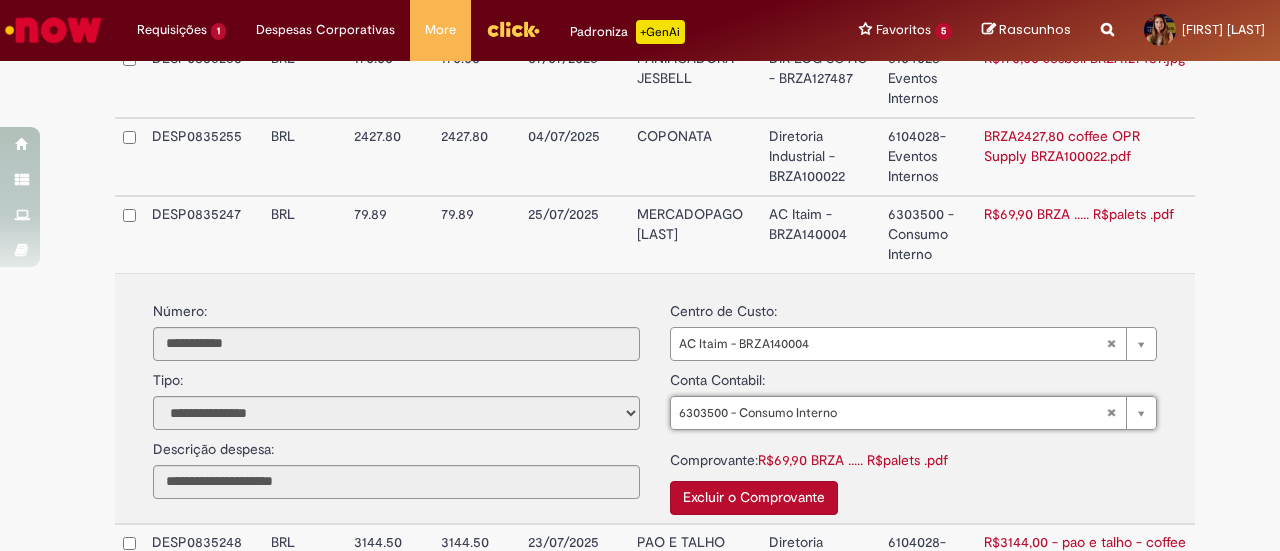 click on "AC Itaim - BRZA140004" at bounding box center (820, 234) 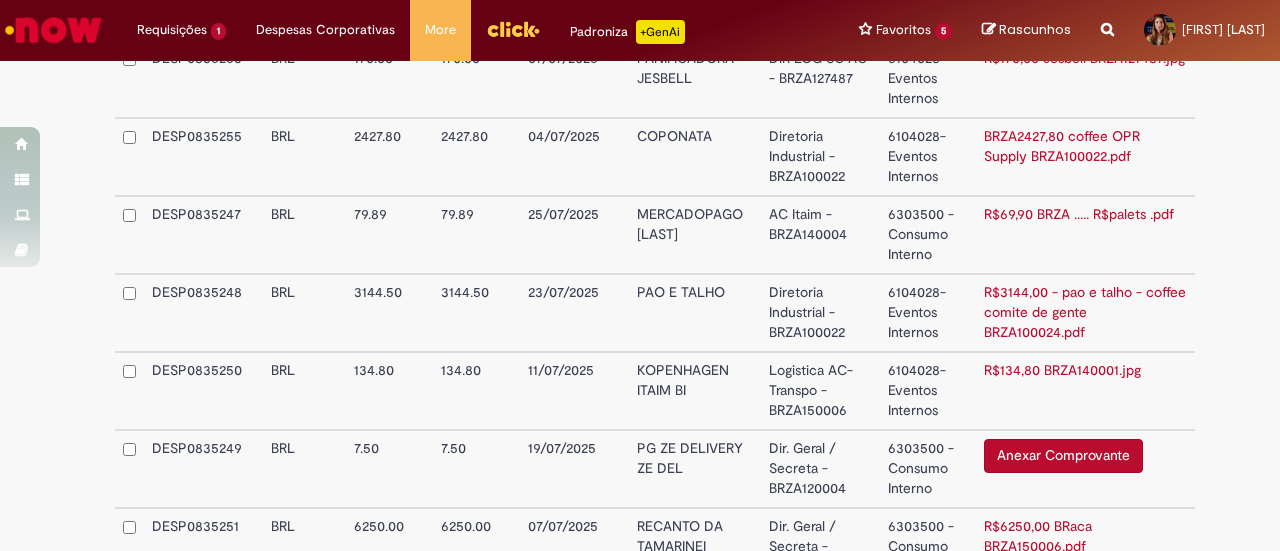 click on "Diretoria Industrial - BRZA100022" at bounding box center [820, 313] 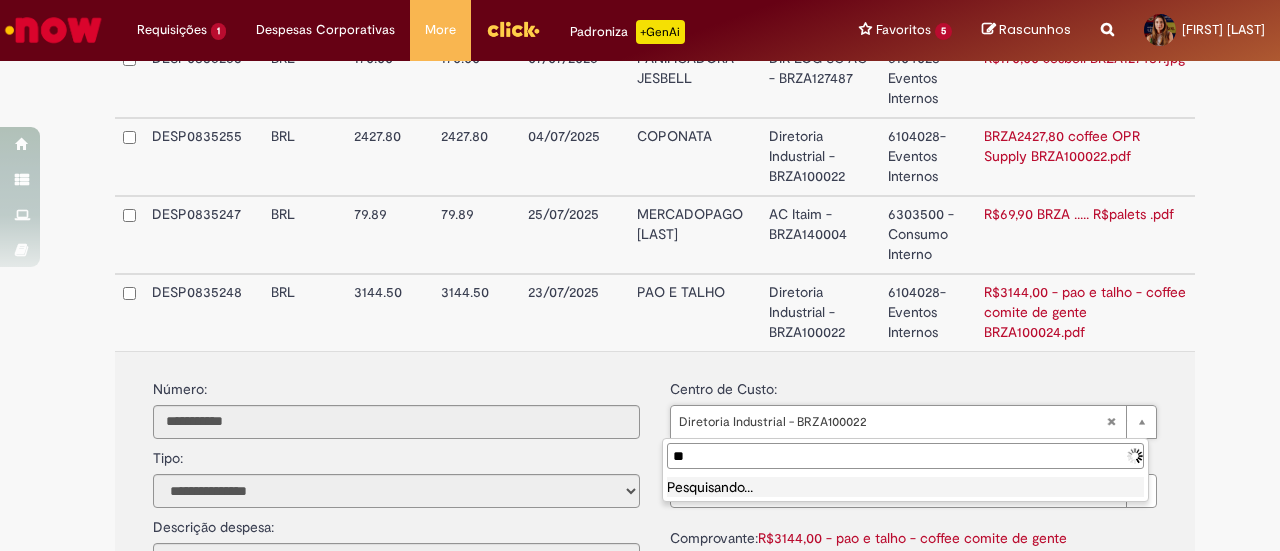 type on "*" 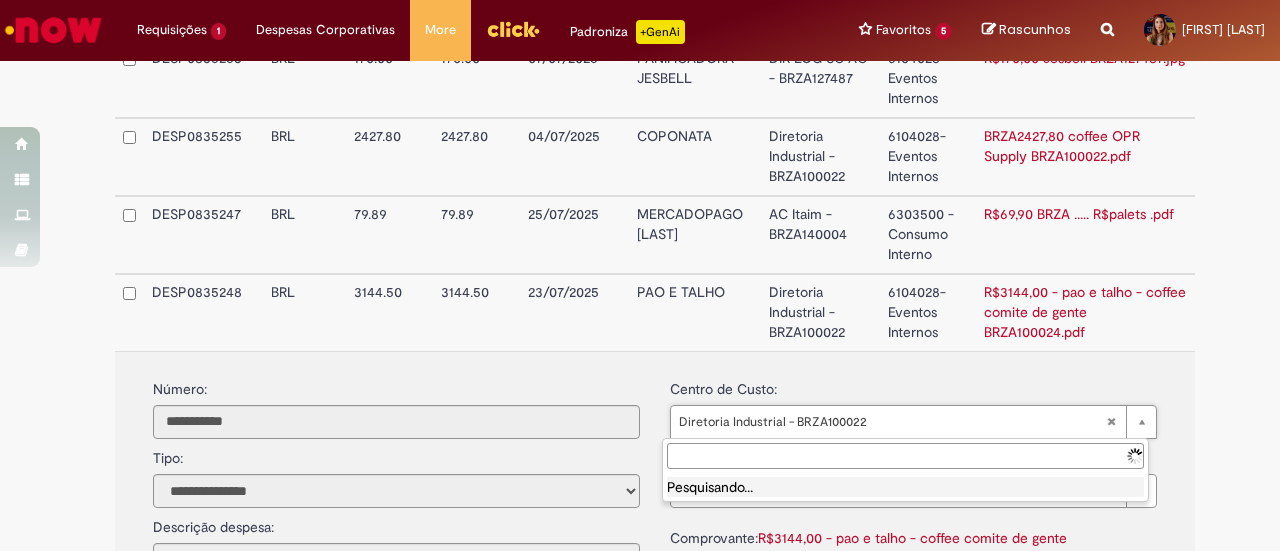 type on "*" 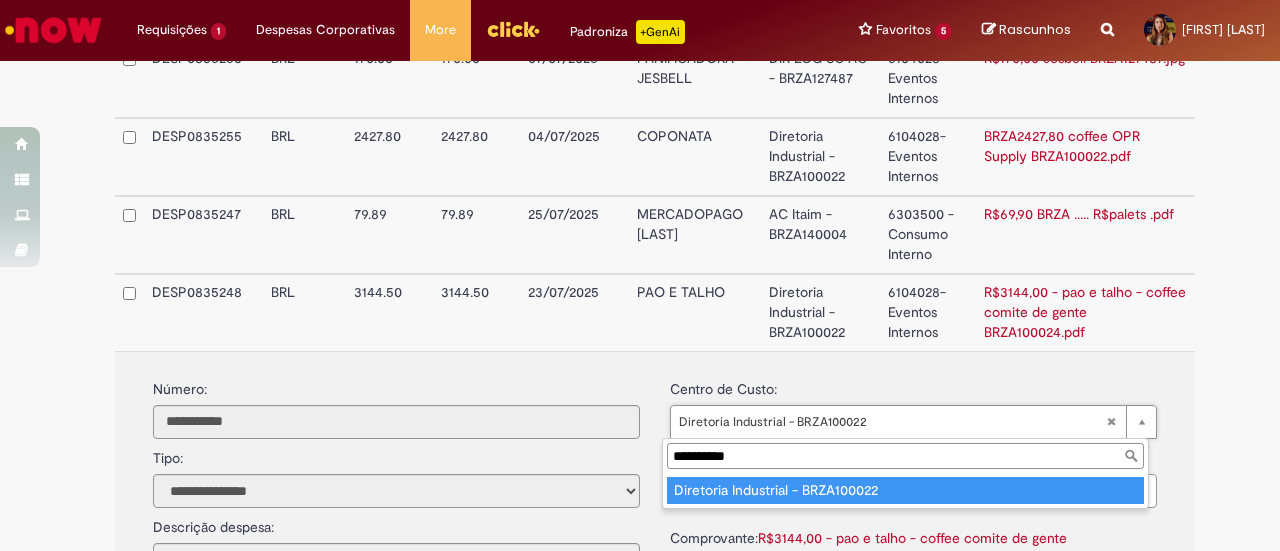 type on "**********" 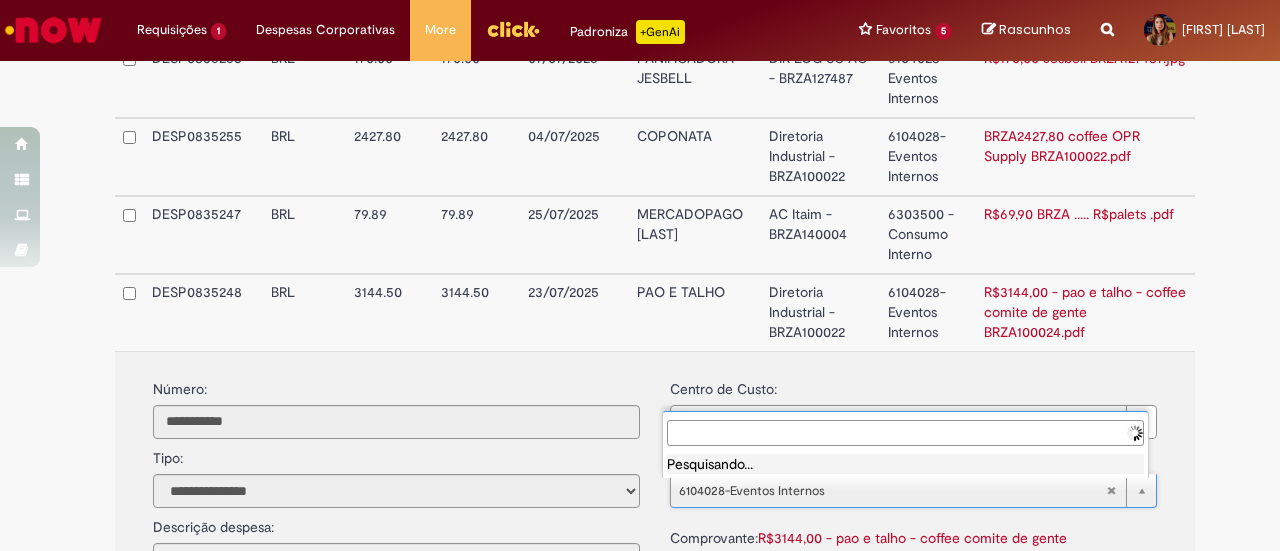 scroll, scrollTop: 0, scrollLeft: 0, axis: both 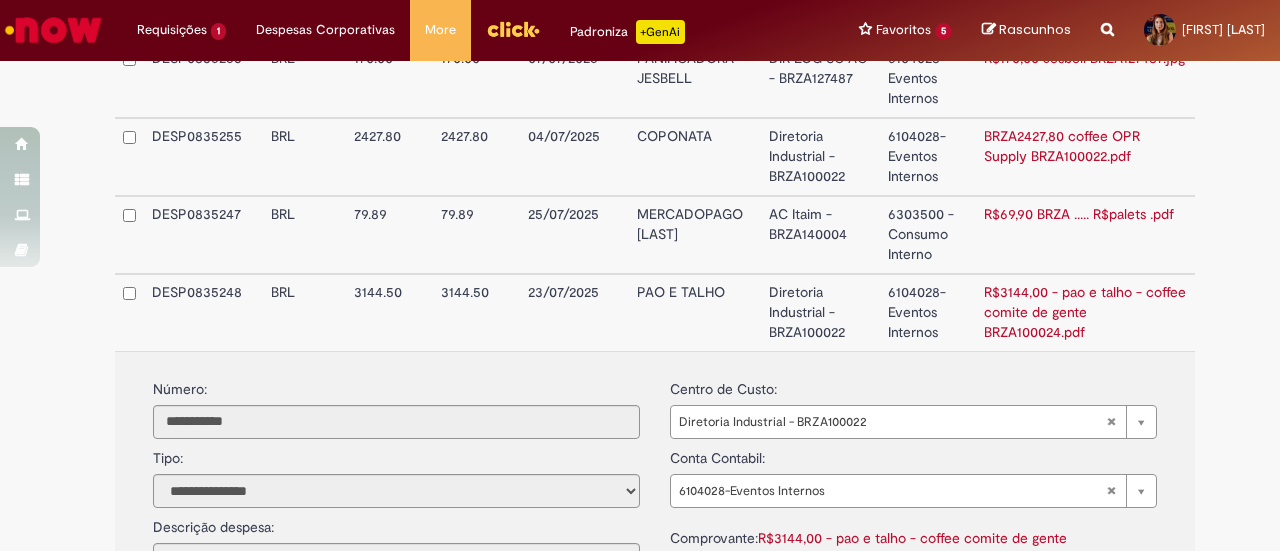 click on "Diretoria Industrial - BRZA100022" at bounding box center (820, 312) 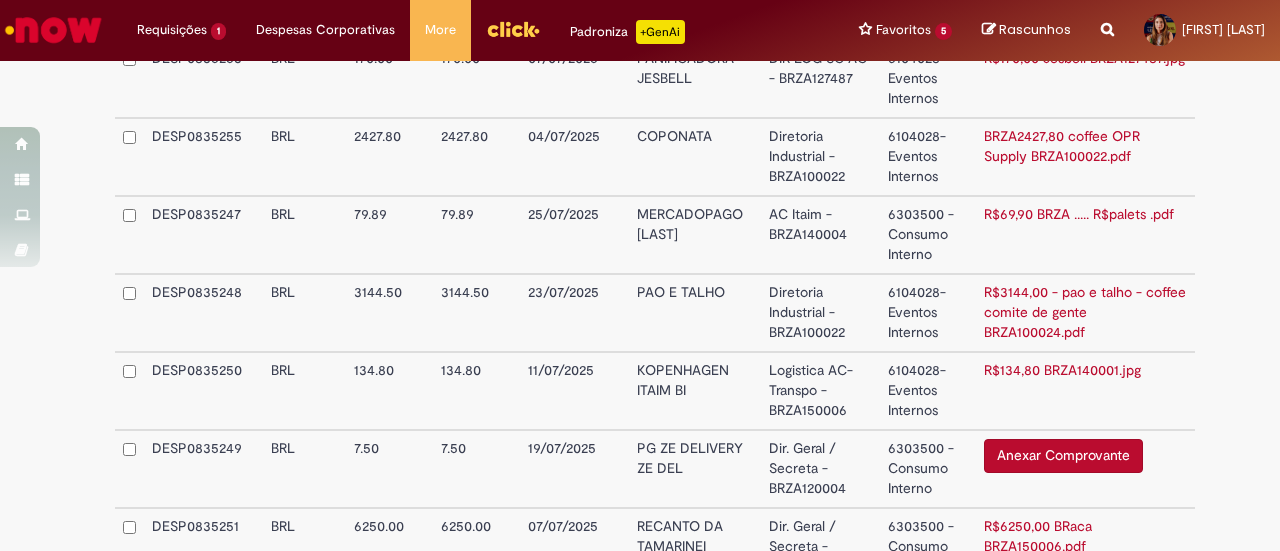 click on "Logistica AC-Transpo - BRZA150006" at bounding box center (820, 391) 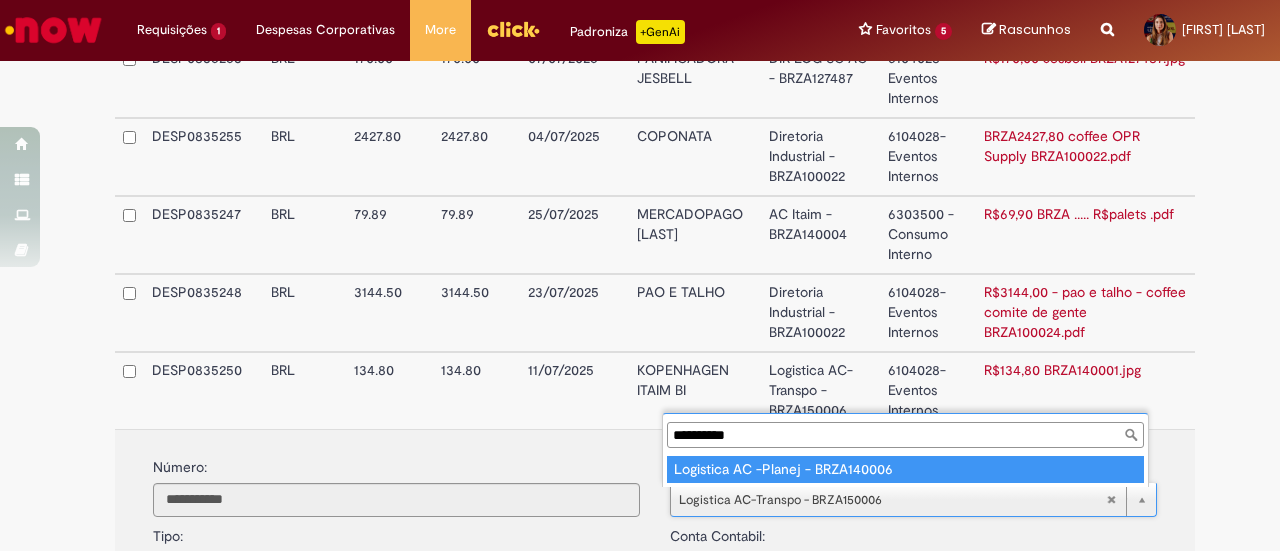type on "**********" 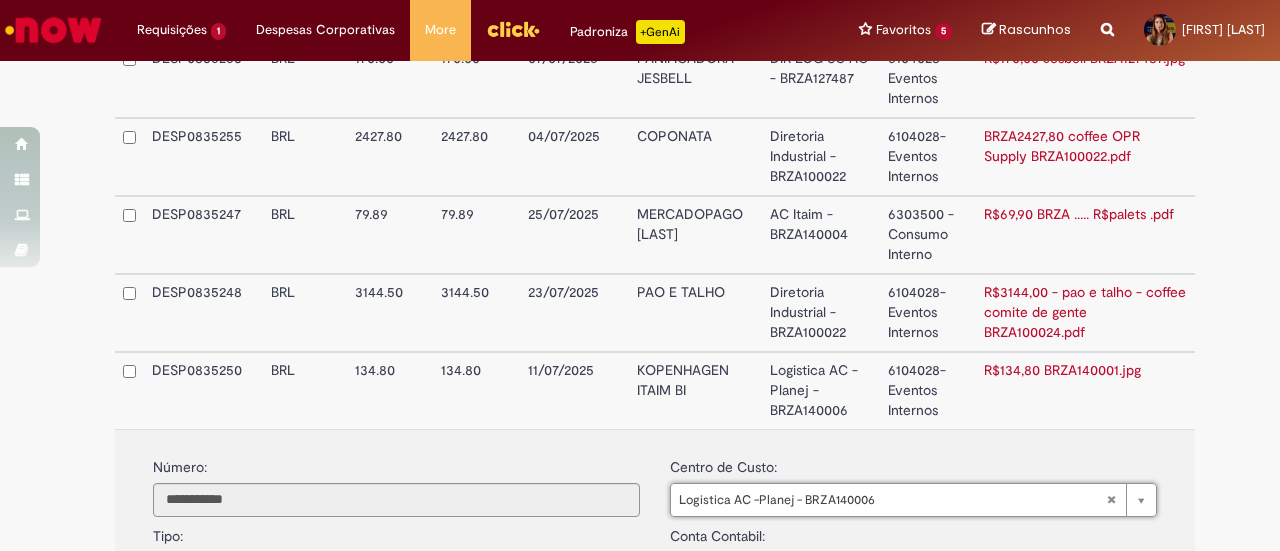 scroll, scrollTop: 1052, scrollLeft: 0, axis: vertical 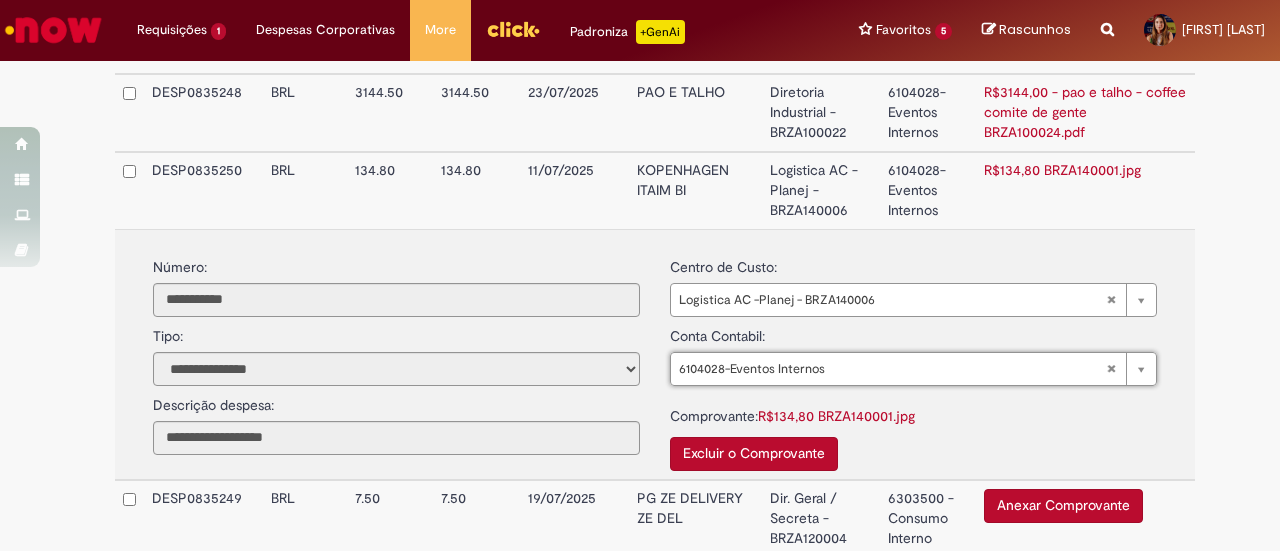 click on "KOPENHAGEN ITAIM BI" at bounding box center (695, 190) 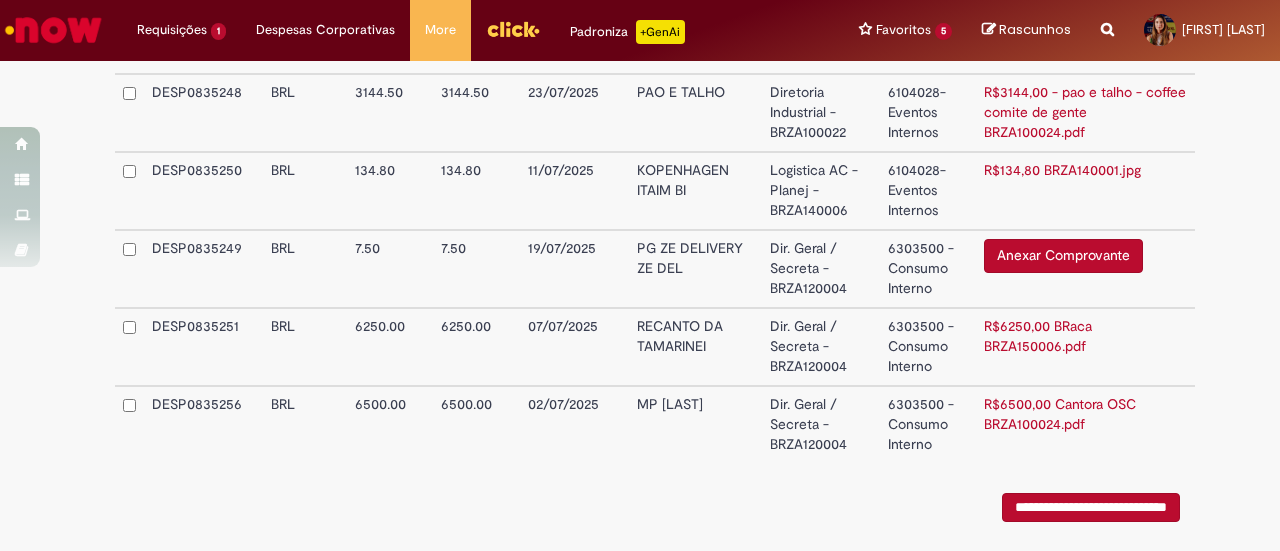 click on "Anexar Comprovante" at bounding box center [1063, 256] 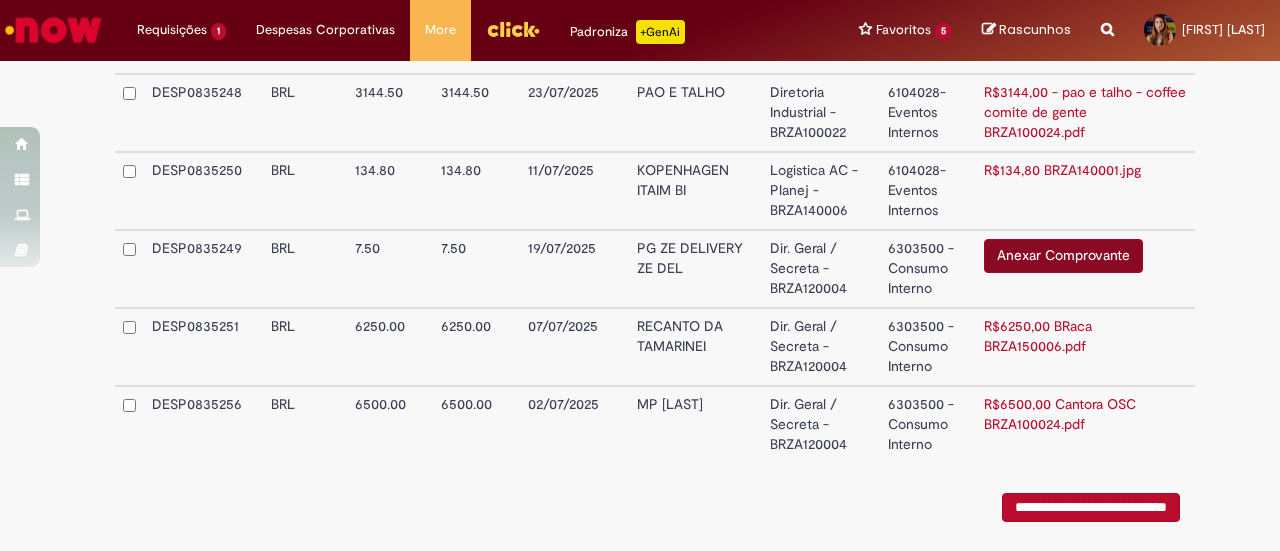 scroll, scrollTop: 1118, scrollLeft: 0, axis: vertical 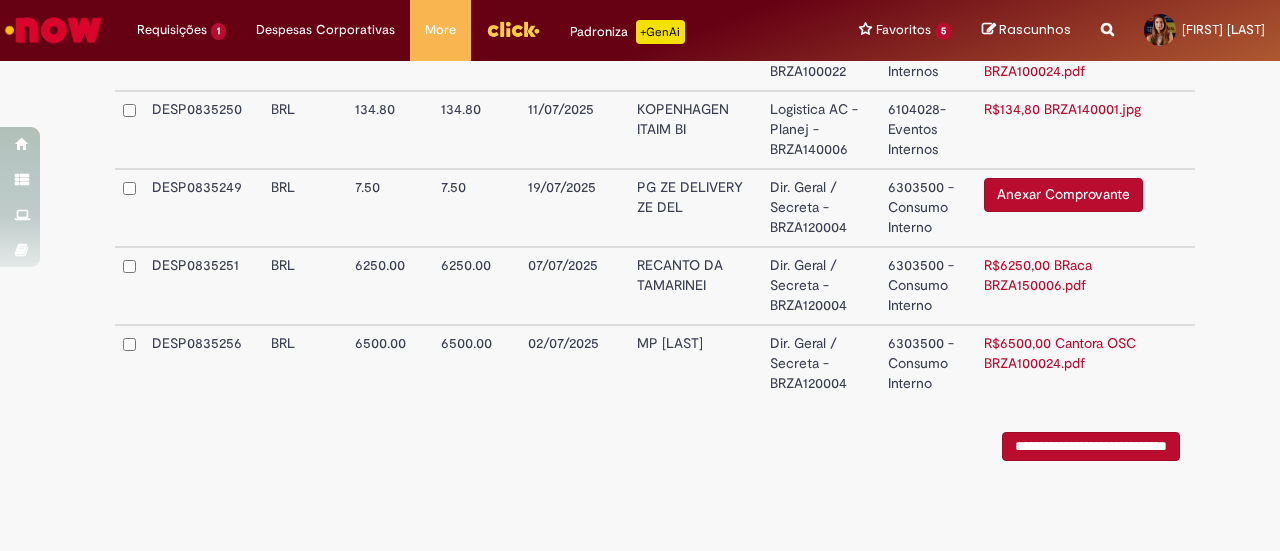 click on "Anexar Comprovante" at bounding box center (1063, 195) 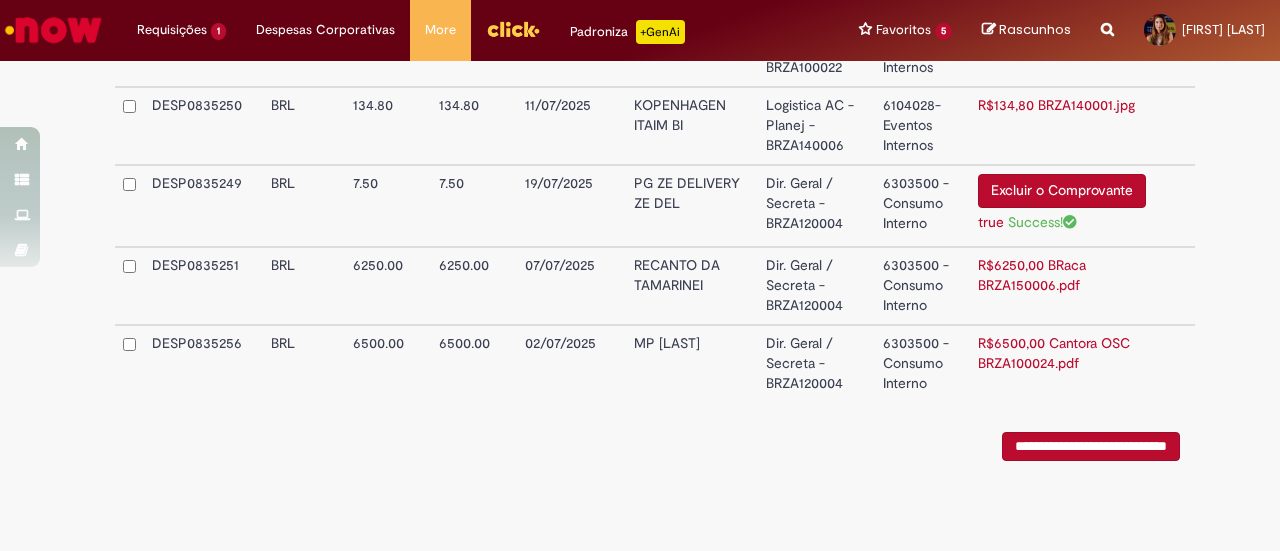 click on "Dir. Geral / Secreta - BRZA120004" at bounding box center [816, 286] 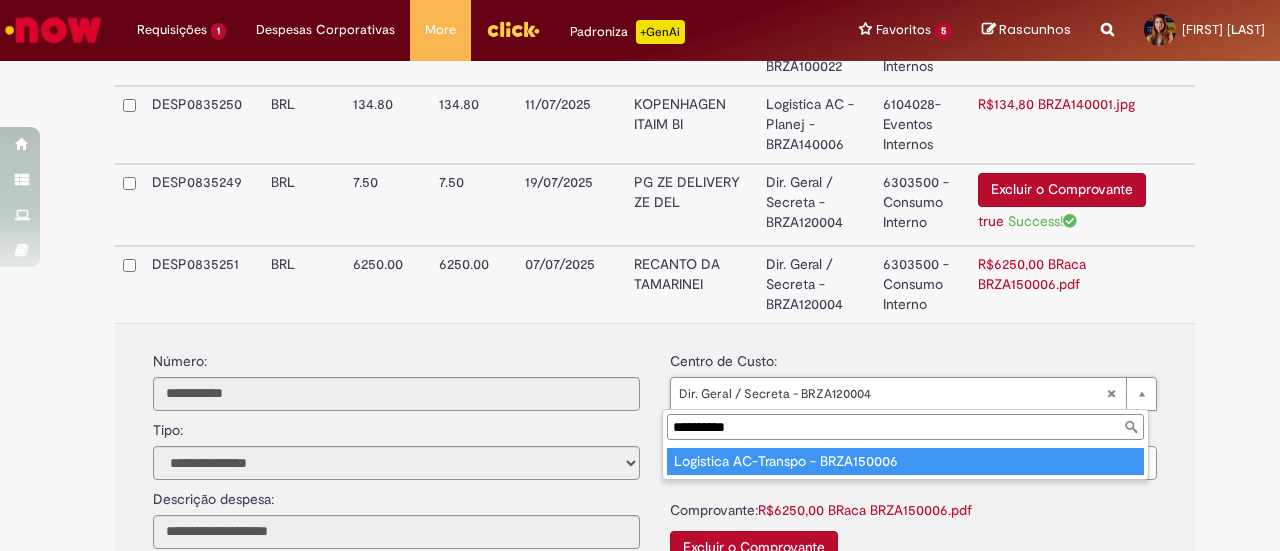 type on "**********" 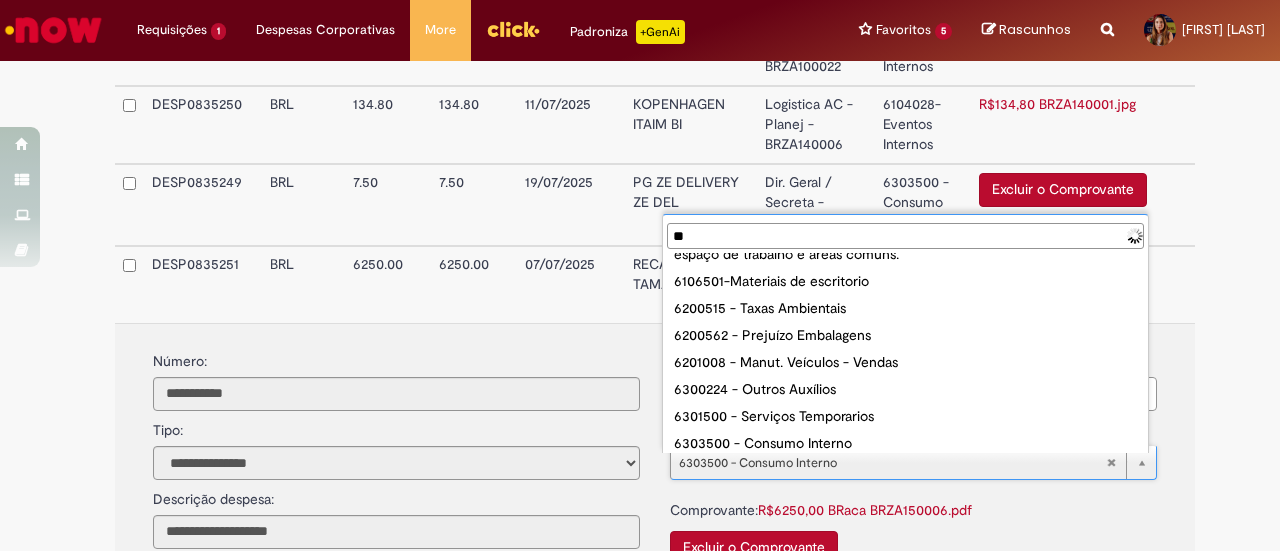 scroll, scrollTop: 0, scrollLeft: 0, axis: both 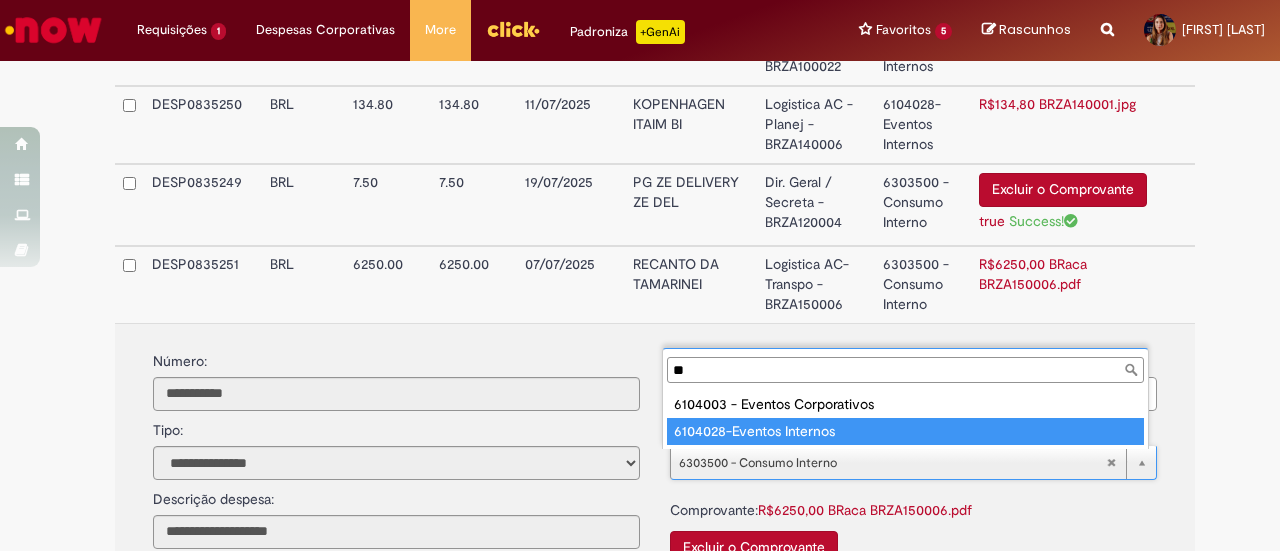 type on "**" 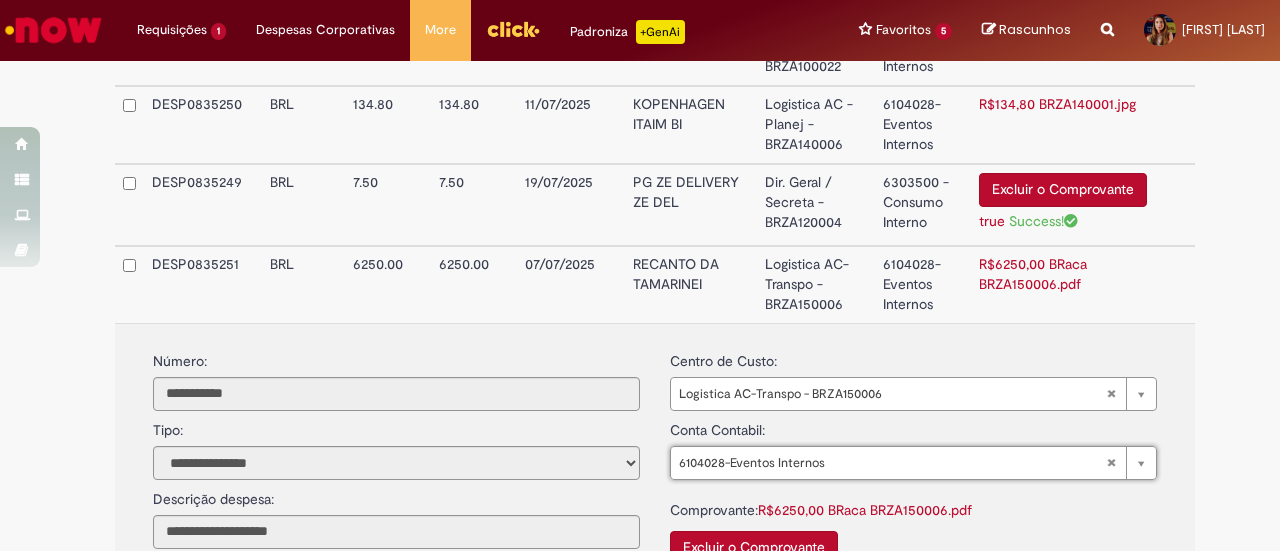 click on "Logistica AC-Transpo - BRZA150006" at bounding box center (816, 284) 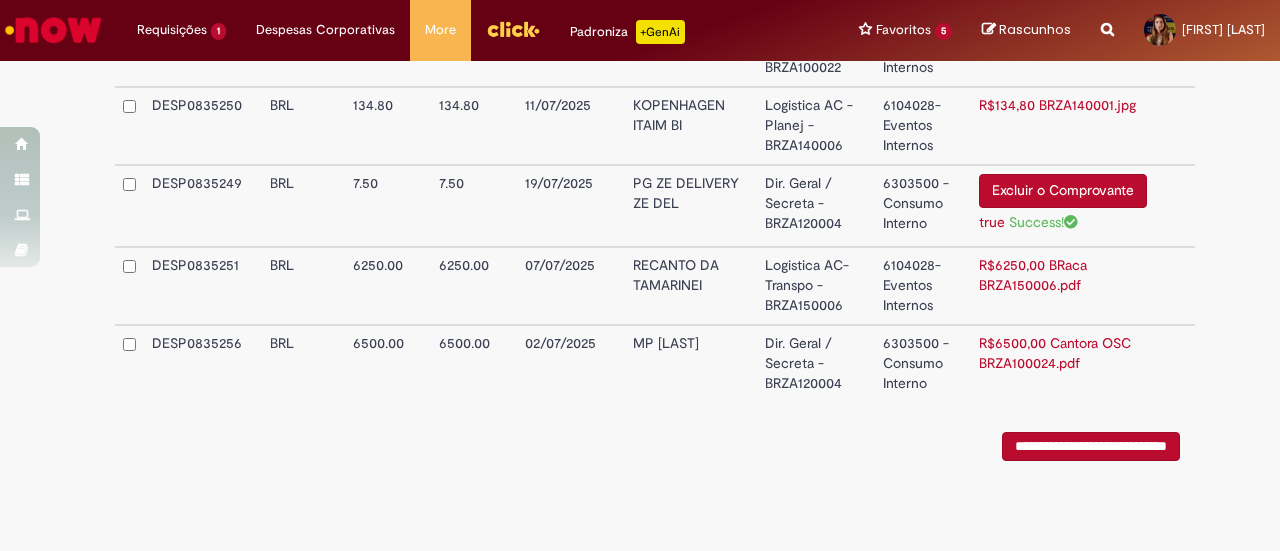 click on "Dir. Geral / Secreta - BRZA120004" at bounding box center (816, 363) 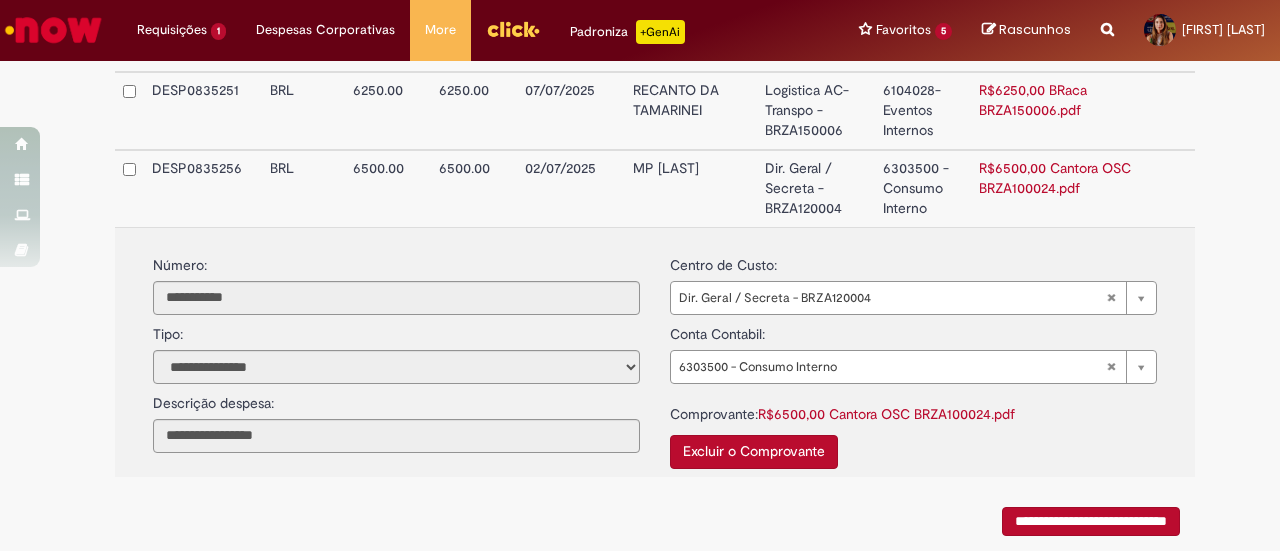 scroll, scrollTop: 1318, scrollLeft: 0, axis: vertical 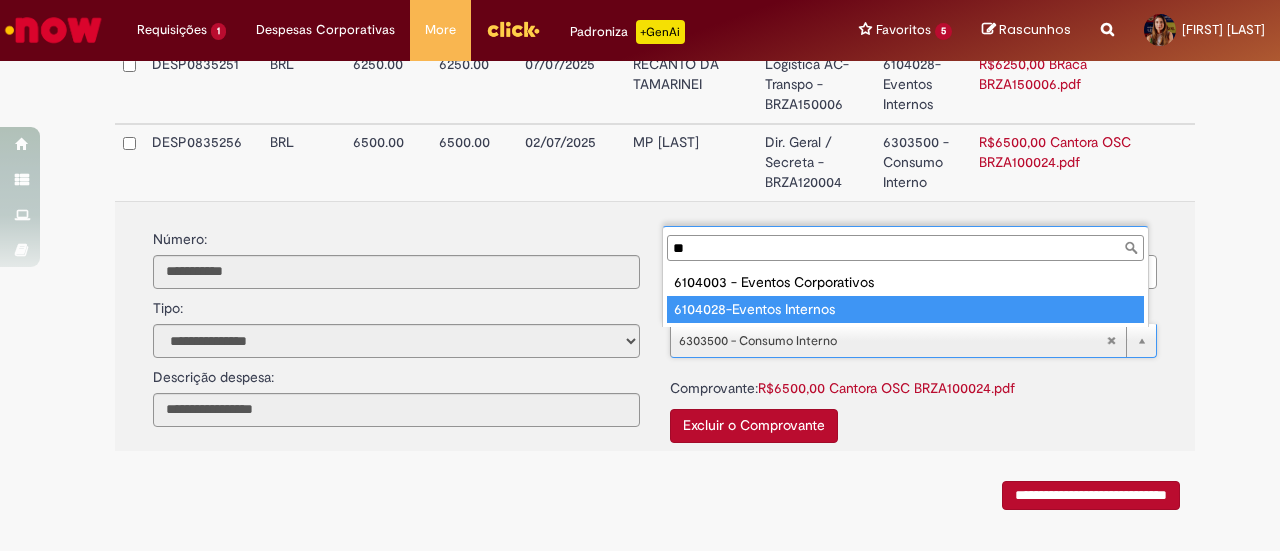 type on "**" 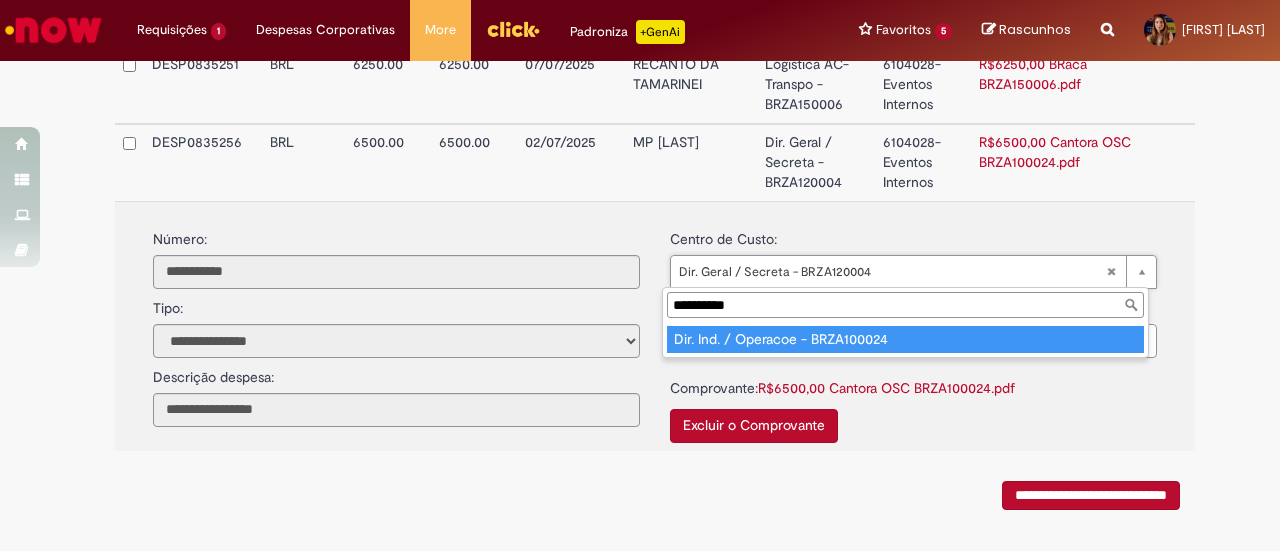 type on "**********" 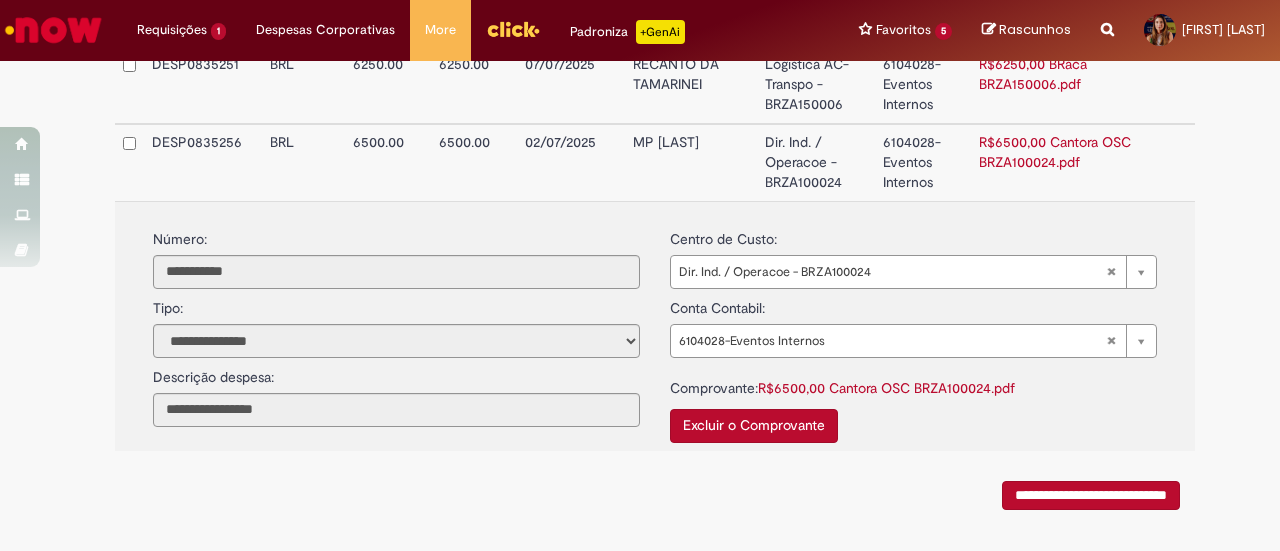 click on "**********" at bounding box center [1091, 495] 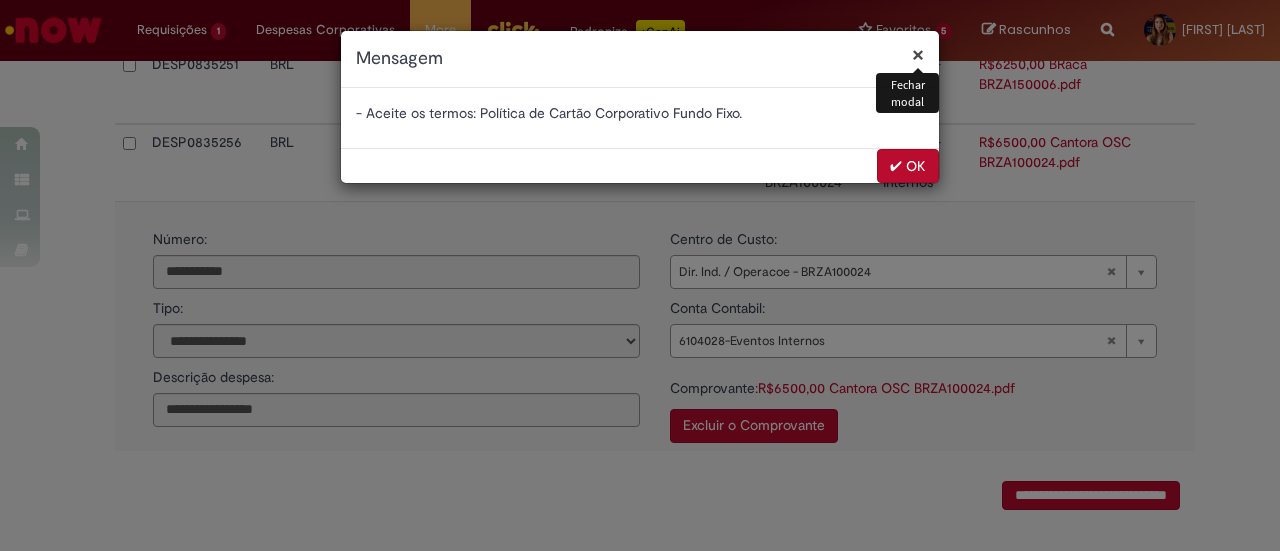 click on "✔ OK" at bounding box center [908, 166] 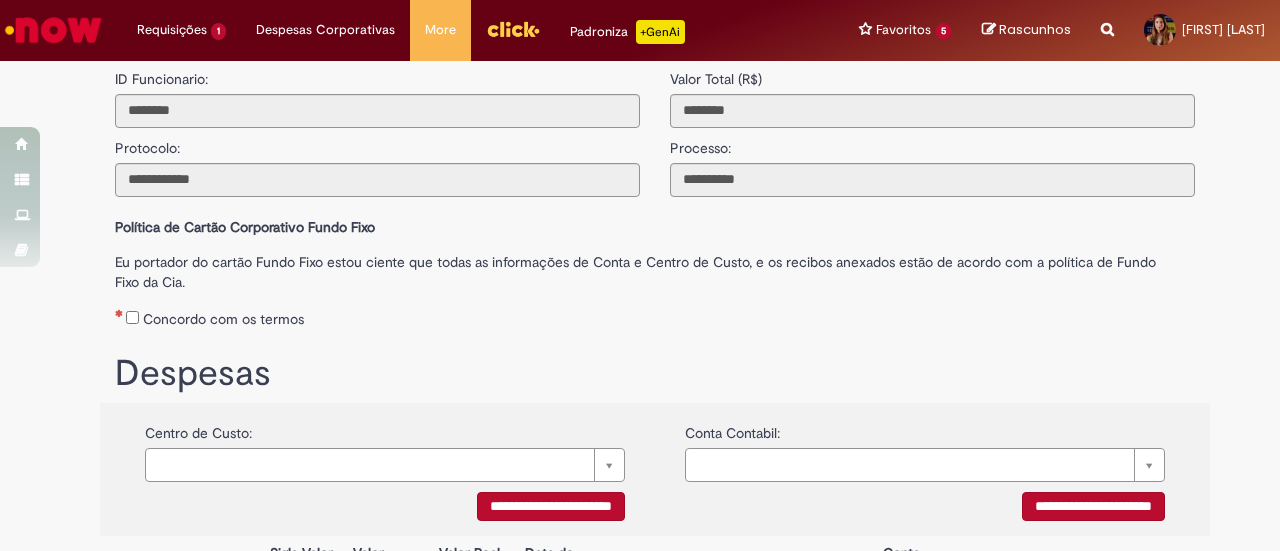 scroll, scrollTop: 0, scrollLeft: 0, axis: both 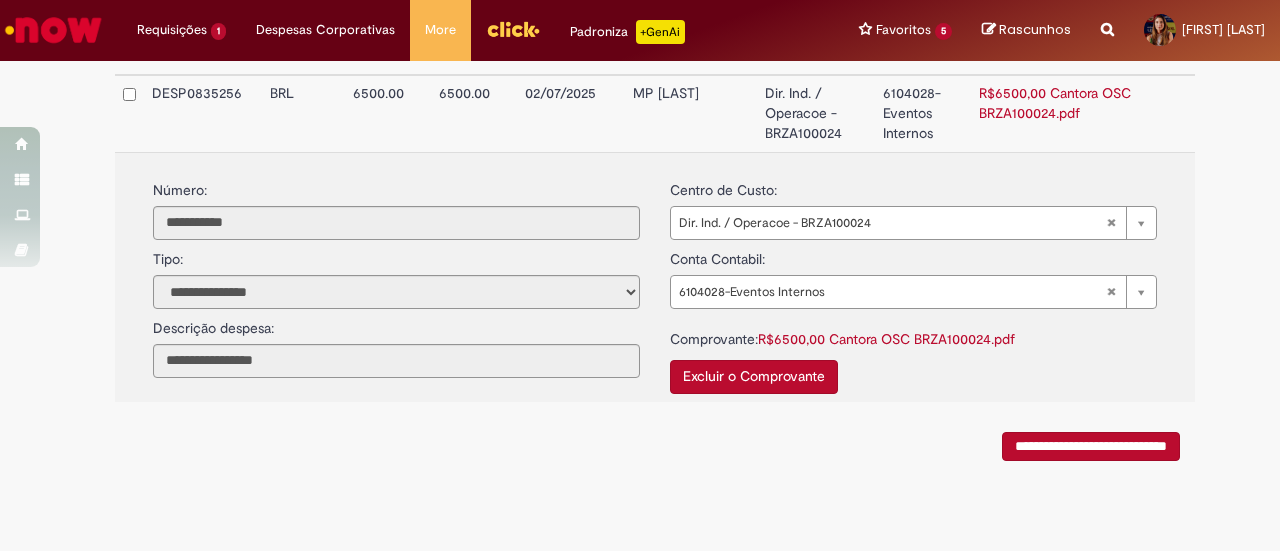 click on "**********" at bounding box center [1091, 446] 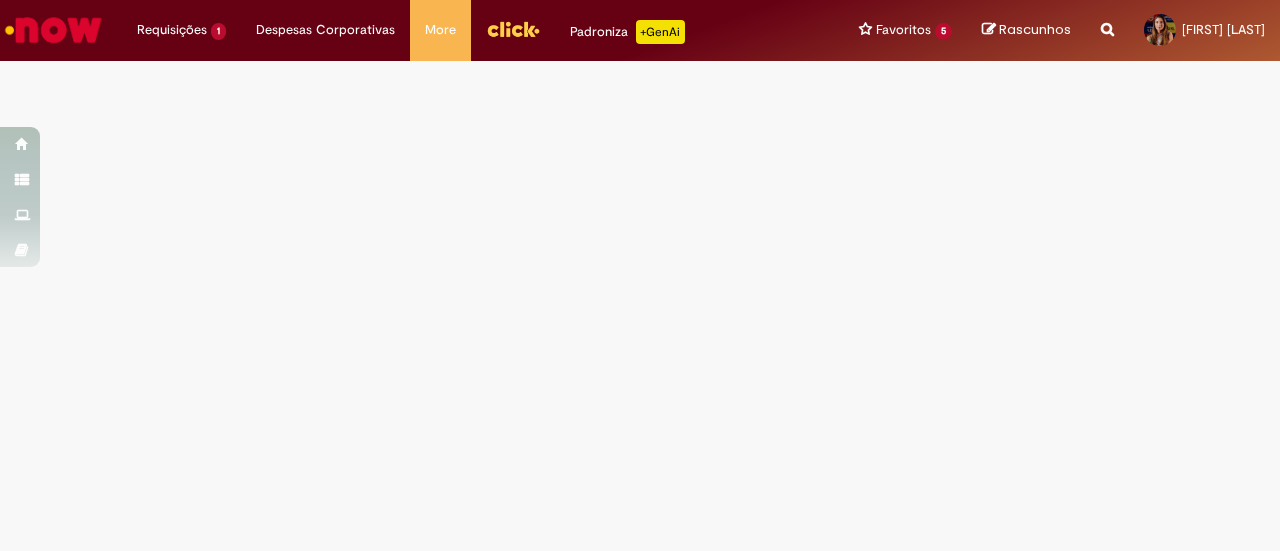 scroll, scrollTop: 0, scrollLeft: 0, axis: both 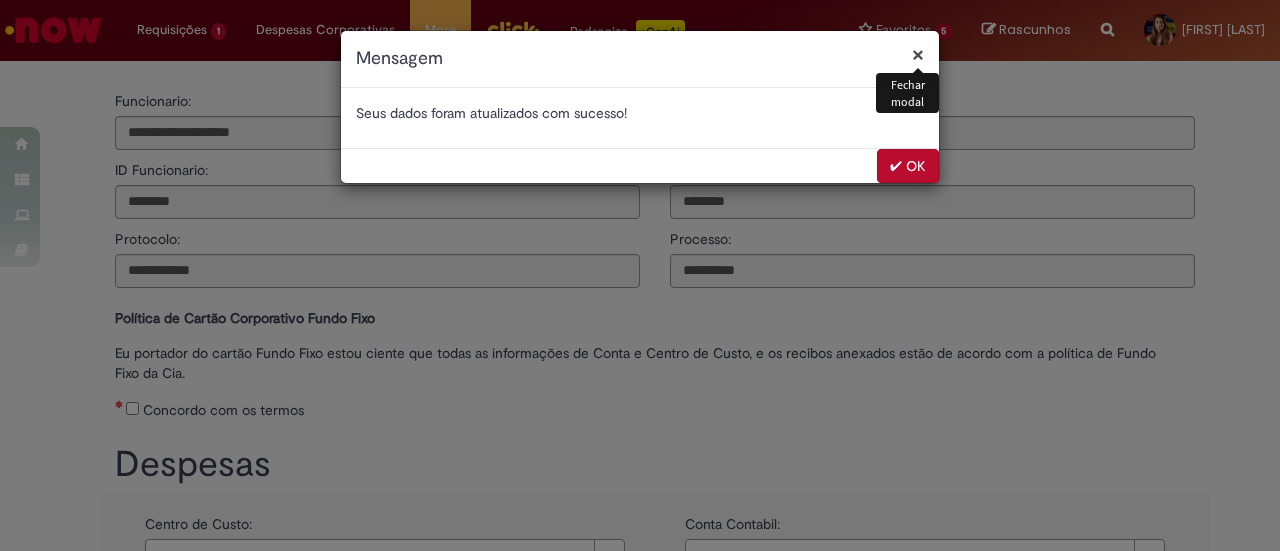 click on "✔ OK" at bounding box center [908, 166] 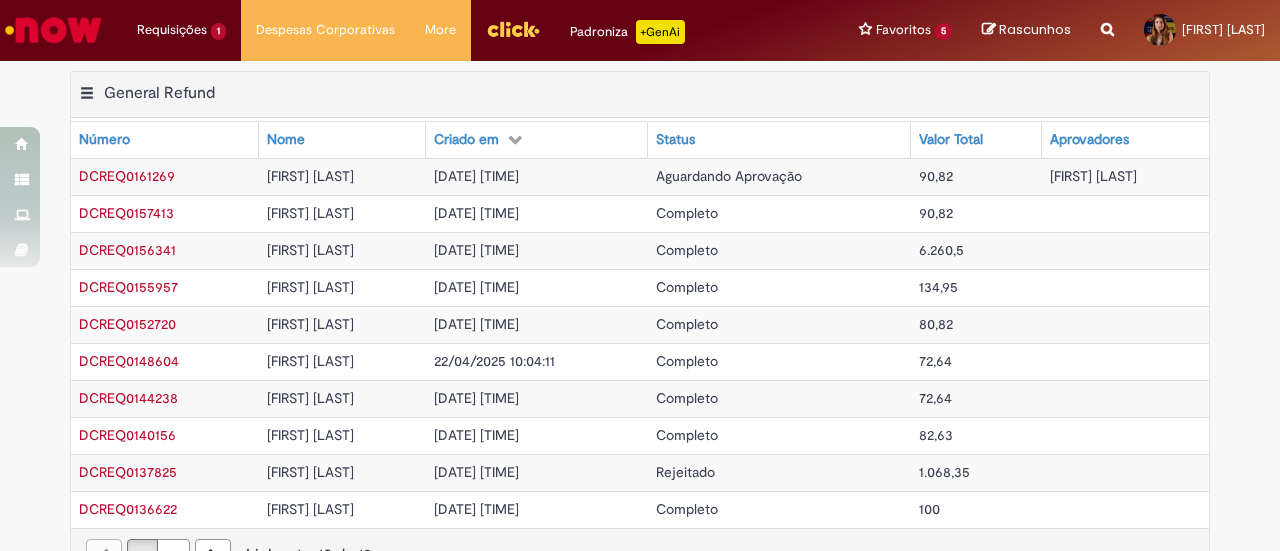 scroll, scrollTop: 0, scrollLeft: 0, axis: both 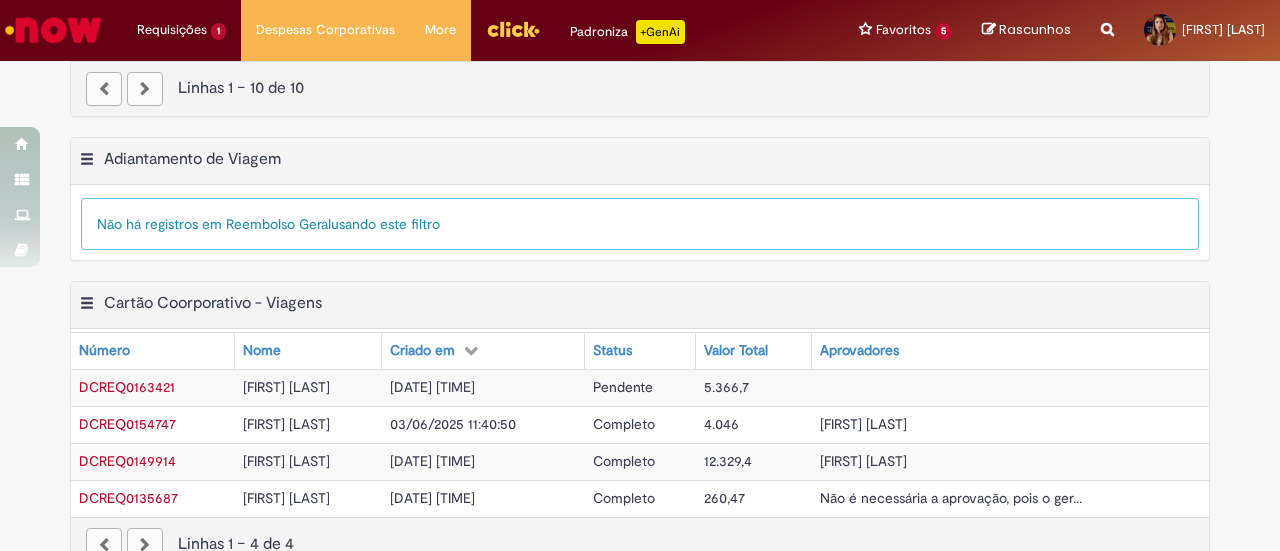 click on "5.366,7" at bounding box center (726, 387) 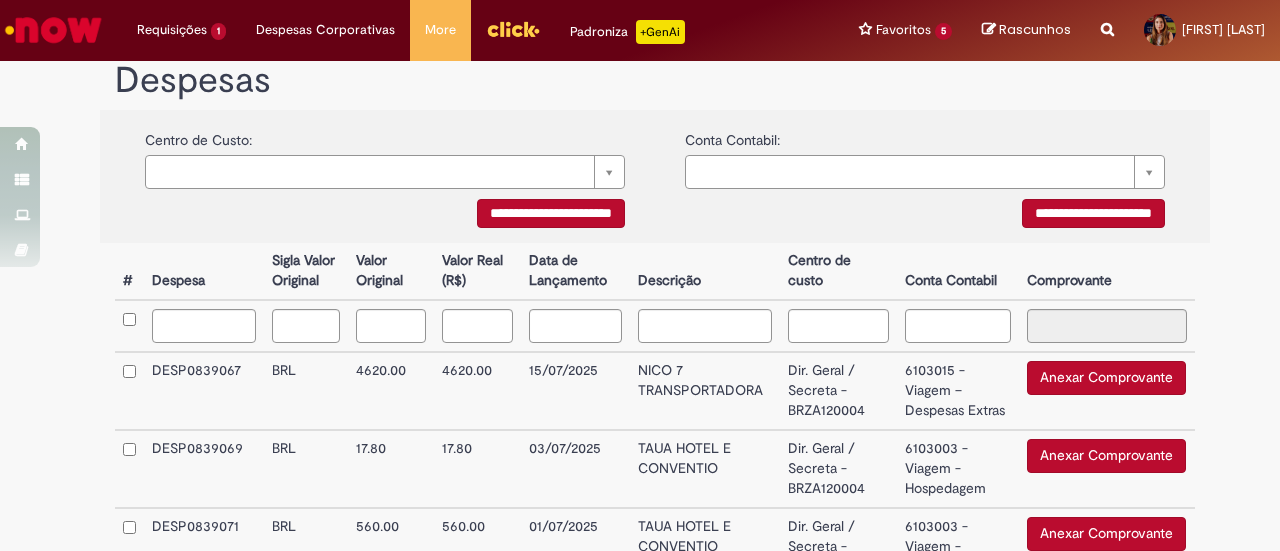 scroll, scrollTop: 600, scrollLeft: 0, axis: vertical 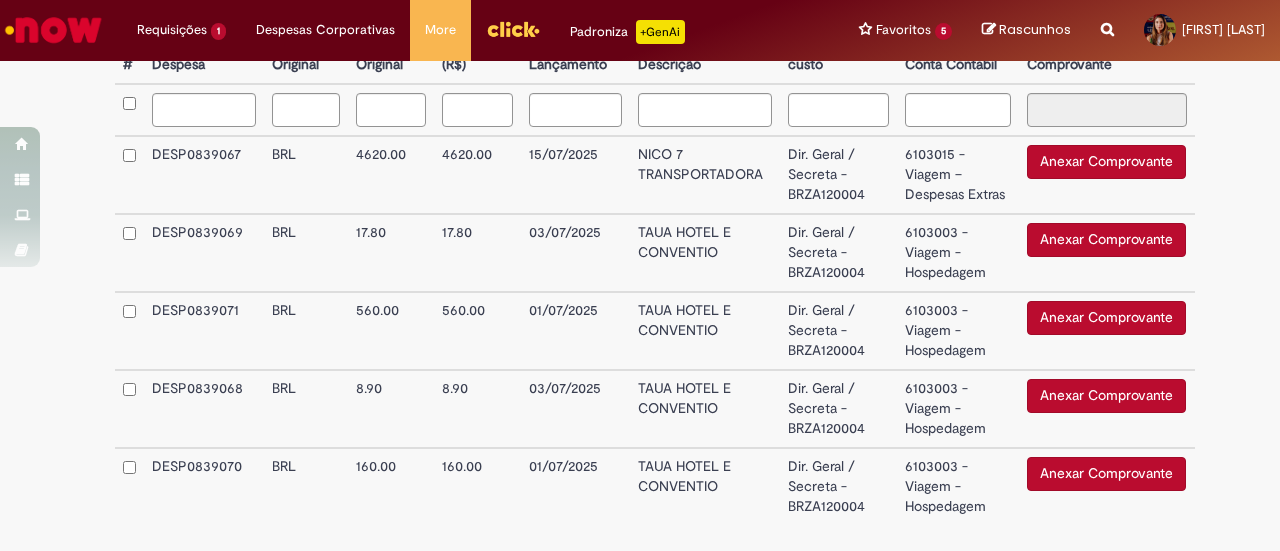 click on "Anexar Comprovante" at bounding box center [1106, 162] 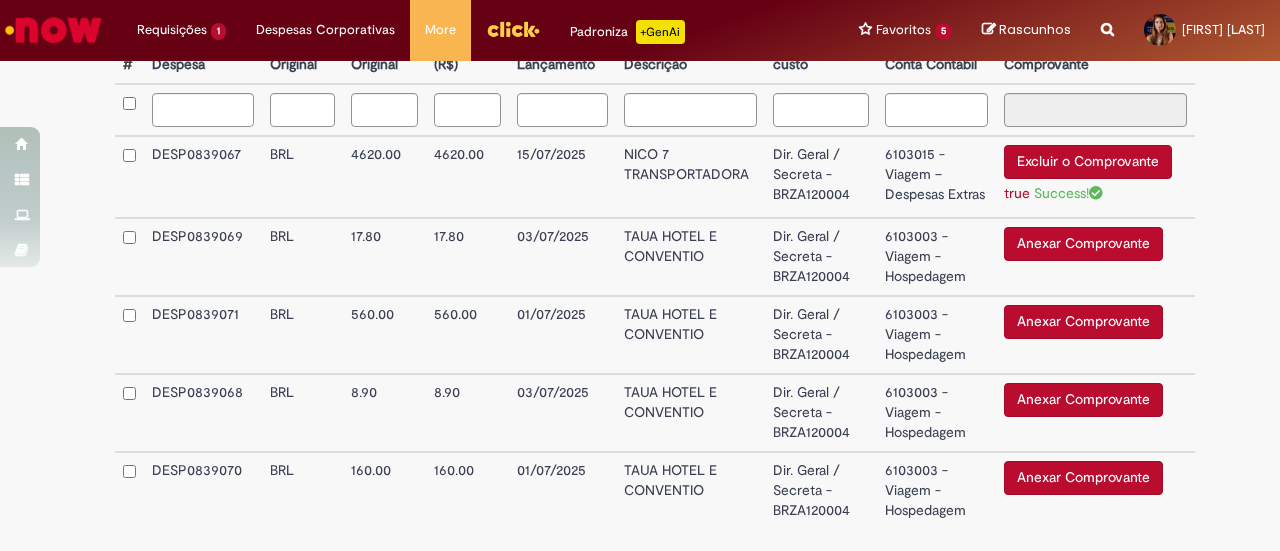click on "Anexar Comprovante" at bounding box center (1083, 244) 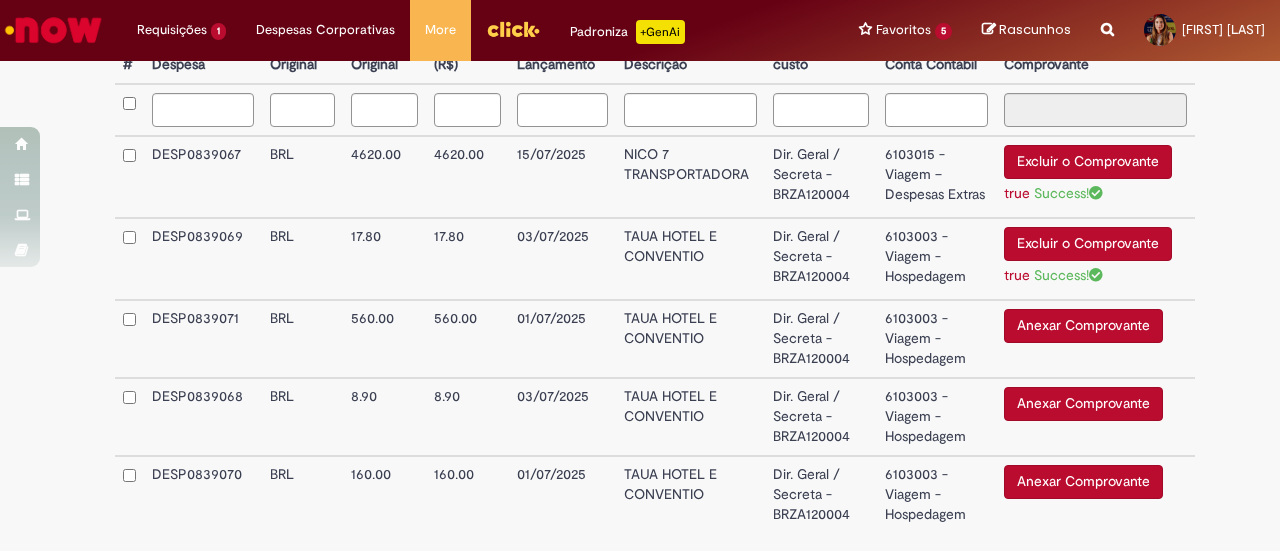 click on "Anexar Comprovante" at bounding box center (1083, 326) 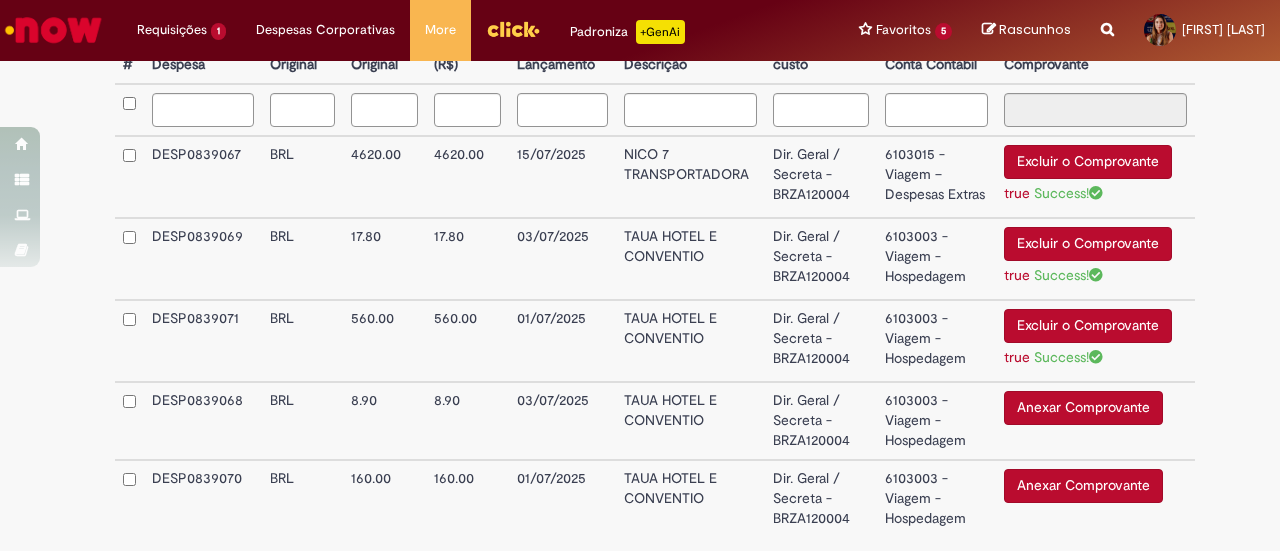 click on "Anexar Comprovante" at bounding box center [1083, 408] 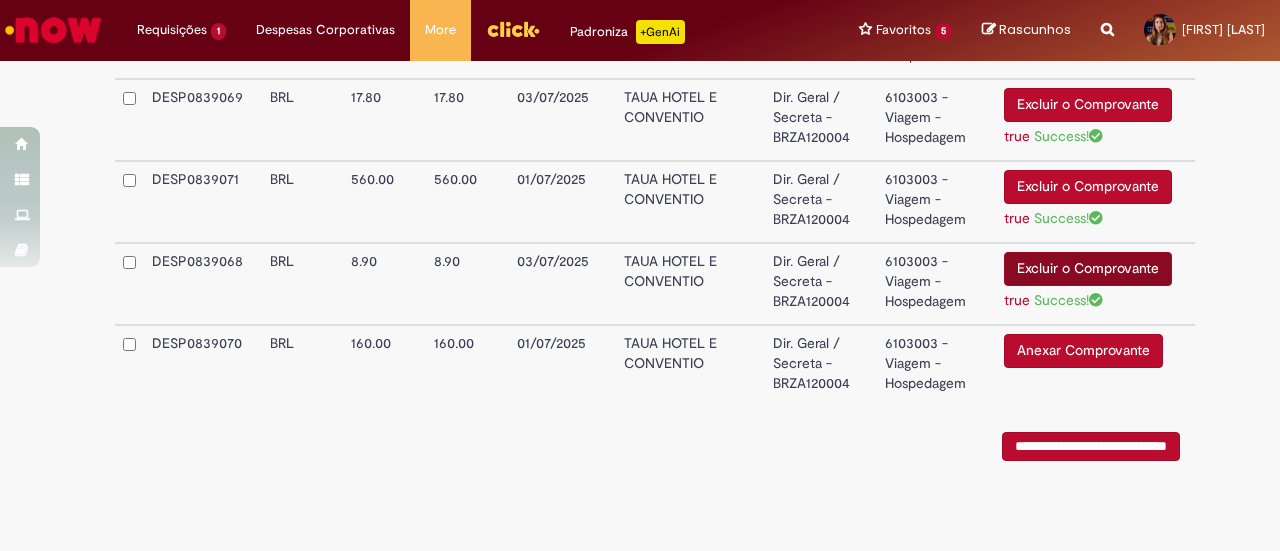 scroll, scrollTop: 758, scrollLeft: 0, axis: vertical 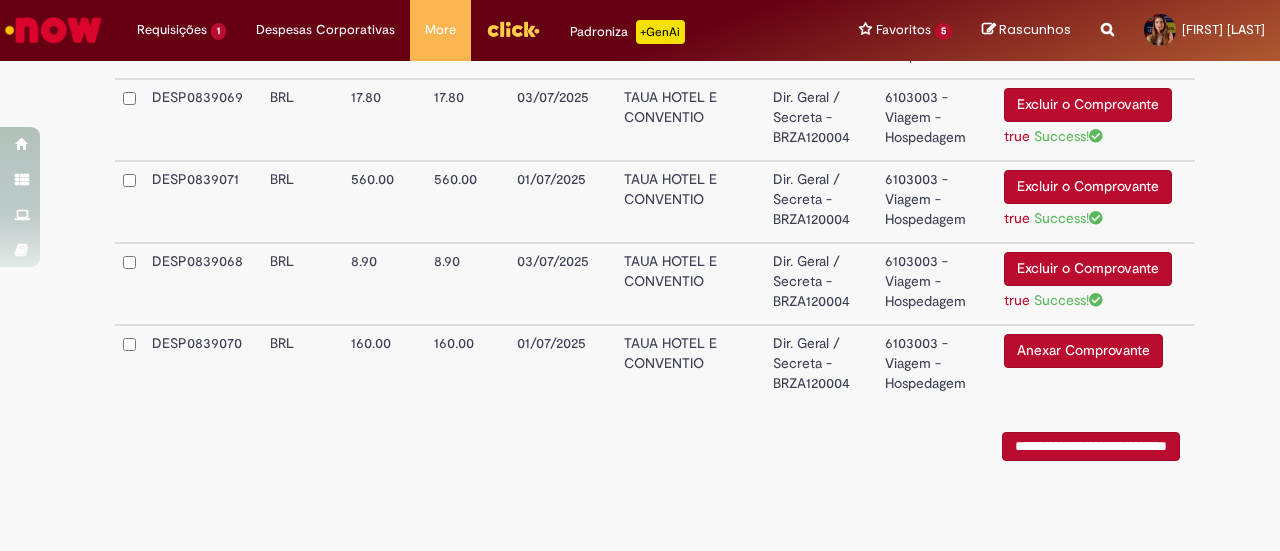 click on "Anexar Comprovante" at bounding box center [1083, 351] 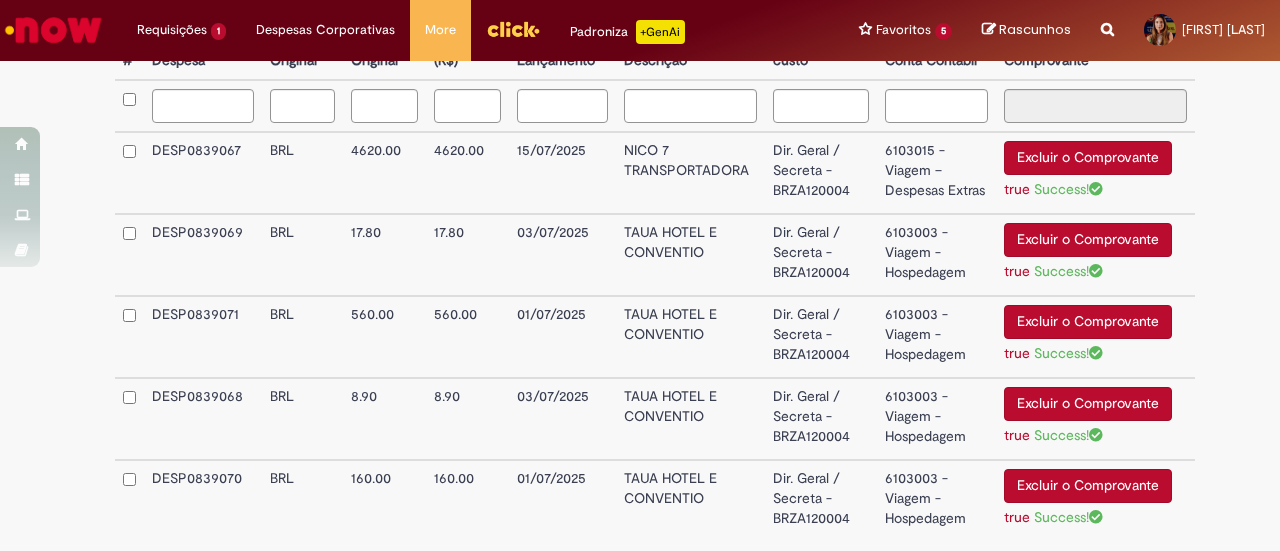 scroll, scrollTop: 358, scrollLeft: 0, axis: vertical 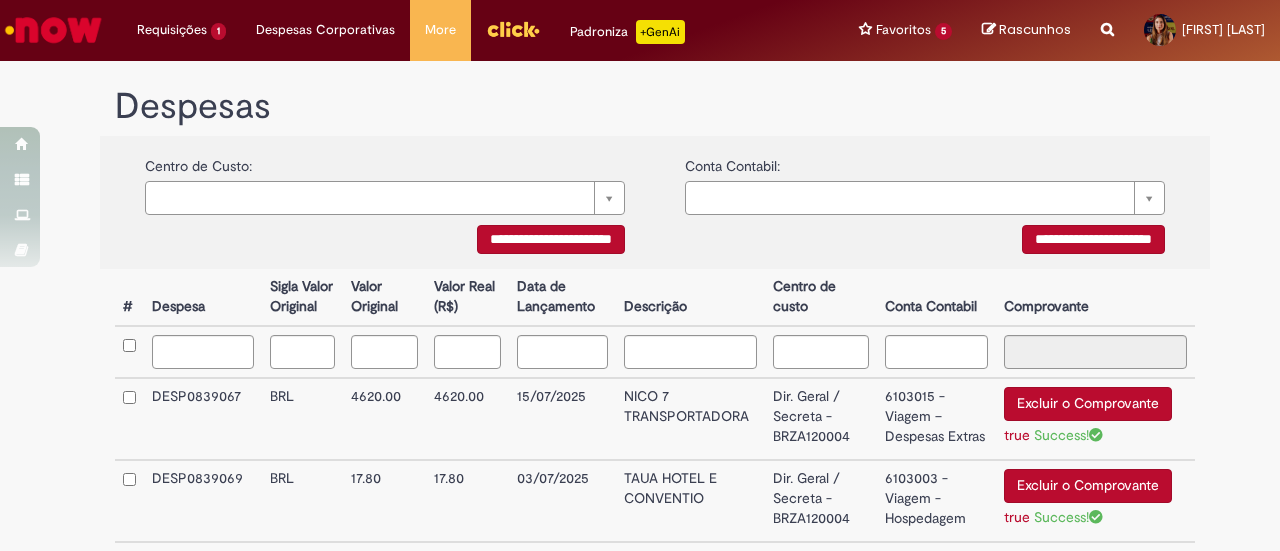 click on "Dir. Geral / Secreta - BRZA120004" at bounding box center (821, 419) 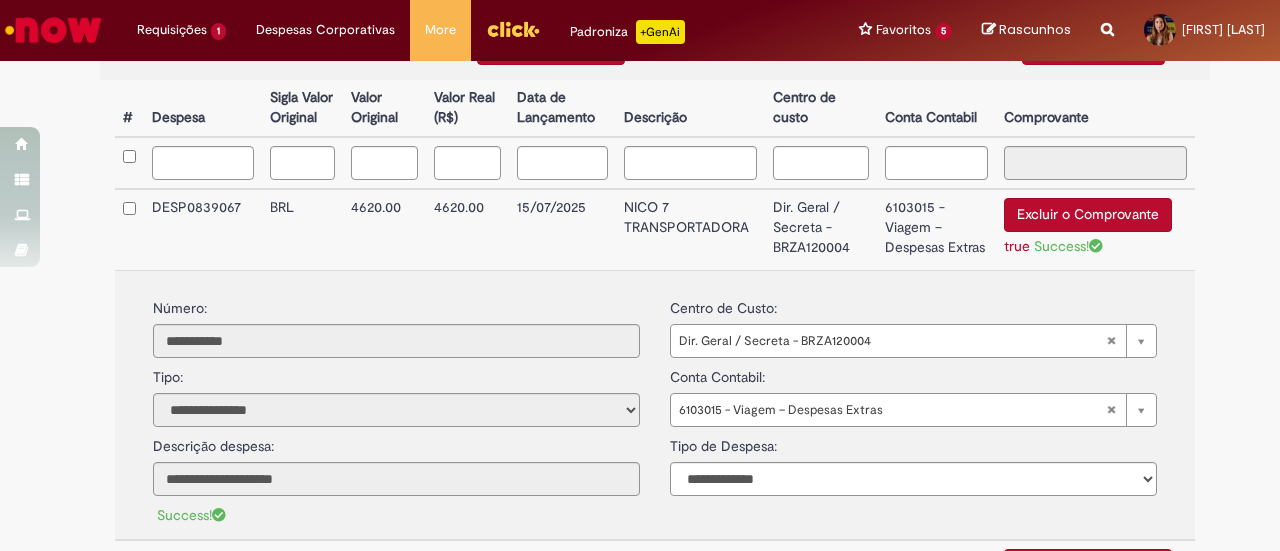 scroll, scrollTop: 558, scrollLeft: 0, axis: vertical 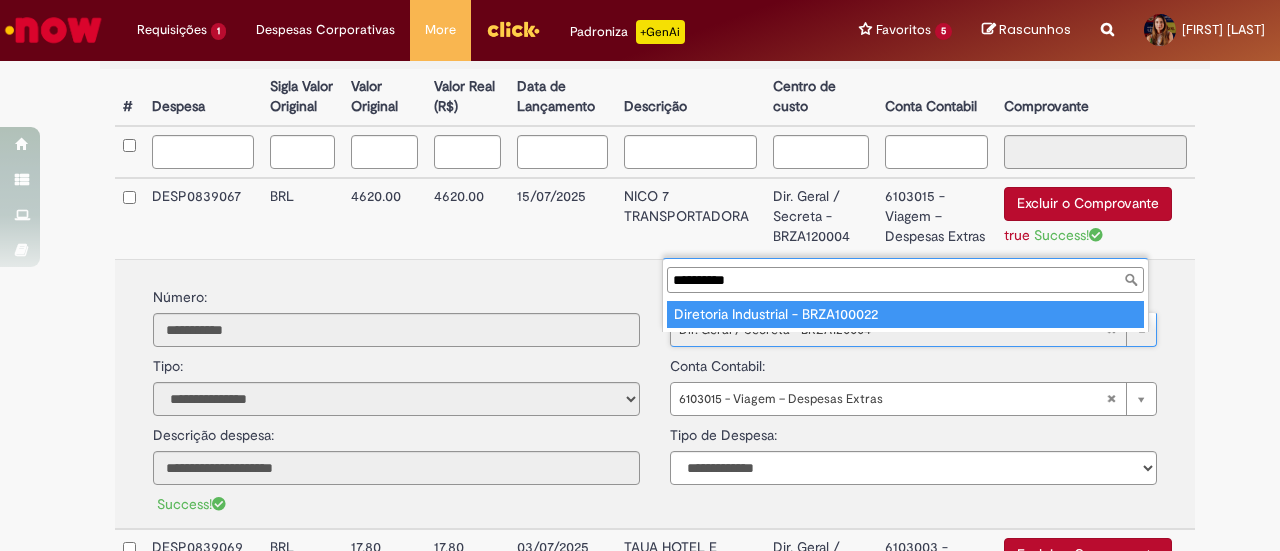 type on "**********" 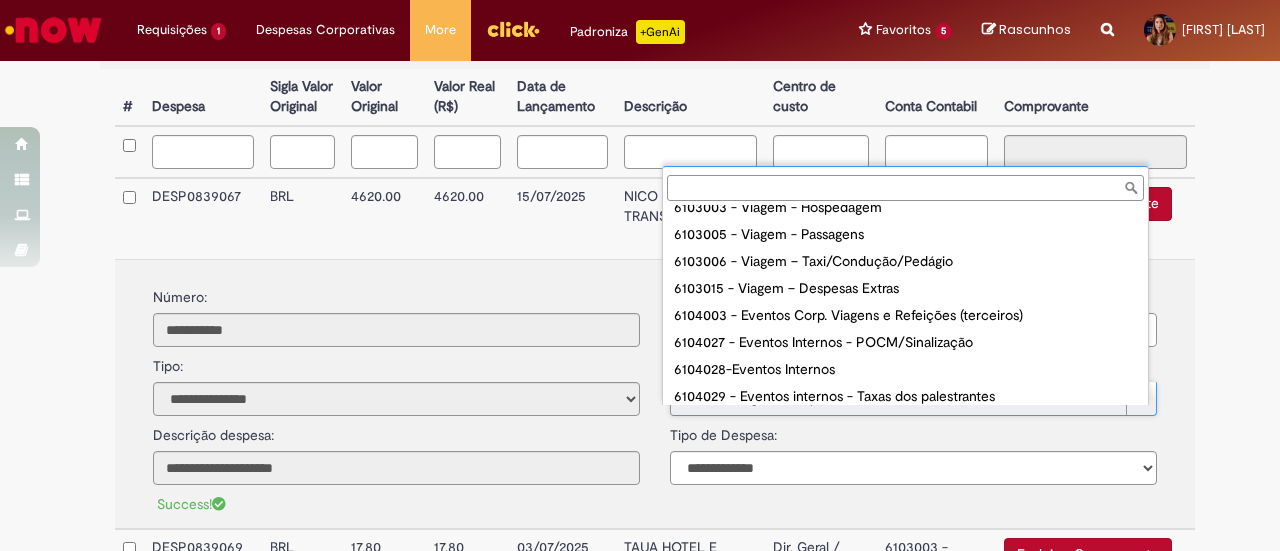 scroll, scrollTop: 200, scrollLeft: 0, axis: vertical 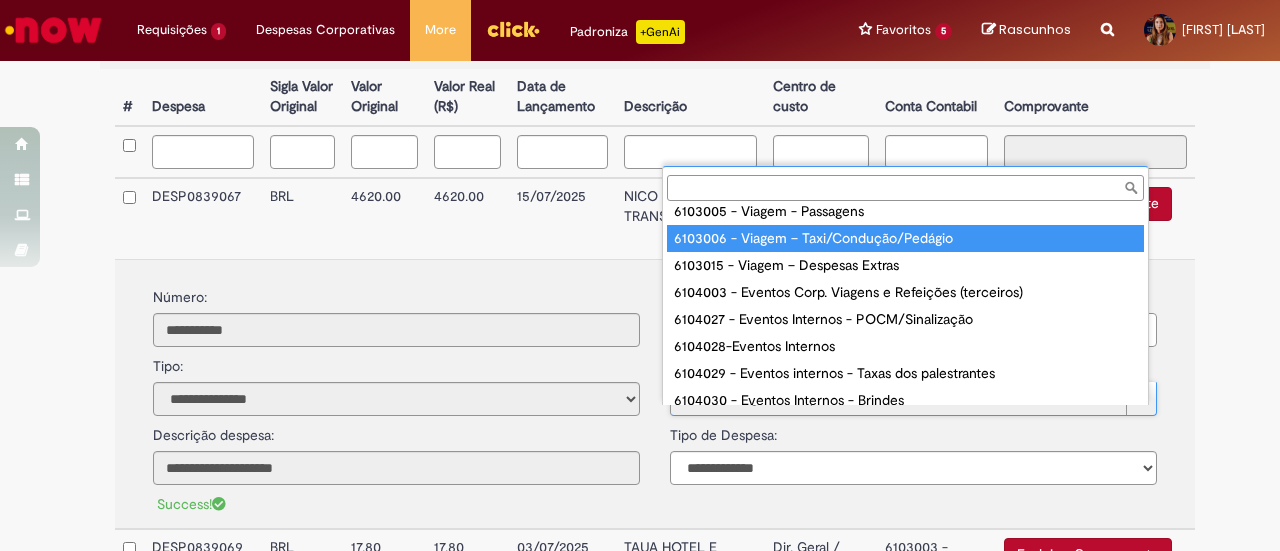 type on "**********" 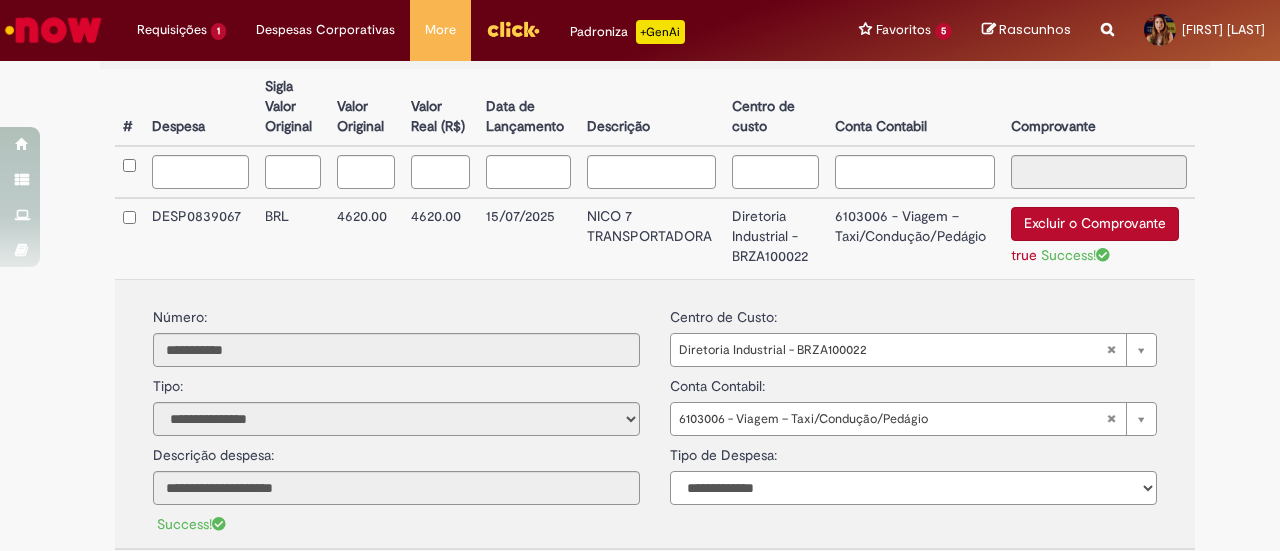 click on "**********" at bounding box center [913, 488] 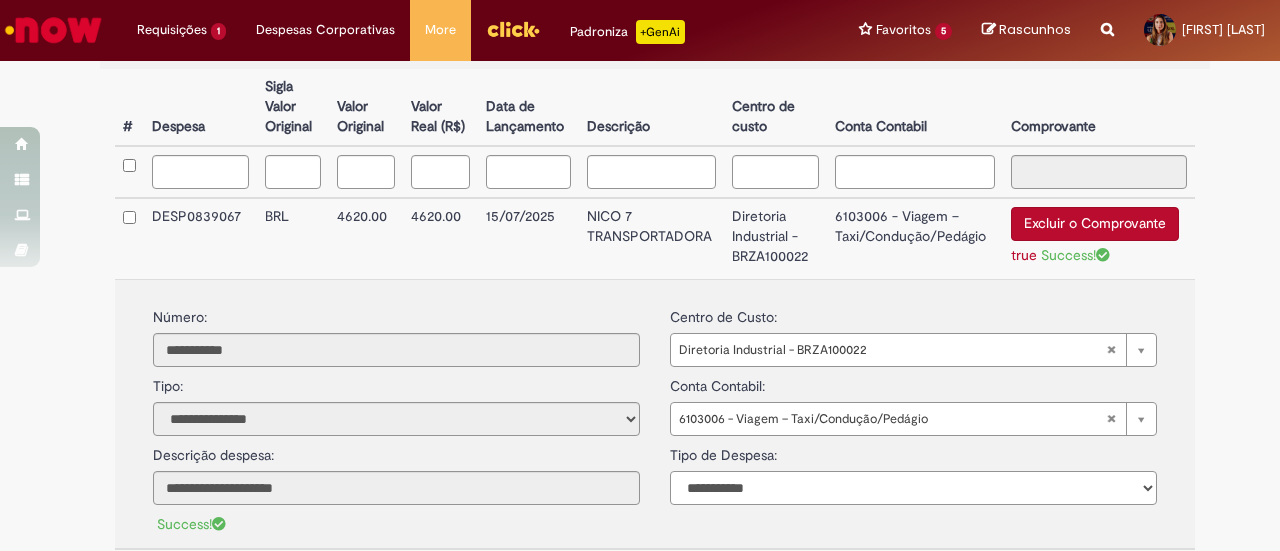 click on "**********" at bounding box center (913, 488) 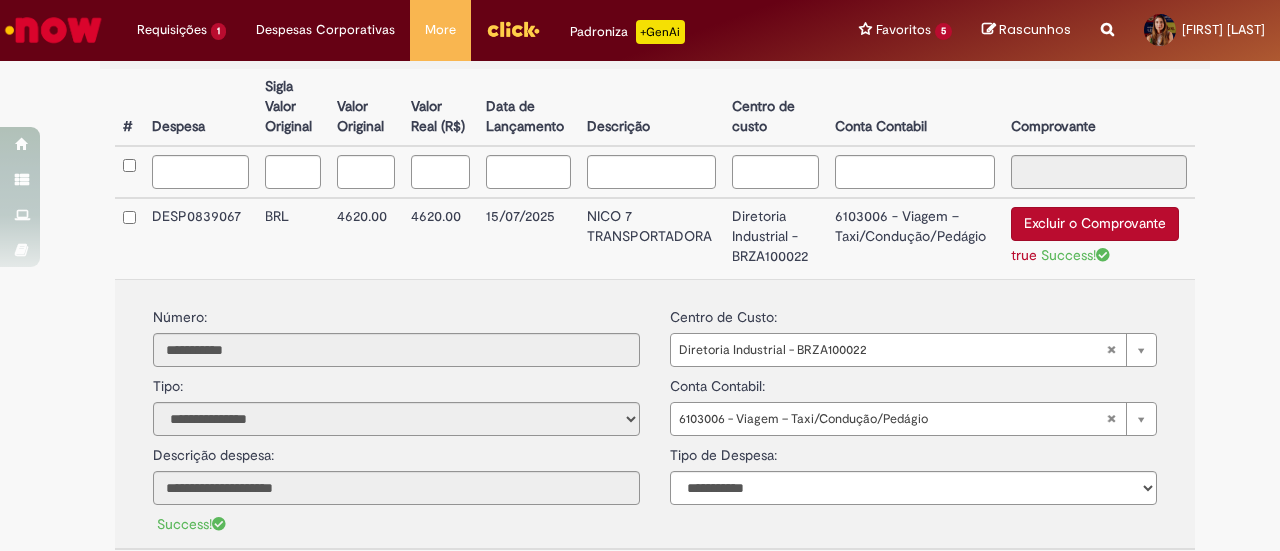 click on "6103006 - Viagem – Taxi/Condução/Pedágio" at bounding box center [915, 238] 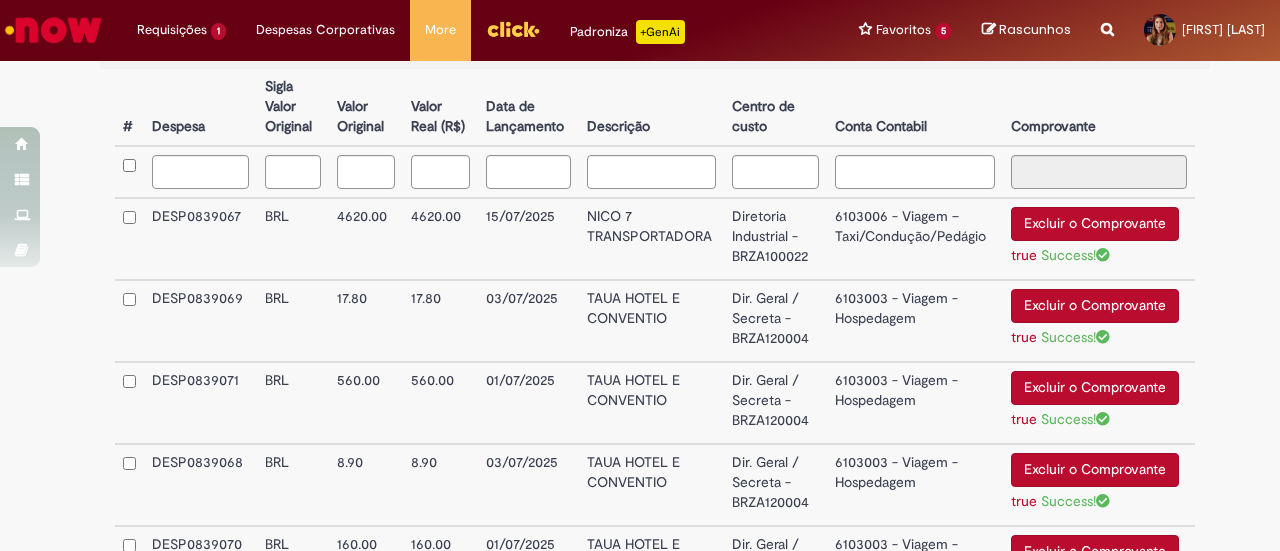 click on "6103003 - Viagem - Hospedagem" at bounding box center (915, 321) 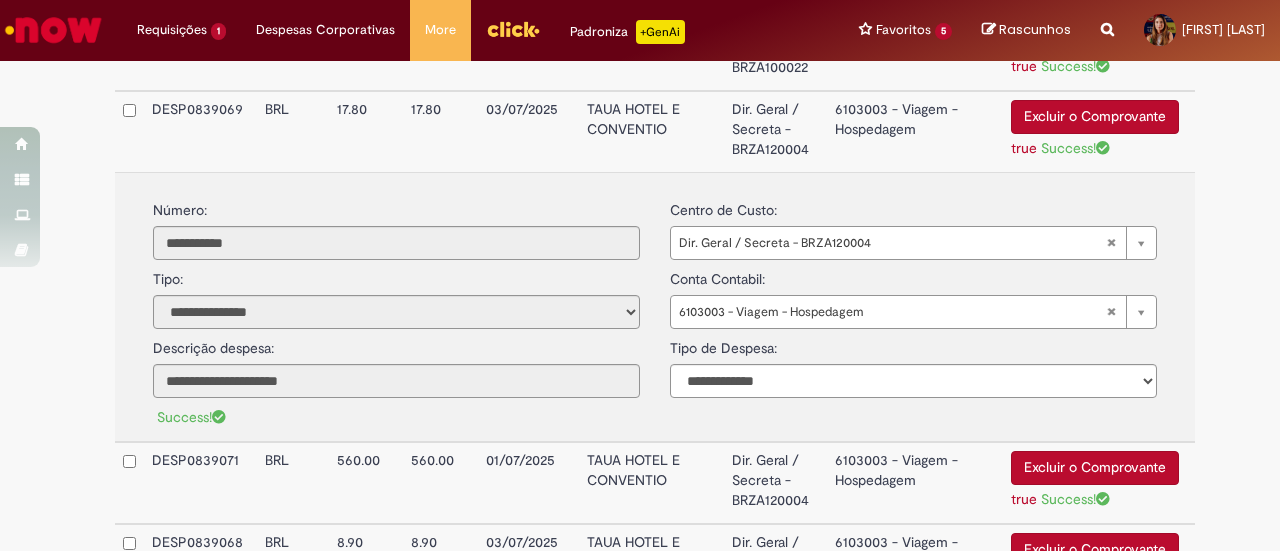 scroll, scrollTop: 758, scrollLeft: 0, axis: vertical 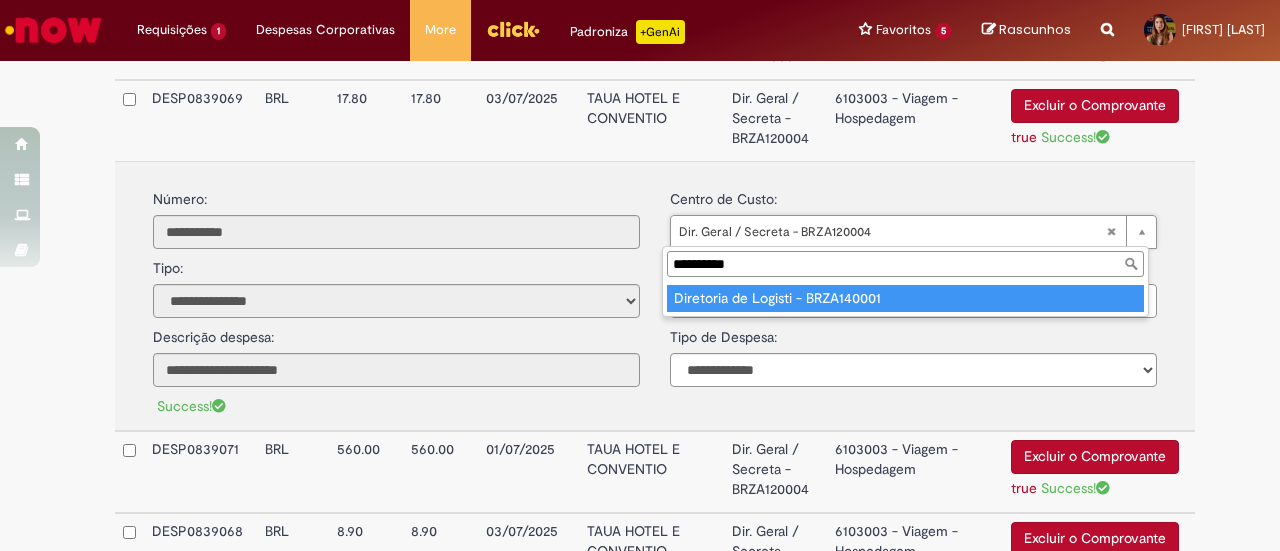 type on "**********" 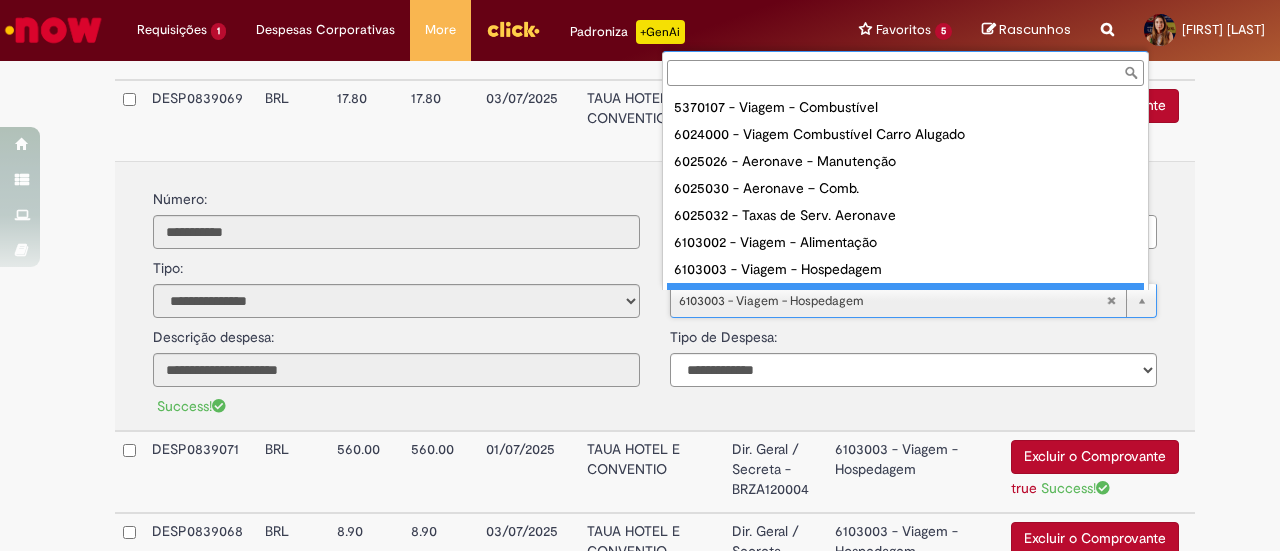 scroll, scrollTop: 16, scrollLeft: 0, axis: vertical 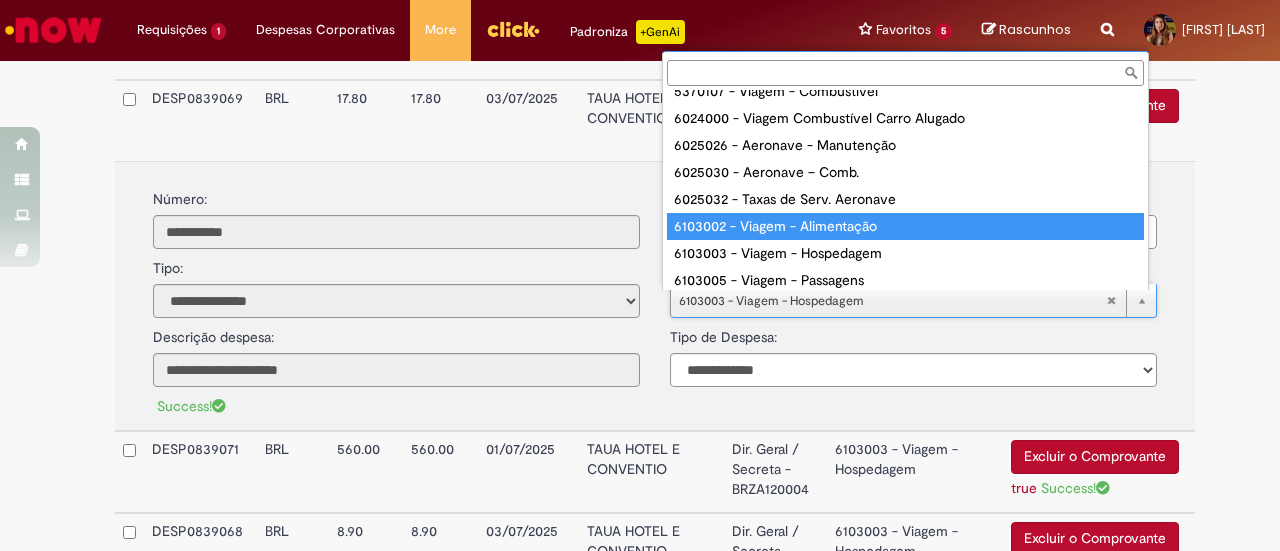 type on "**********" 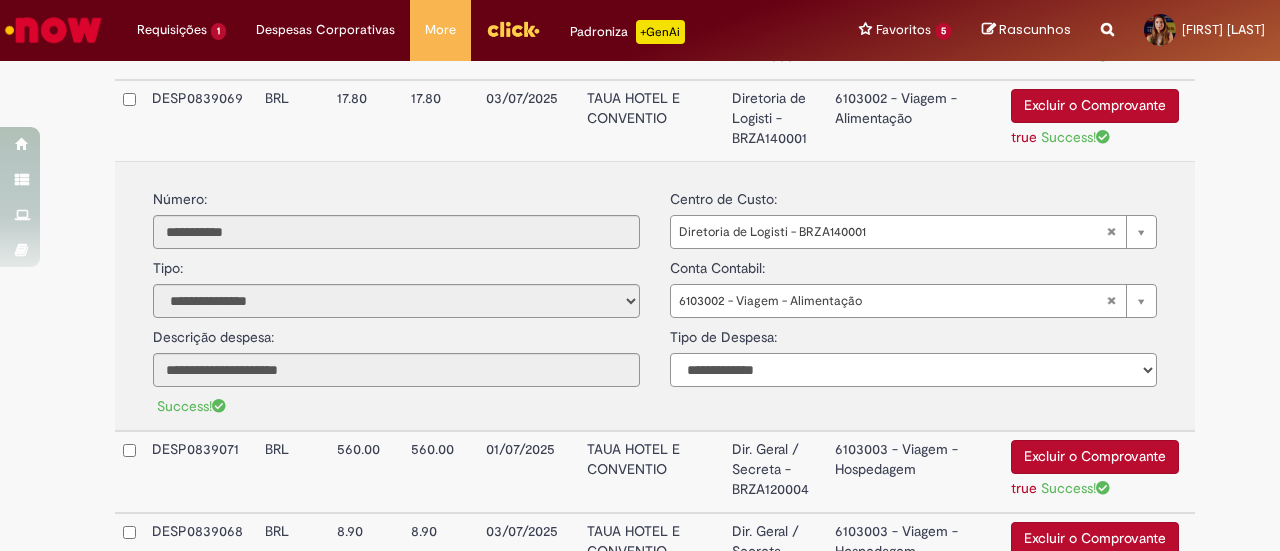 click on "**********" at bounding box center (913, 370) 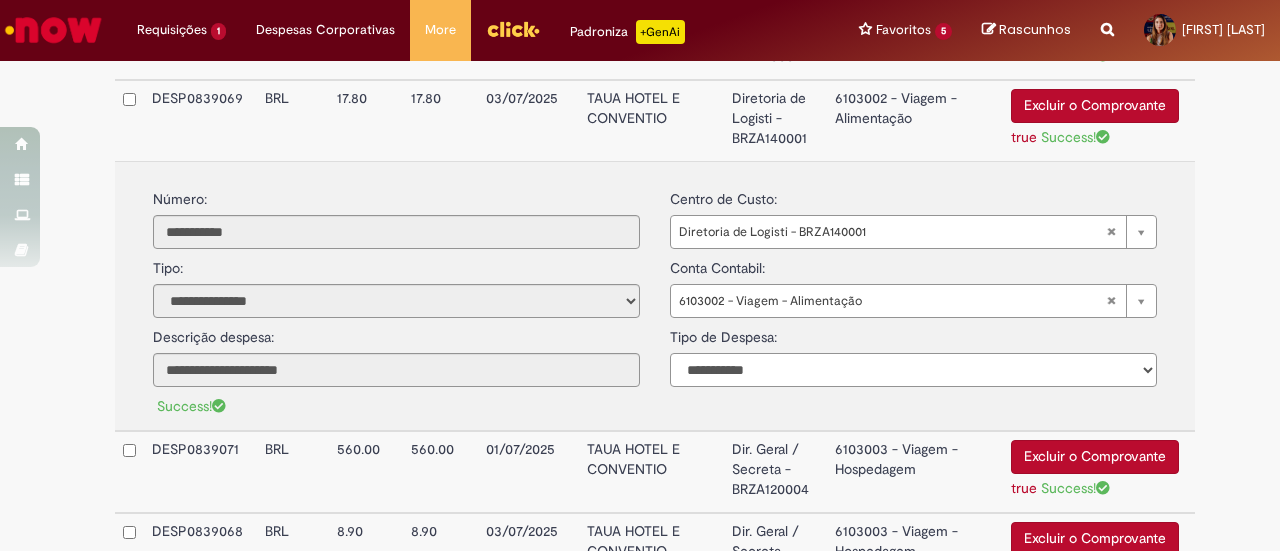 click on "**********" at bounding box center [913, 370] 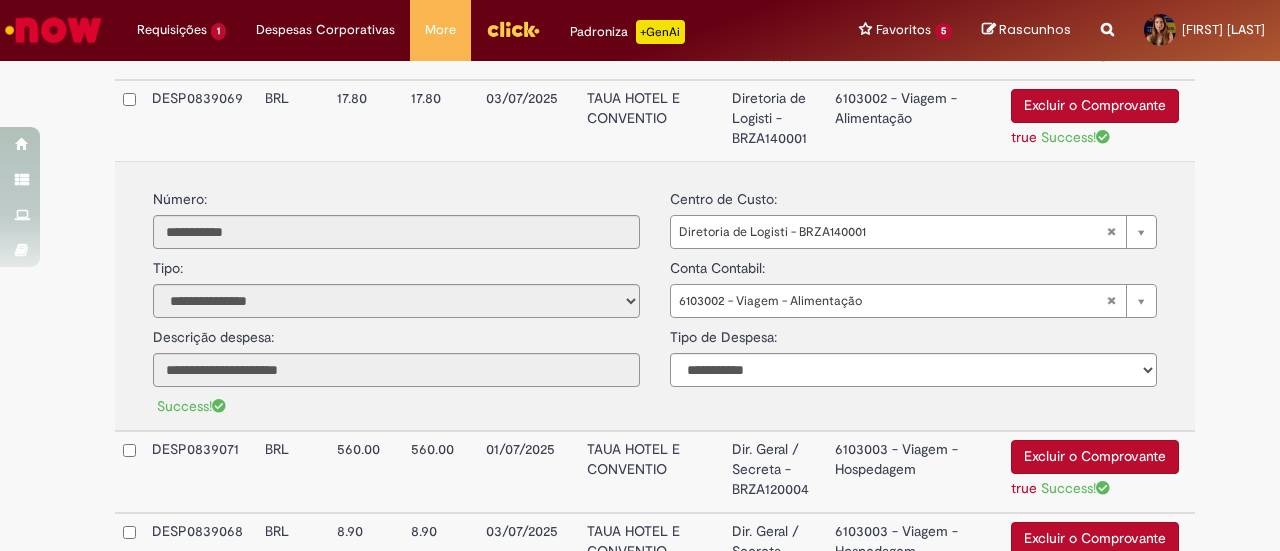 click on "6103002 - Viagem - Alimentação" at bounding box center (915, 120) 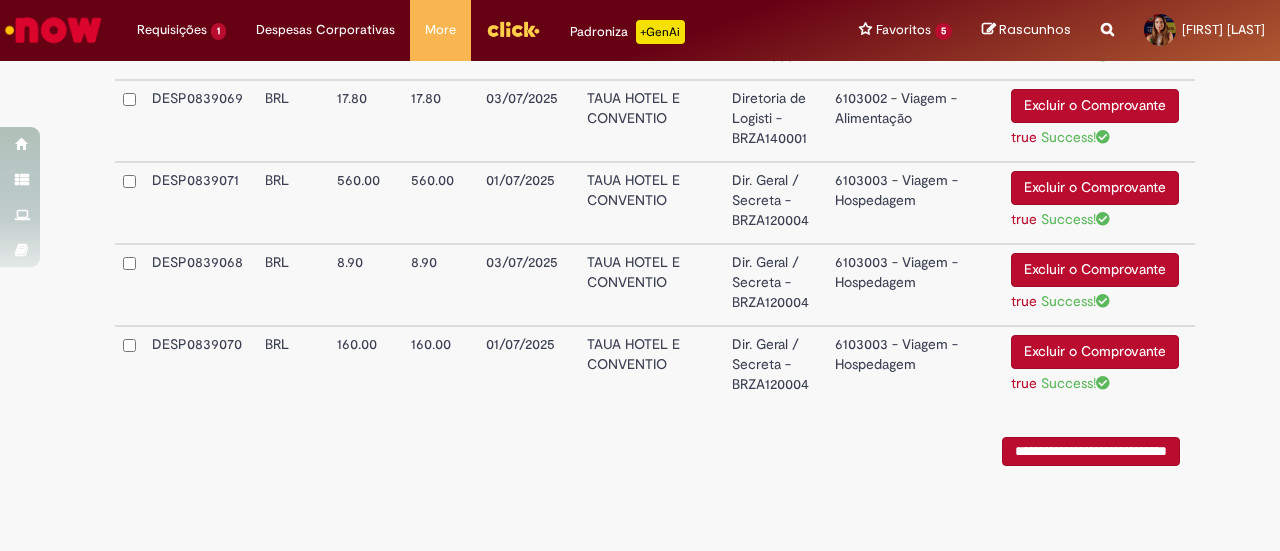 click on "6103003 - Viagem - Hospedagem" at bounding box center (915, 203) 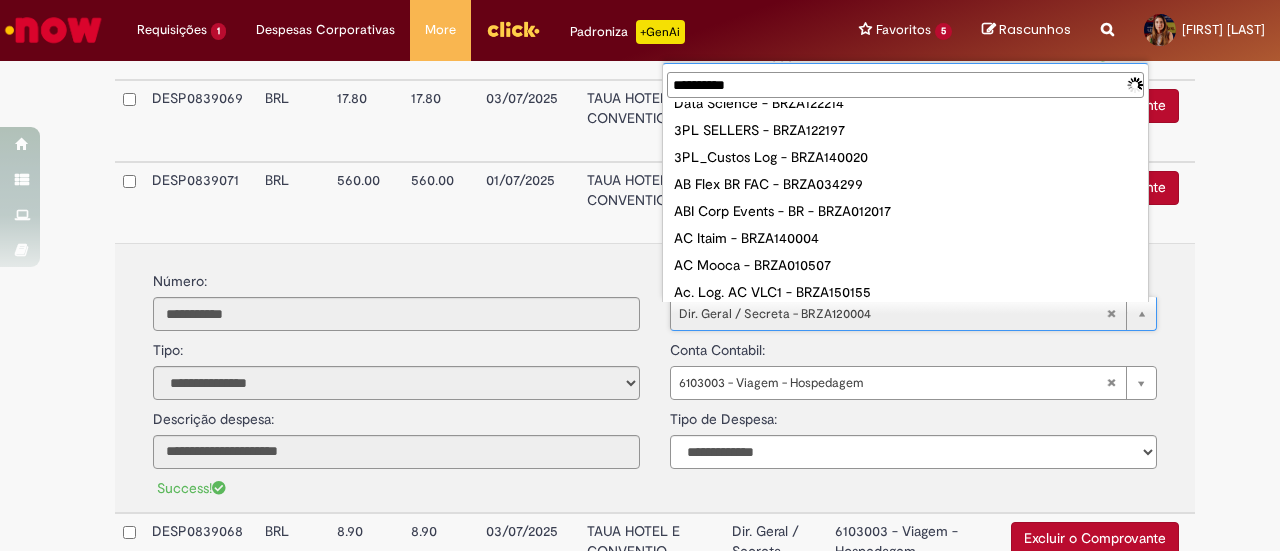 scroll, scrollTop: 0, scrollLeft: 0, axis: both 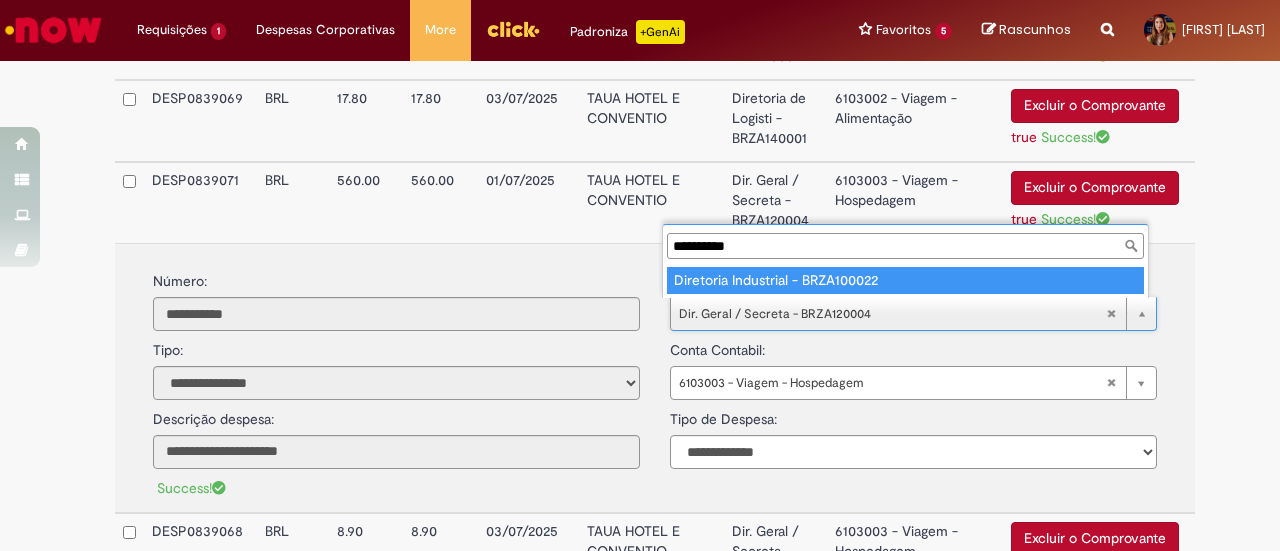 type on "**********" 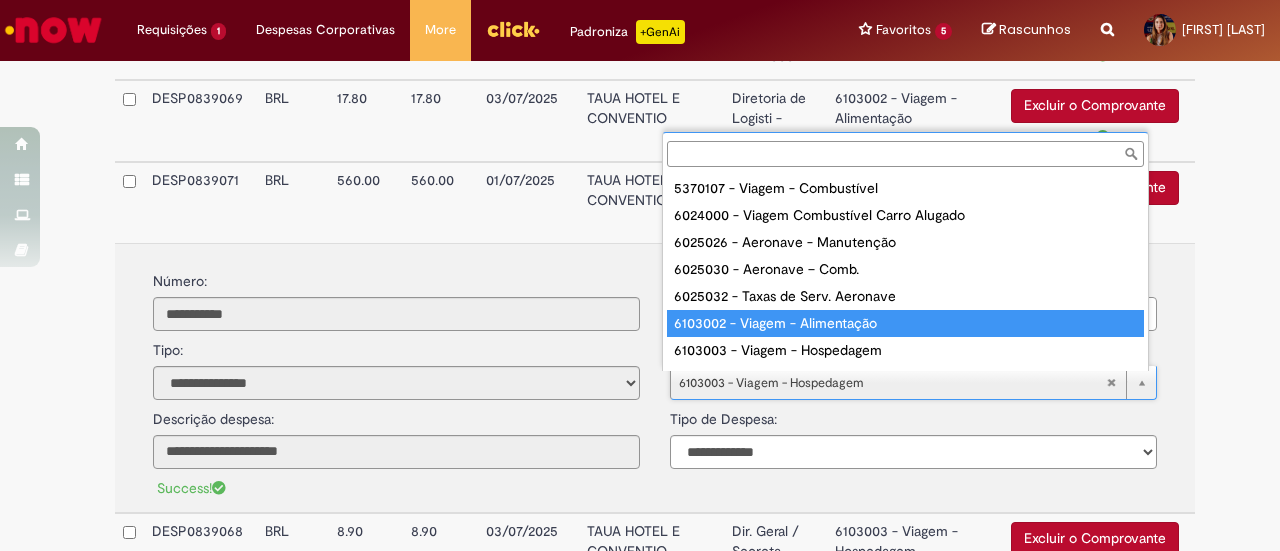 type on "**********" 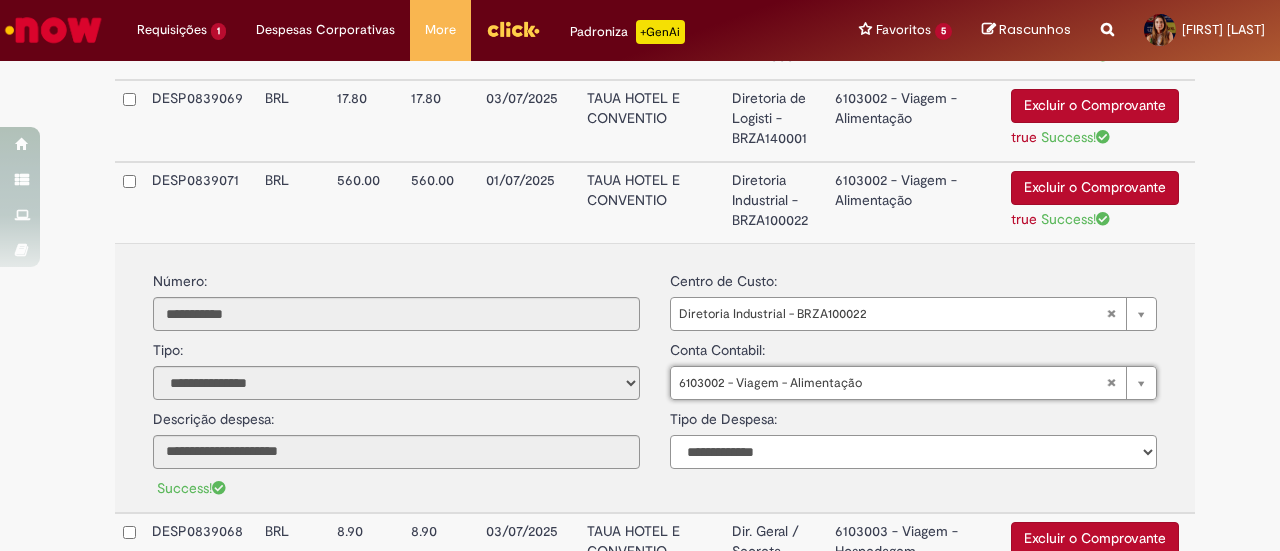 click on "**********" at bounding box center (913, 452) 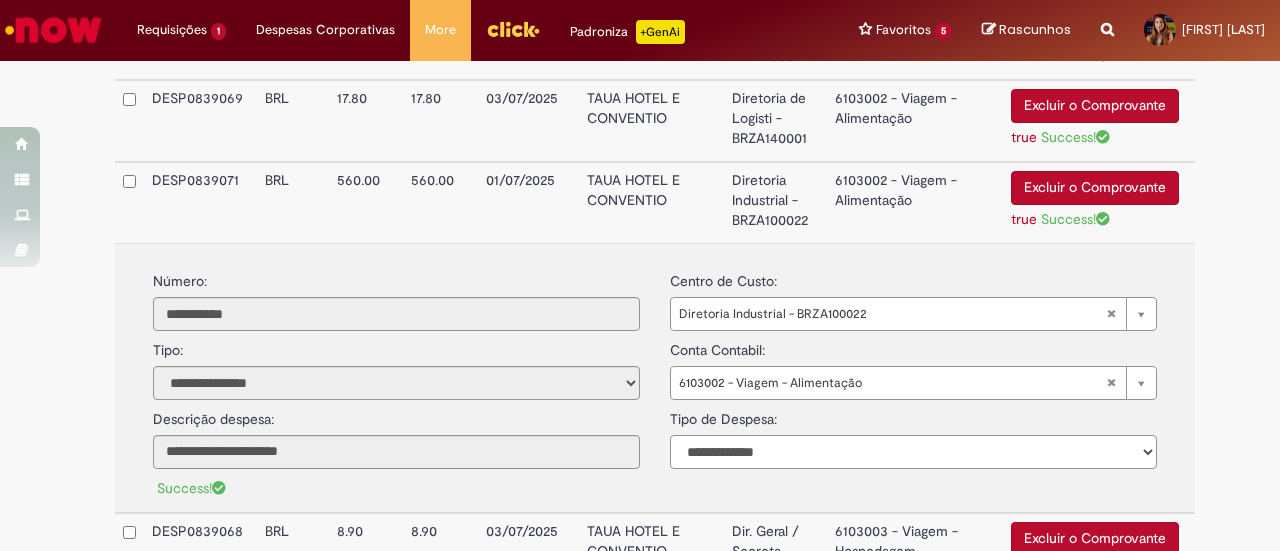 select on "*" 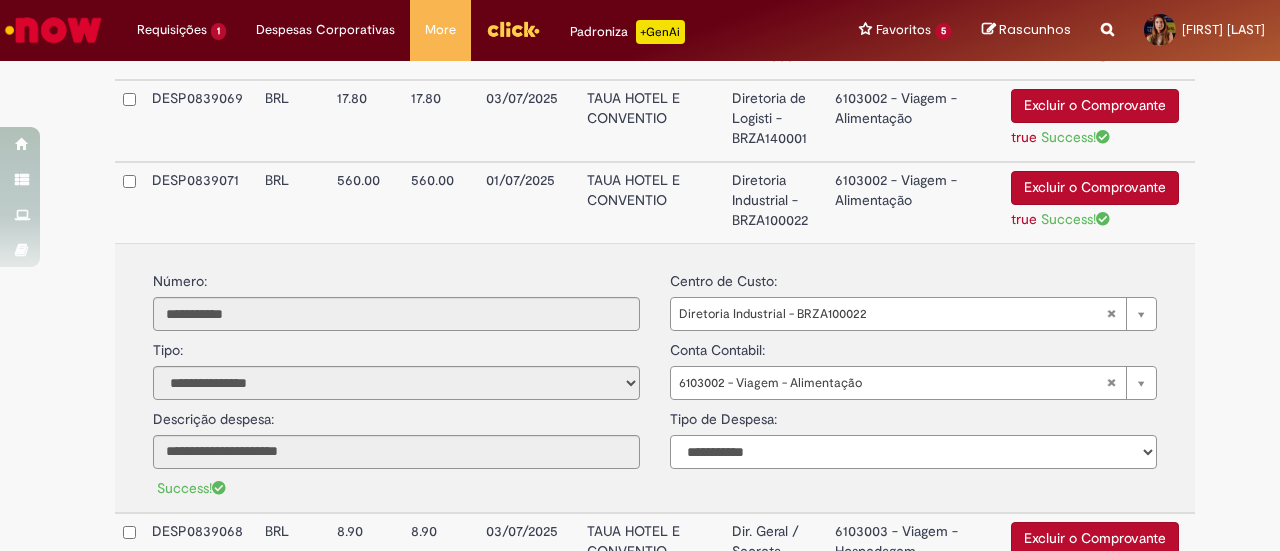 click on "**********" at bounding box center [913, 452] 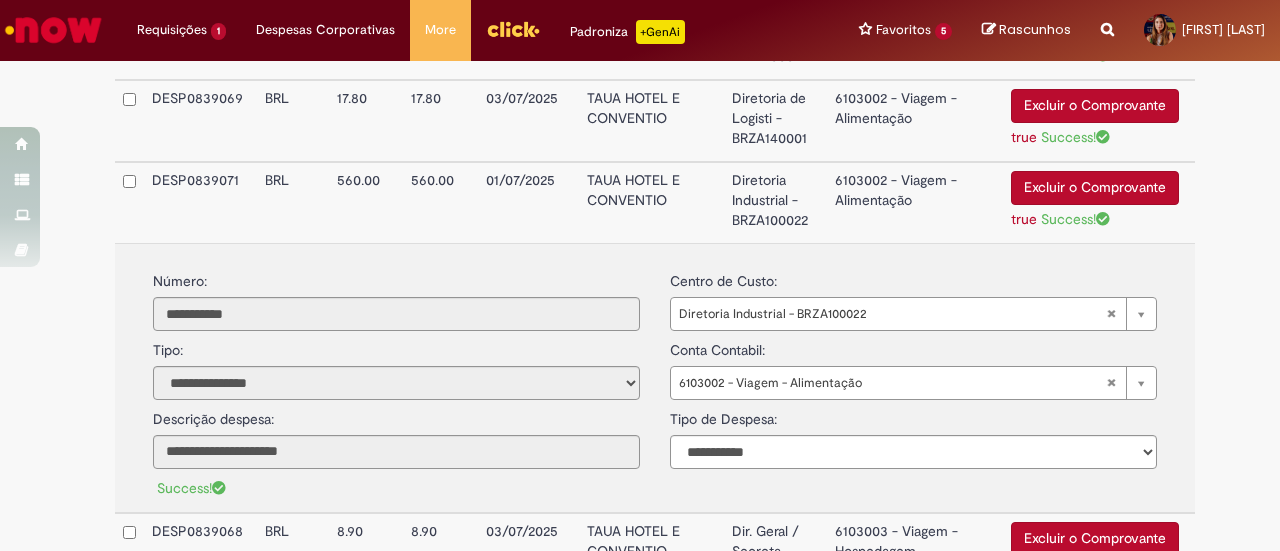 click on "Diretoria Industrial - BRZA100022" at bounding box center [775, 202] 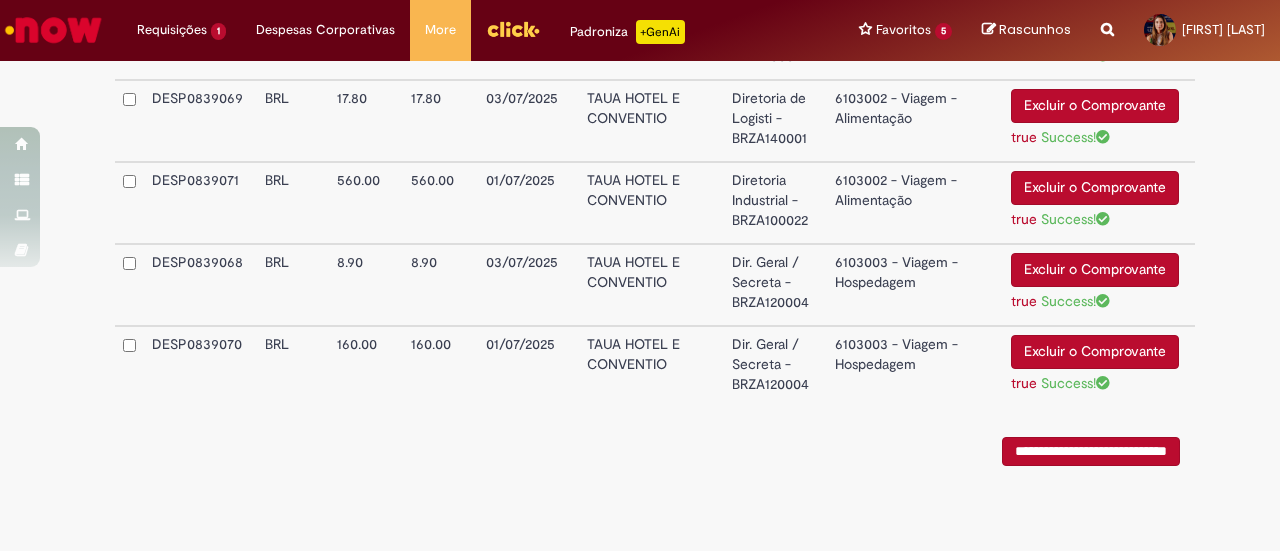click on "Dir. Geral / Secreta - BRZA120004" at bounding box center [775, 285] 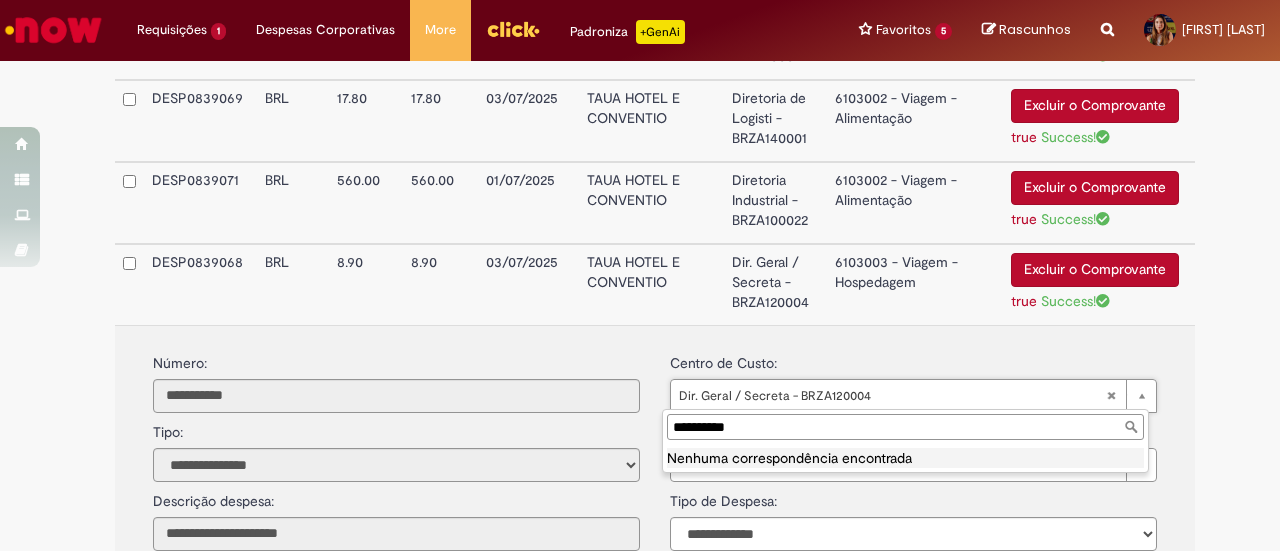 click on "**********" at bounding box center [905, 427] 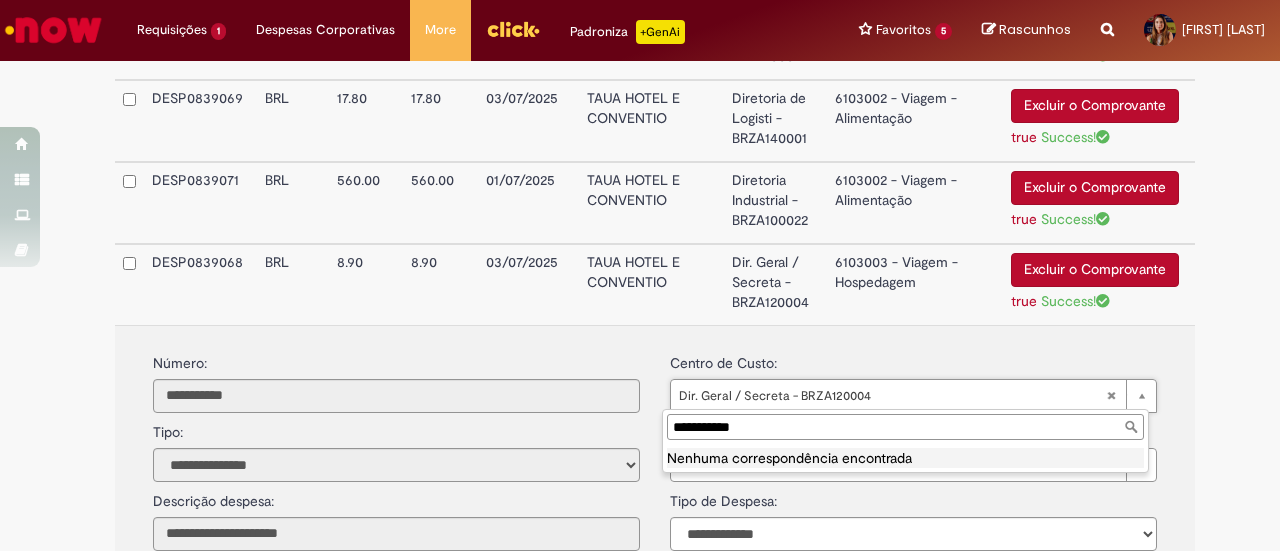 click on "**********" at bounding box center [905, 427] 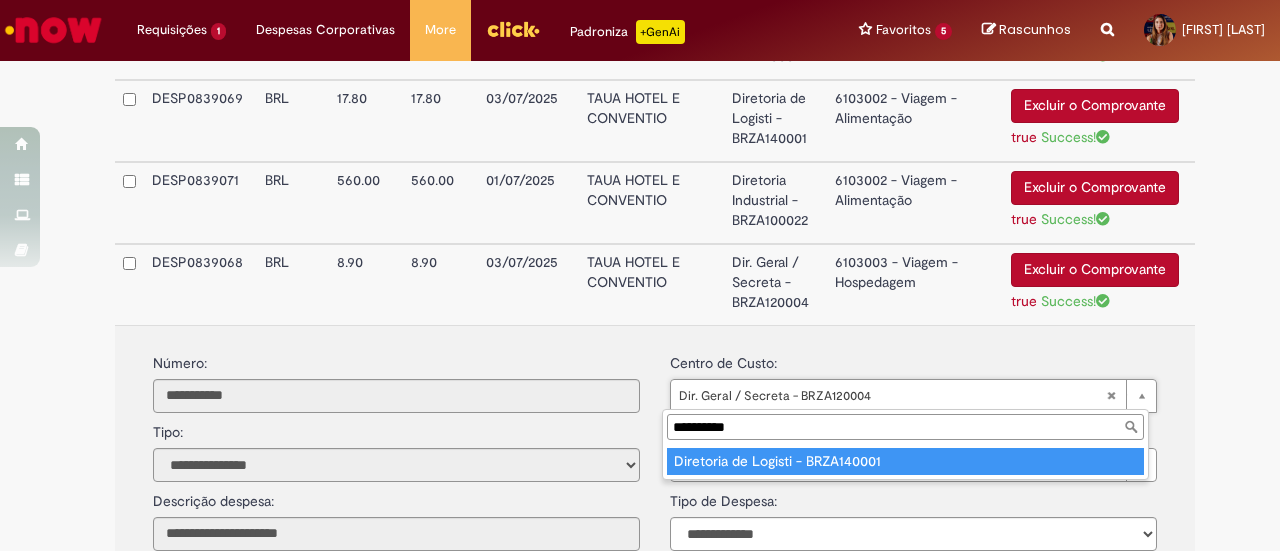 type on "**********" 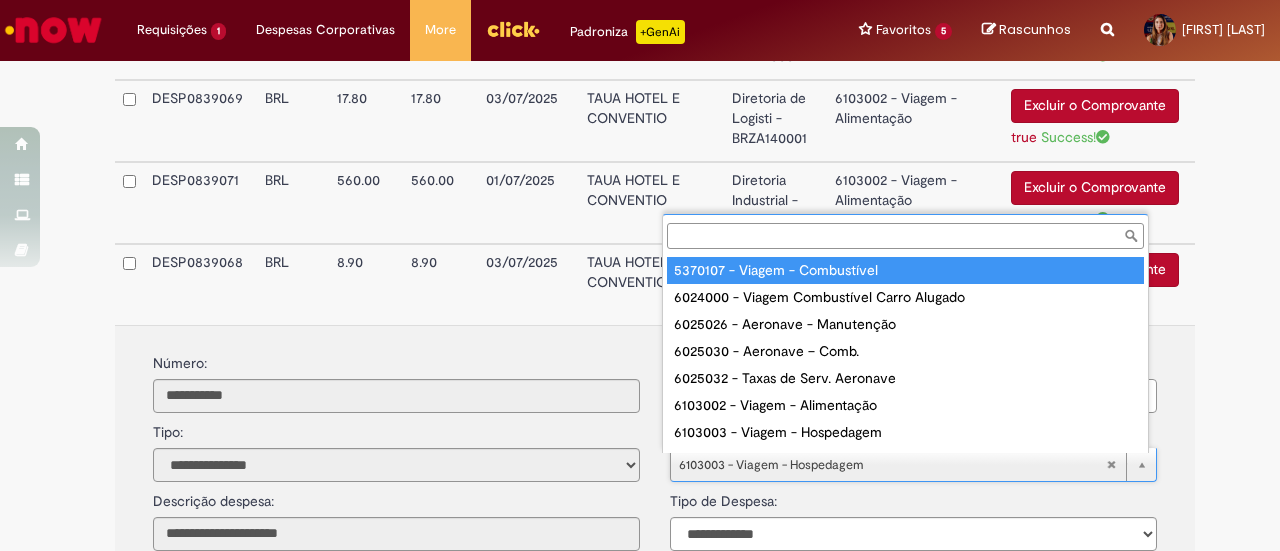 scroll, scrollTop: 16, scrollLeft: 0, axis: vertical 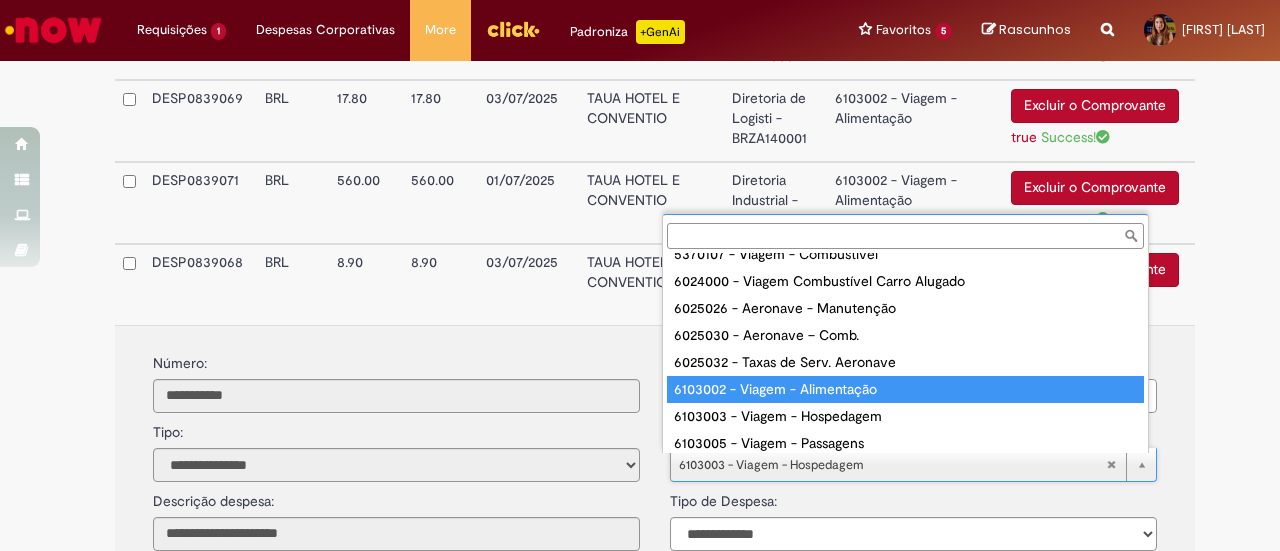 type on "**********" 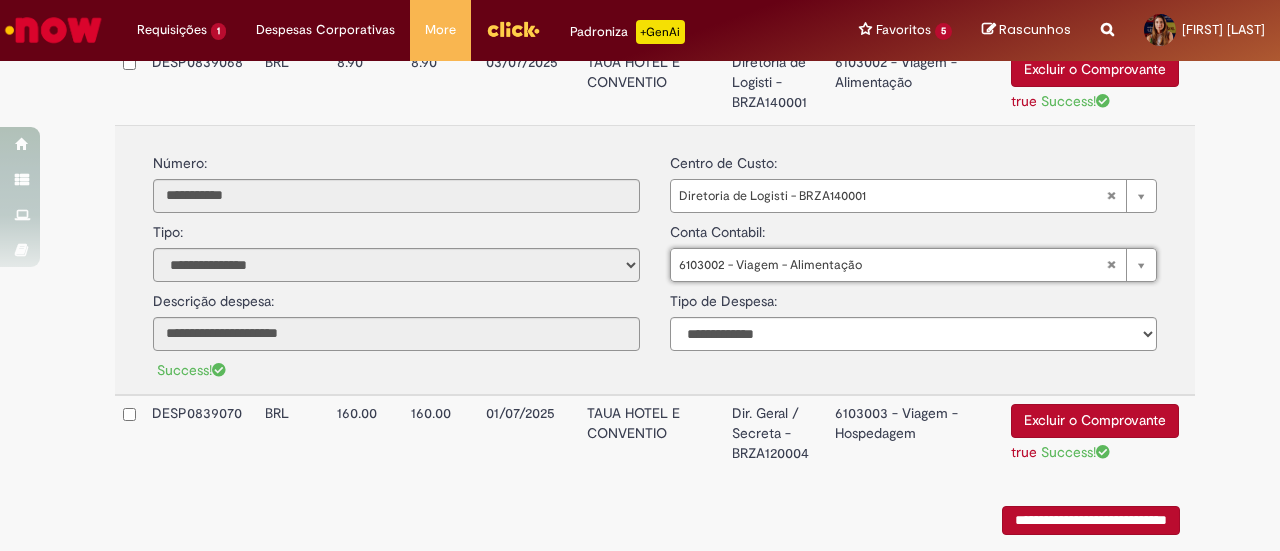 scroll, scrollTop: 958, scrollLeft: 0, axis: vertical 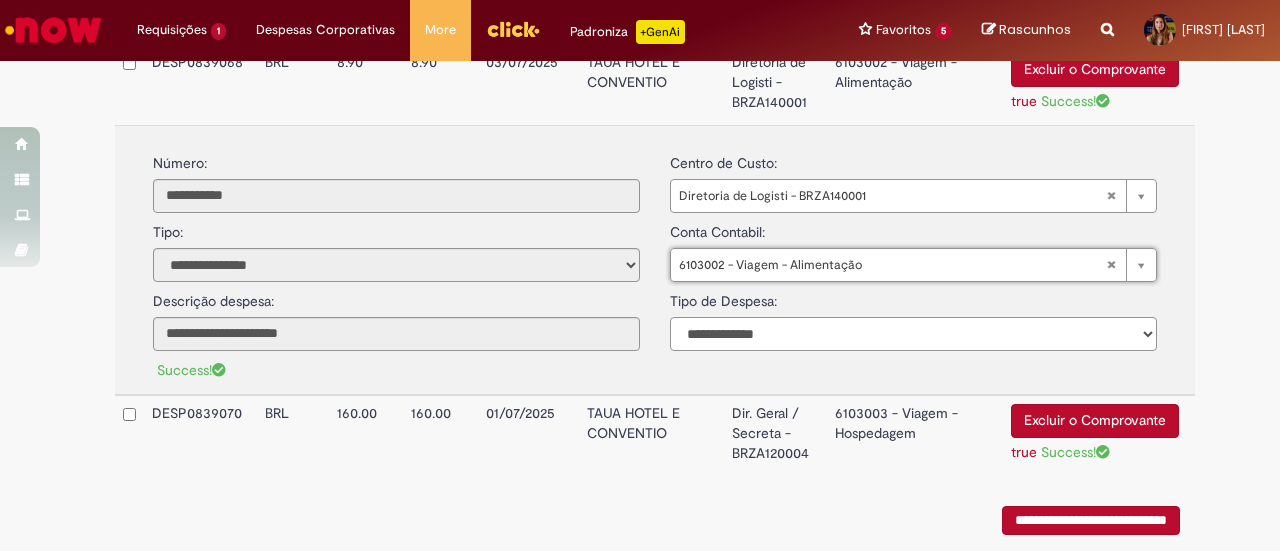 click on "**********" at bounding box center (913, 334) 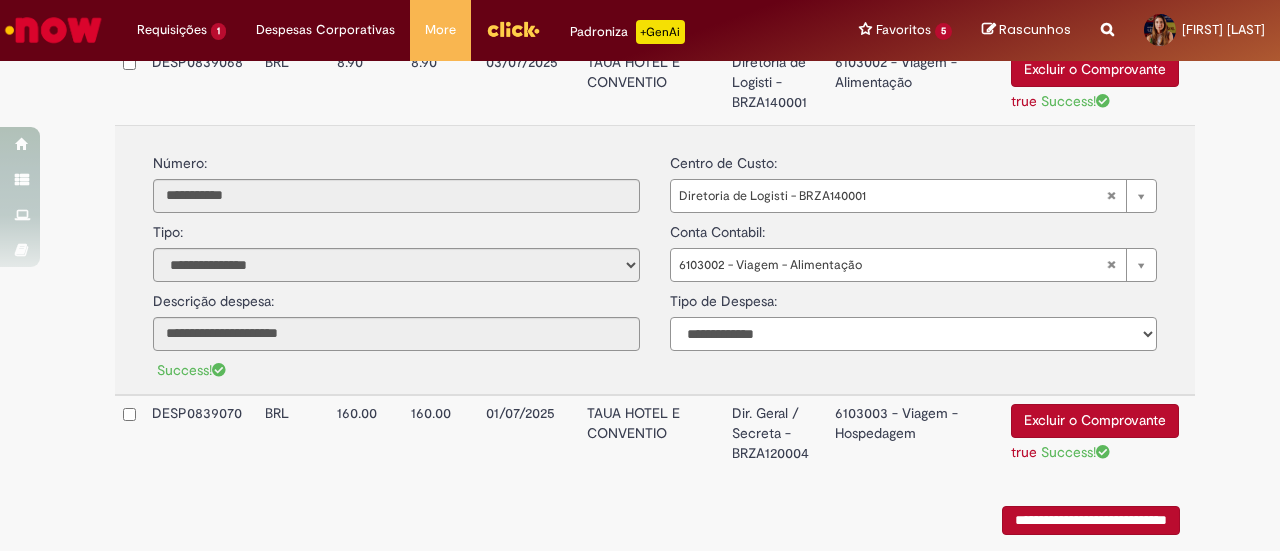 select on "*" 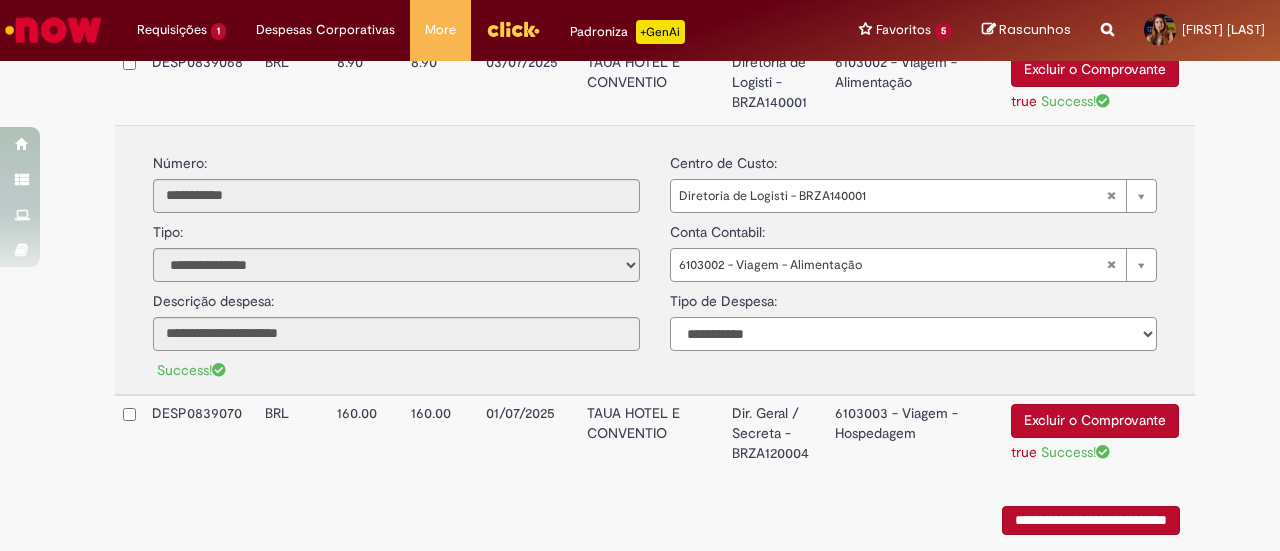 click on "**********" at bounding box center (913, 334) 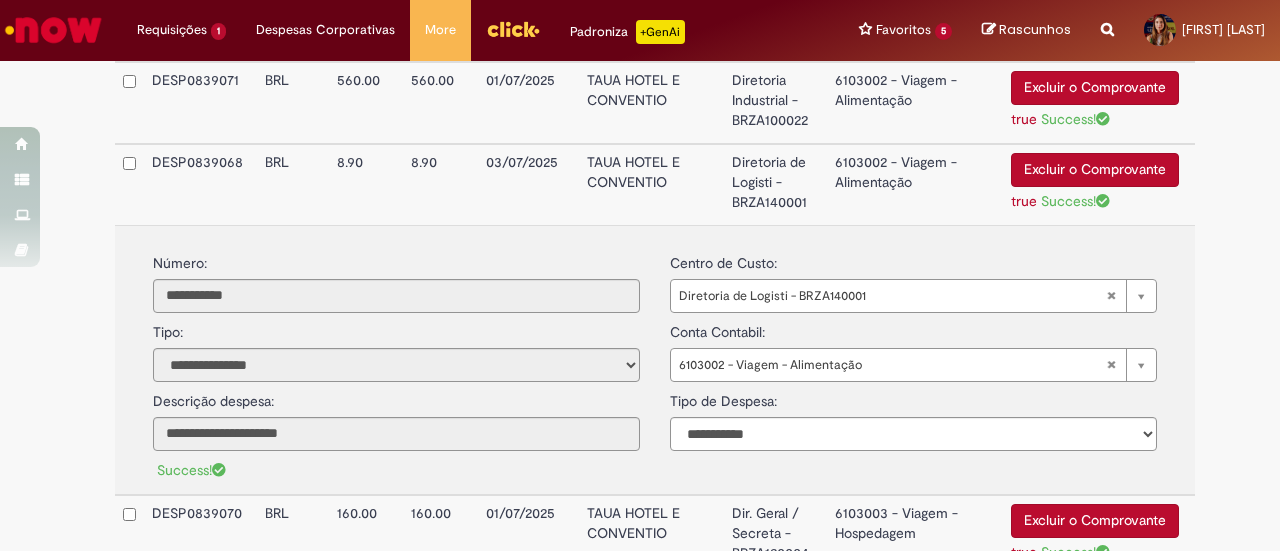click on "Diretoria de Logisti - BRZA140001" at bounding box center [775, 184] 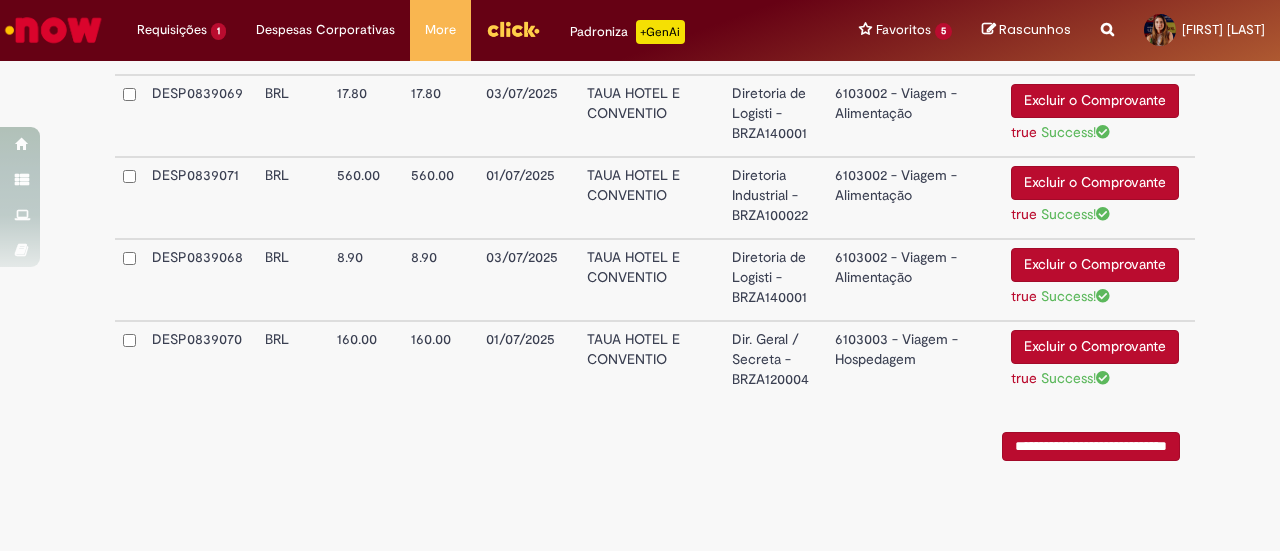 click on "Dir. Geral / Secreta - BRZA120004" at bounding box center (775, 361) 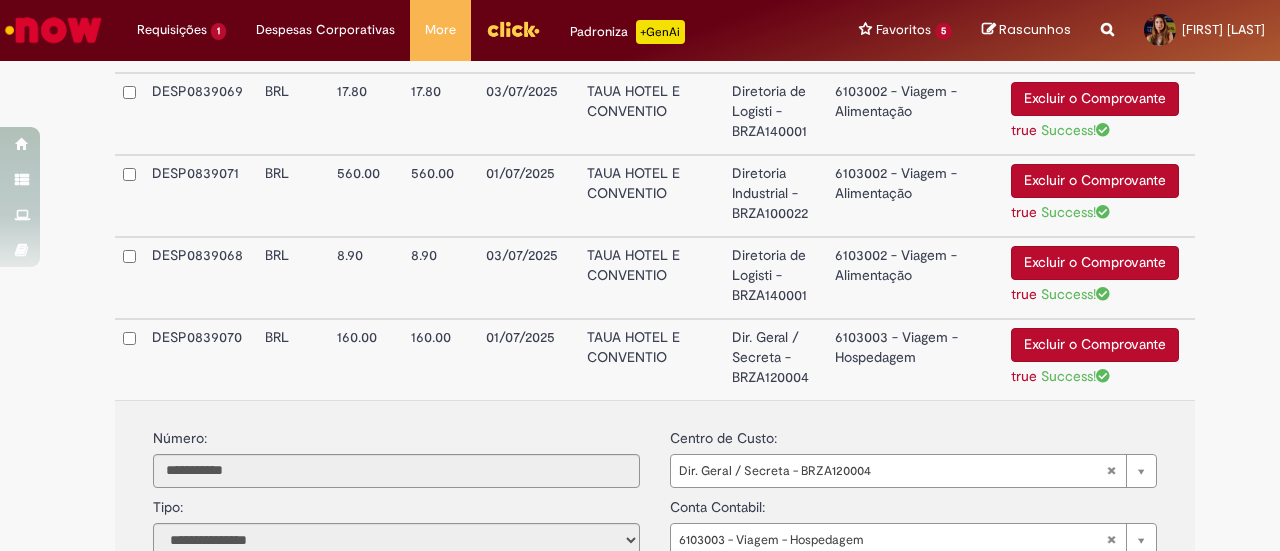 scroll, scrollTop: 858, scrollLeft: 0, axis: vertical 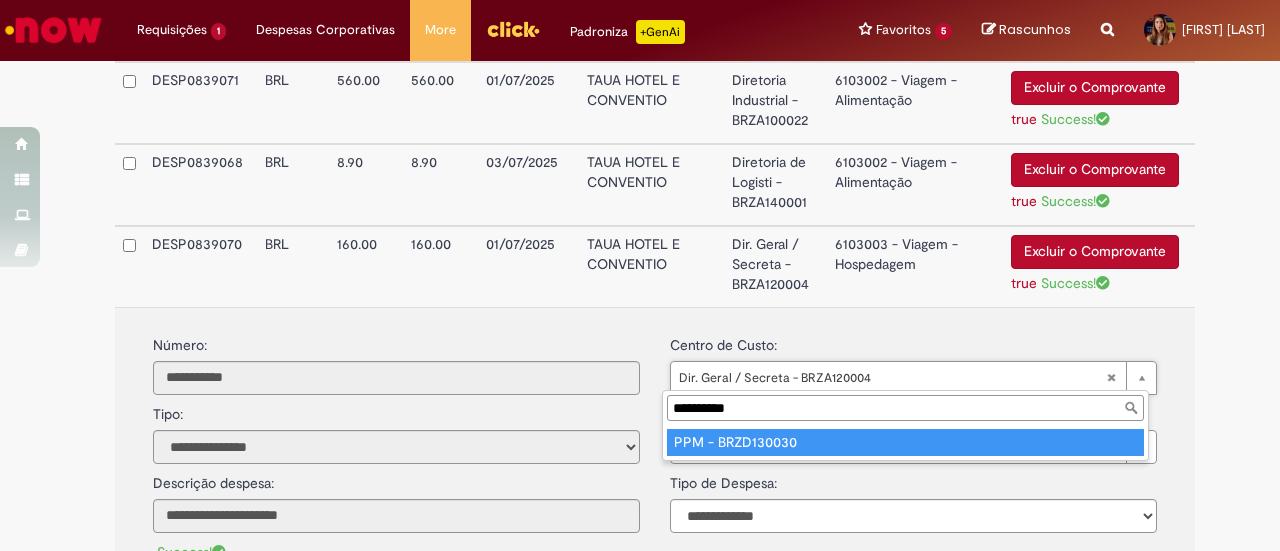 type on "**********" 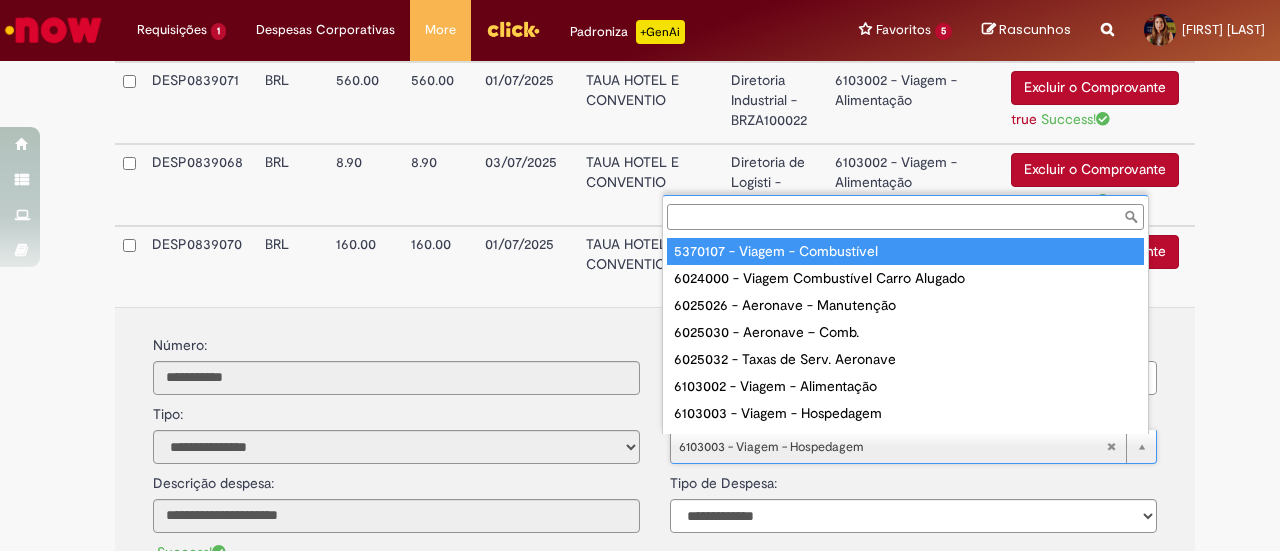 scroll, scrollTop: 16, scrollLeft: 0, axis: vertical 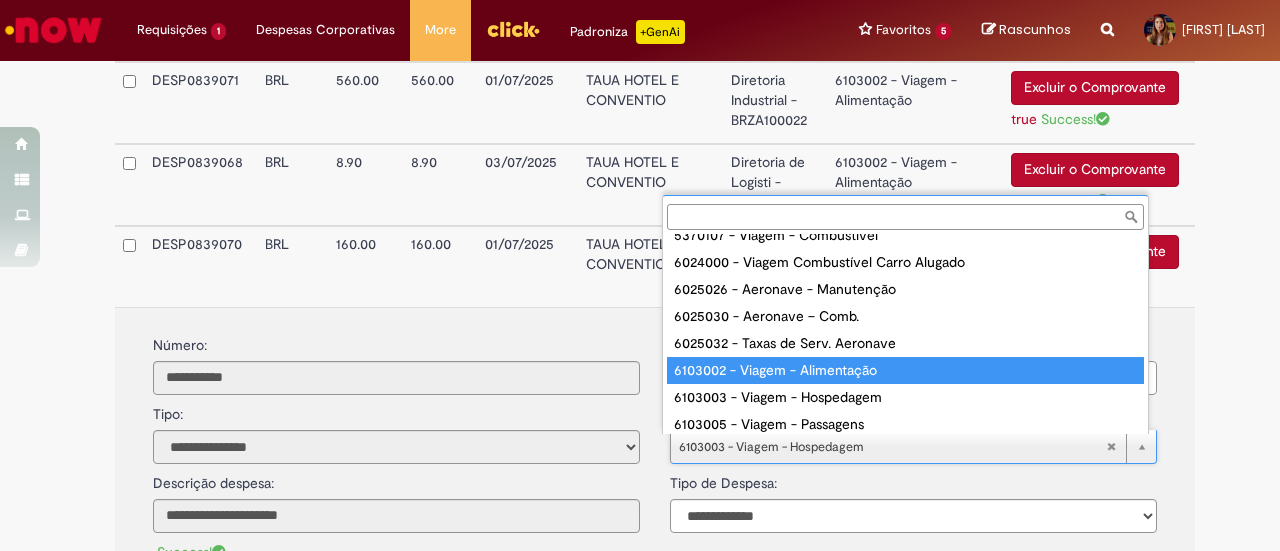 type on "**********" 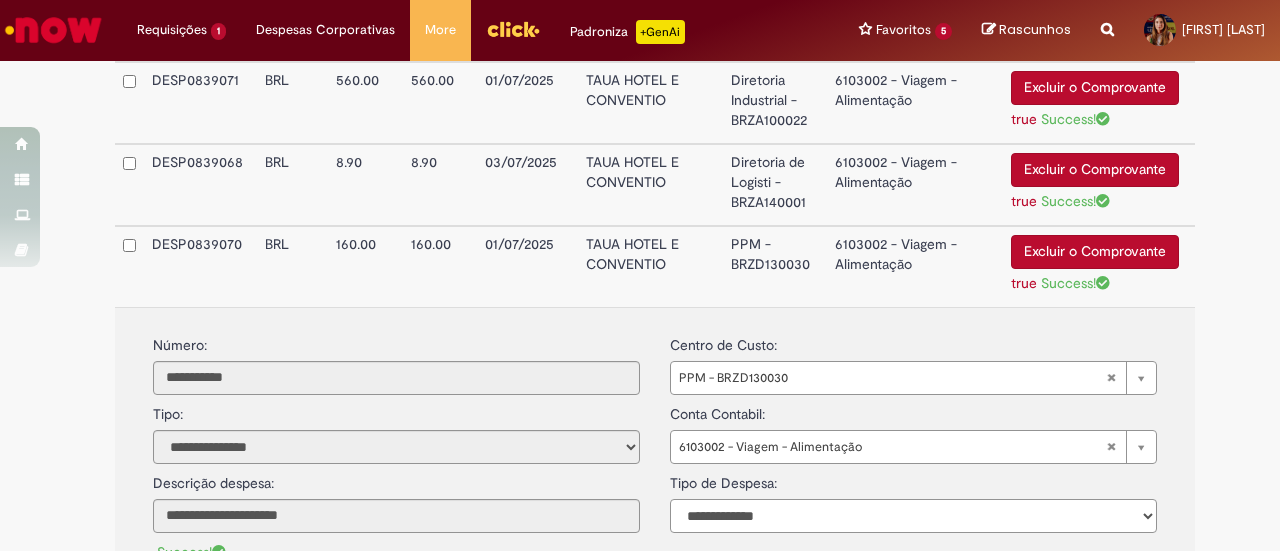 click on "**********" at bounding box center (913, 516) 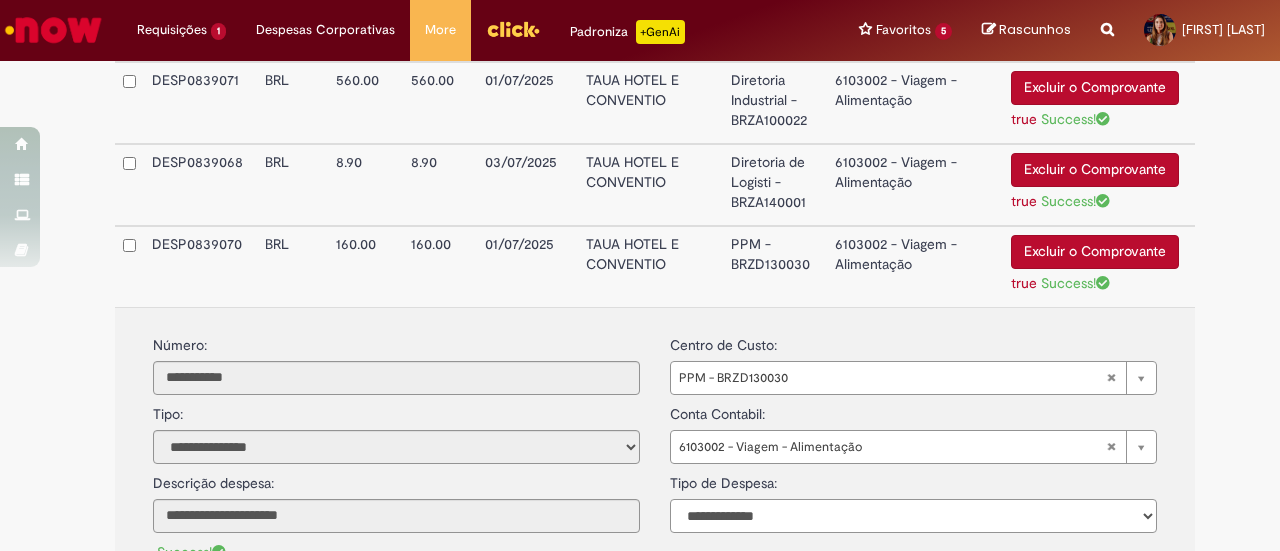 select on "*" 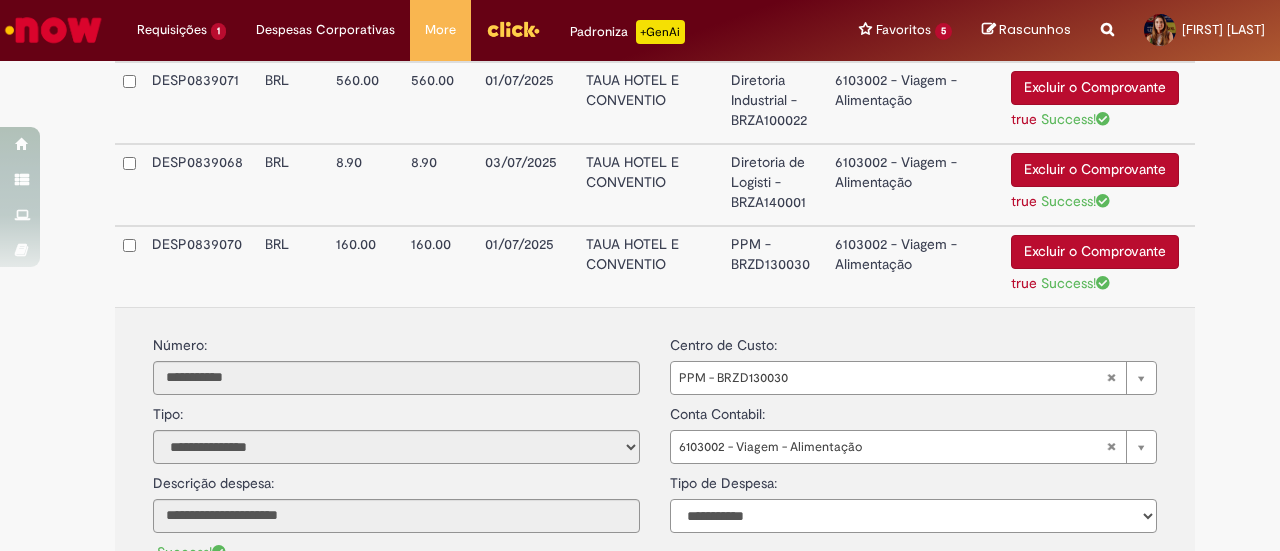 click on "**********" at bounding box center (913, 516) 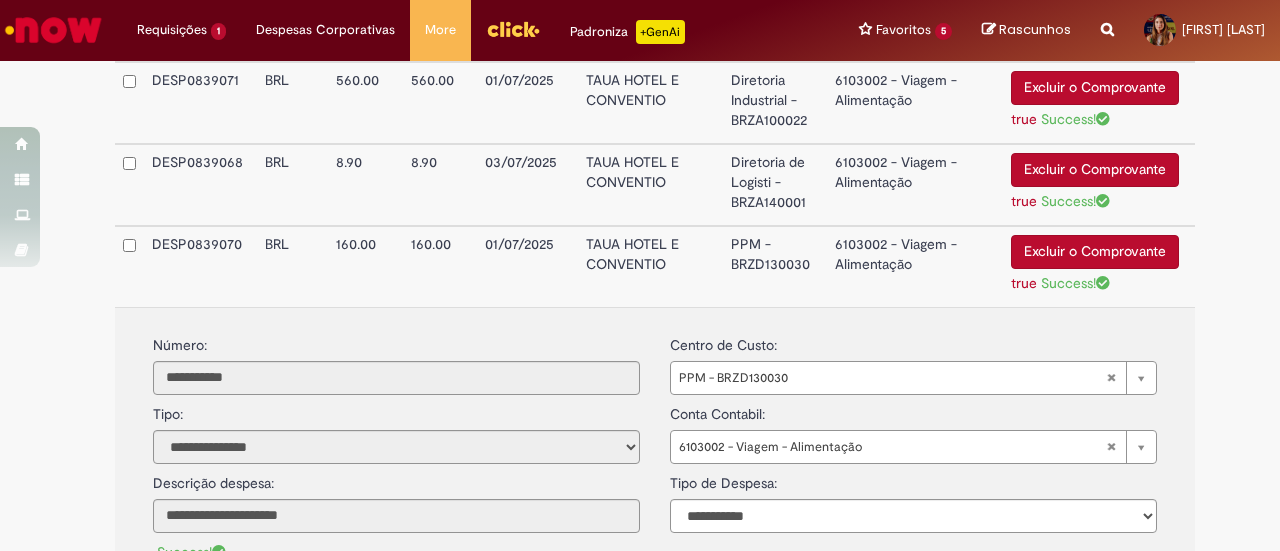 click on "PPM - BRZD130030" at bounding box center (775, 266) 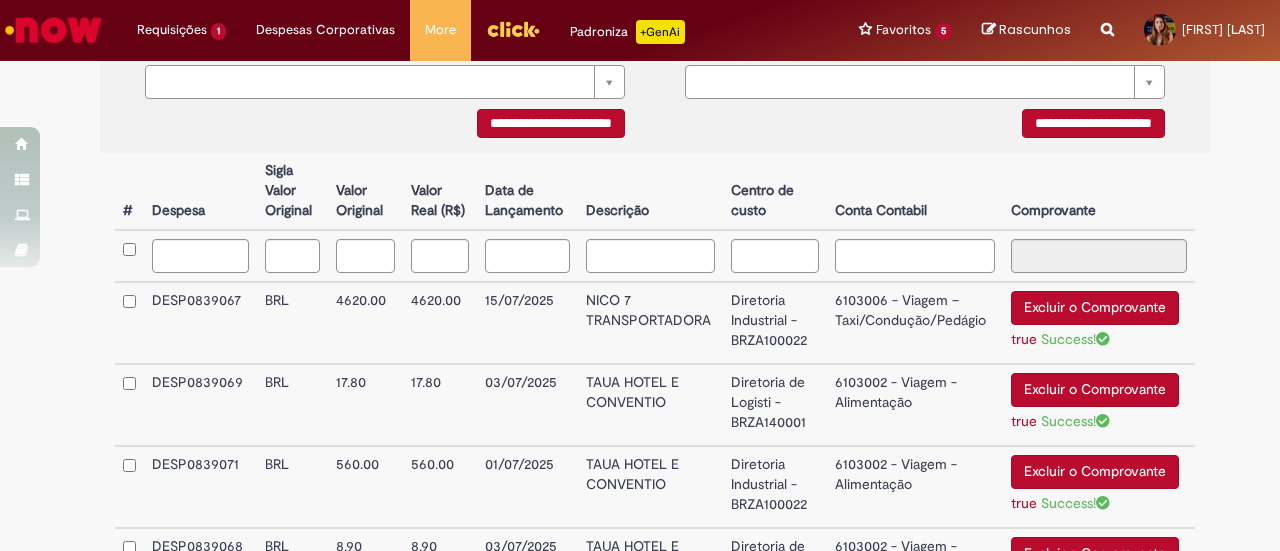 scroll, scrollTop: 65, scrollLeft: 0, axis: vertical 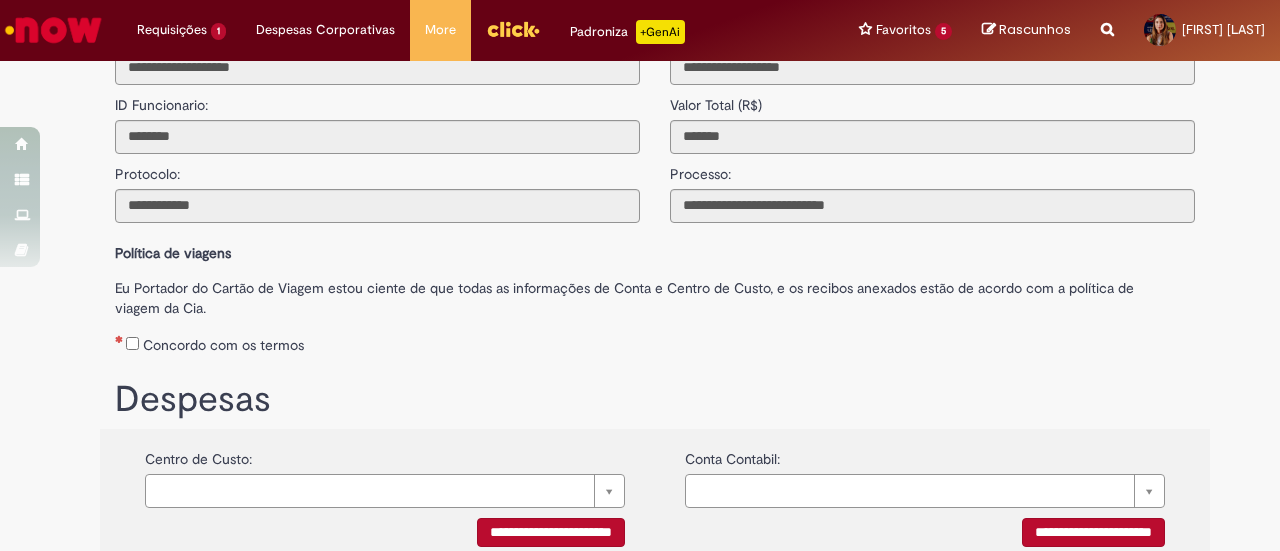 click on "Concordo com os termos" at bounding box center (223, 345) 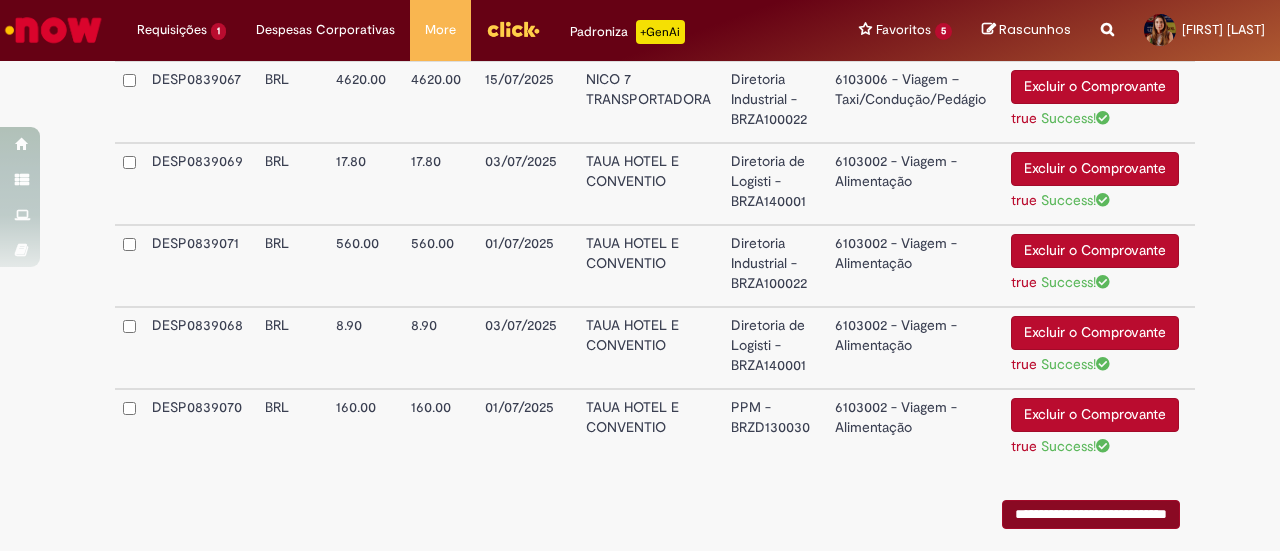 scroll, scrollTop: 765, scrollLeft: 0, axis: vertical 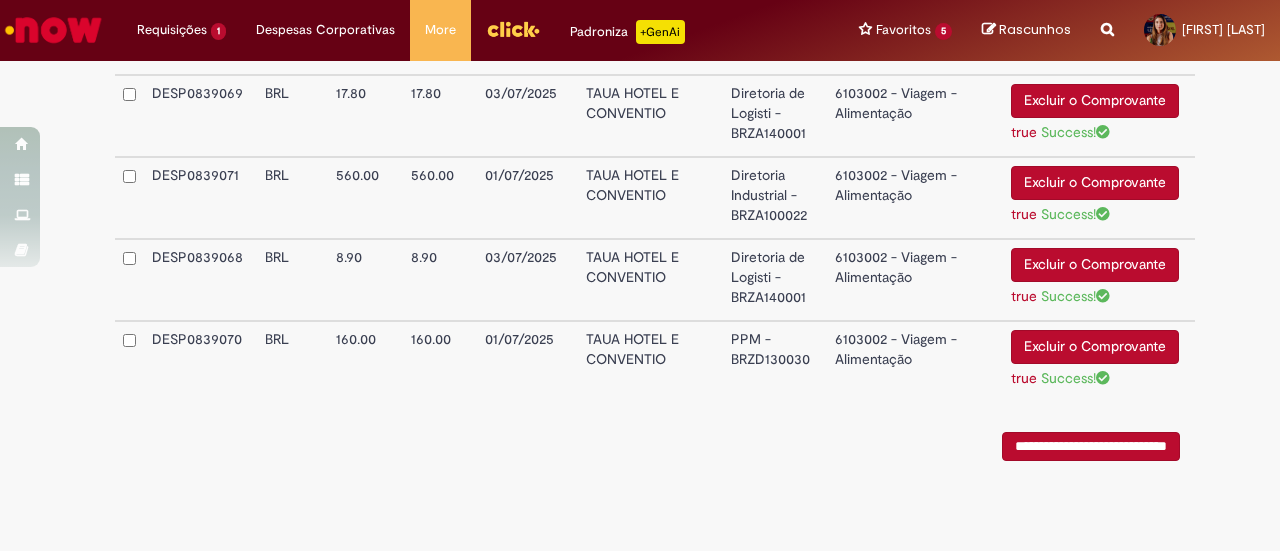click on "**********" at bounding box center [1091, 446] 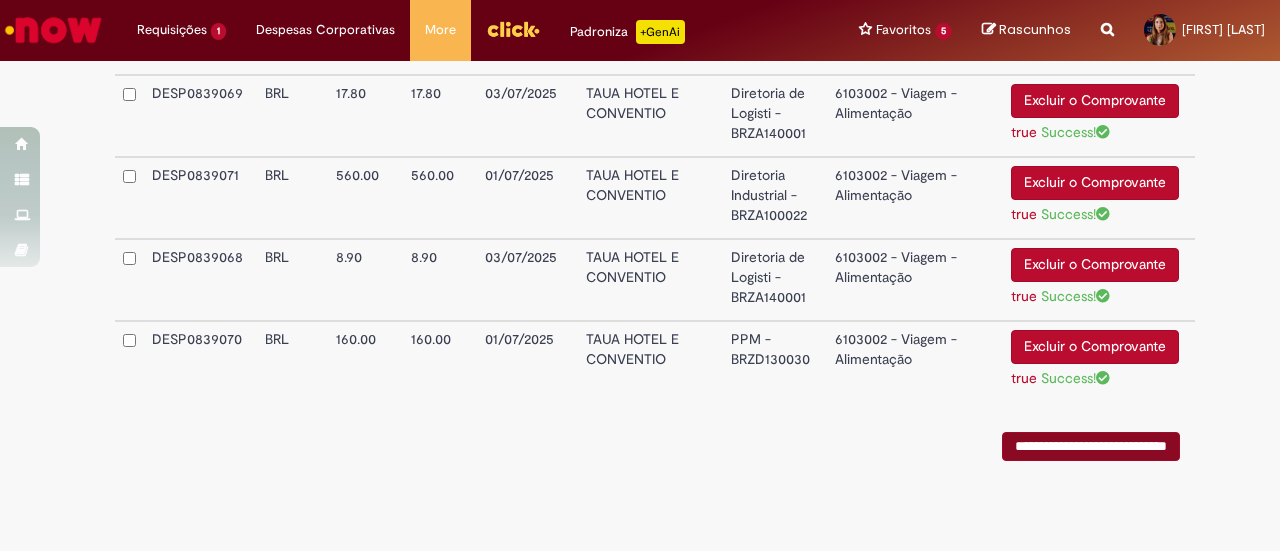 scroll, scrollTop: 0, scrollLeft: 0, axis: both 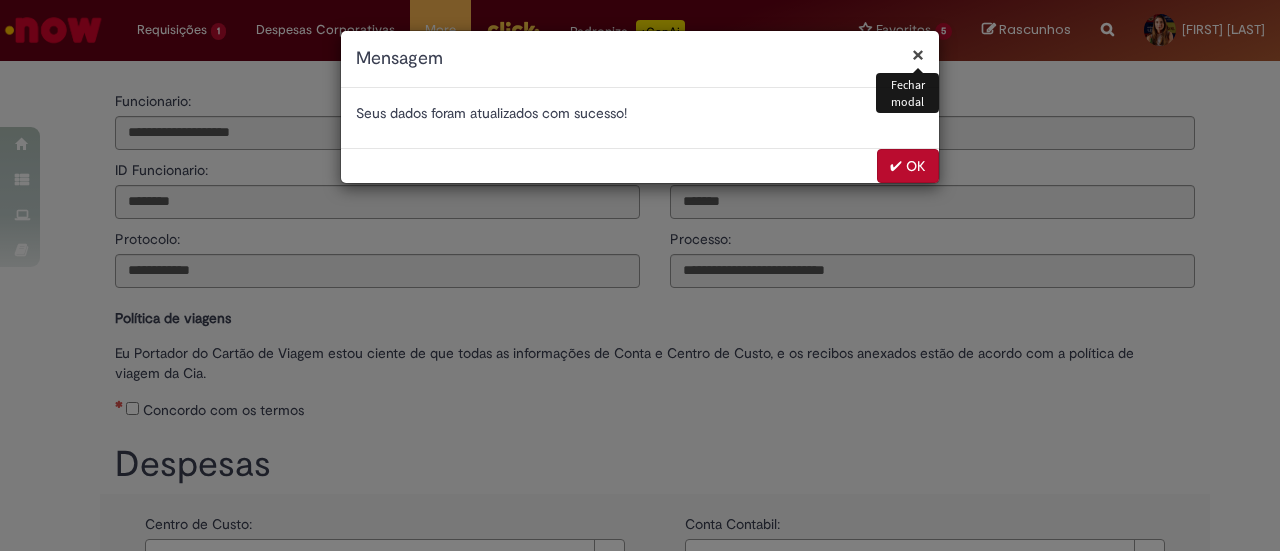 click on "✔ OK" at bounding box center (908, 166) 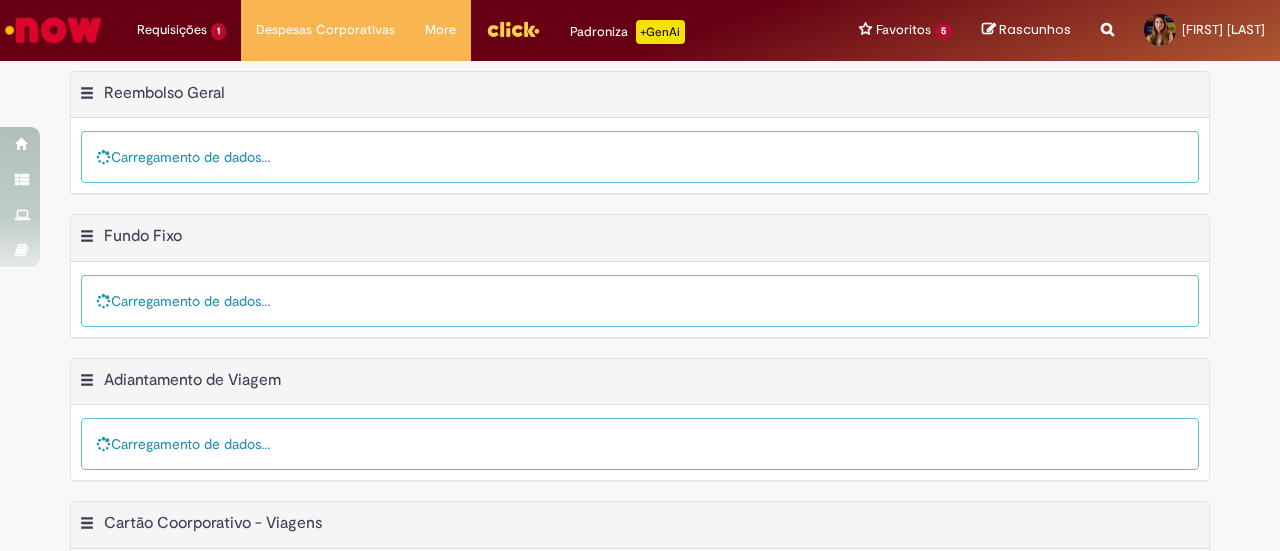 scroll, scrollTop: 0, scrollLeft: 0, axis: both 